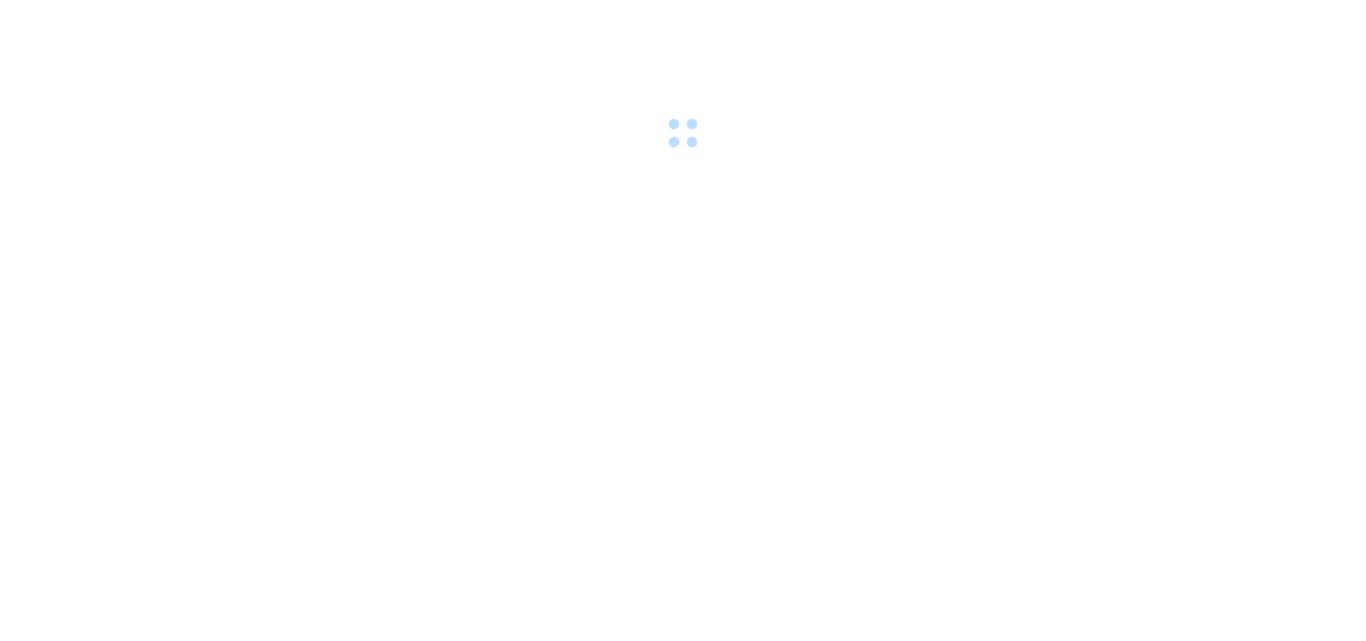 scroll, scrollTop: 0, scrollLeft: 0, axis: both 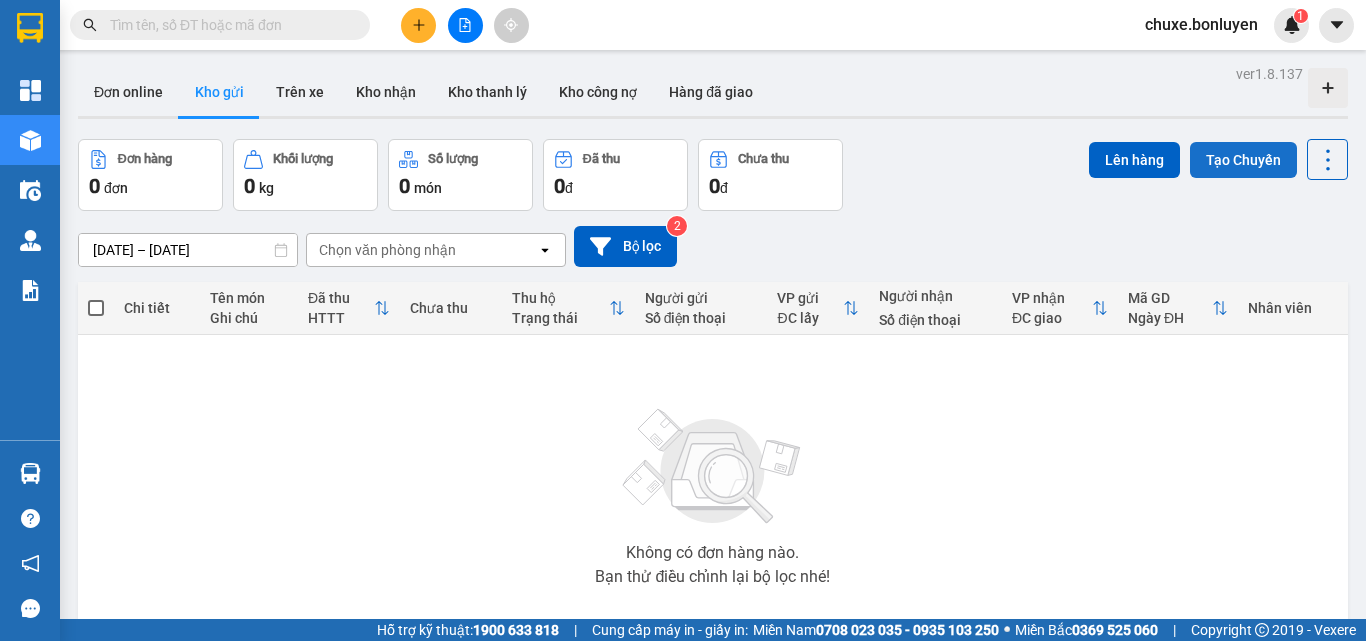 click on "Tạo Chuyến" at bounding box center (1243, 160) 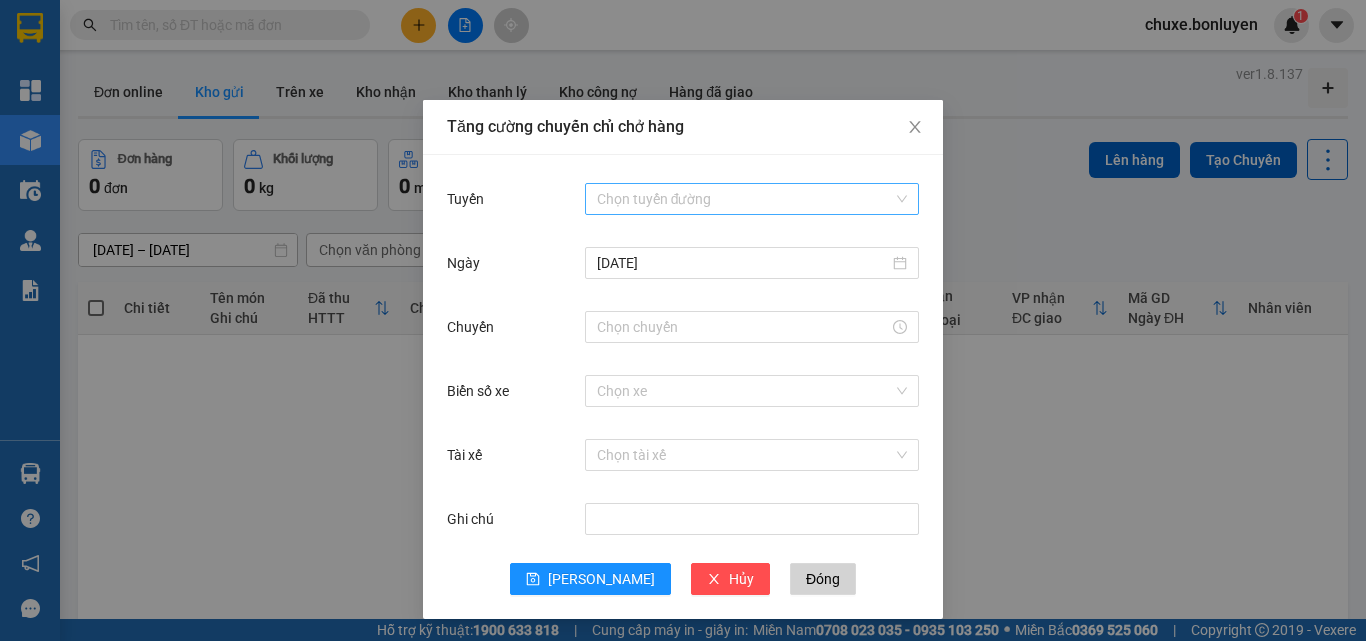 click on "Tuyến" at bounding box center (745, 199) 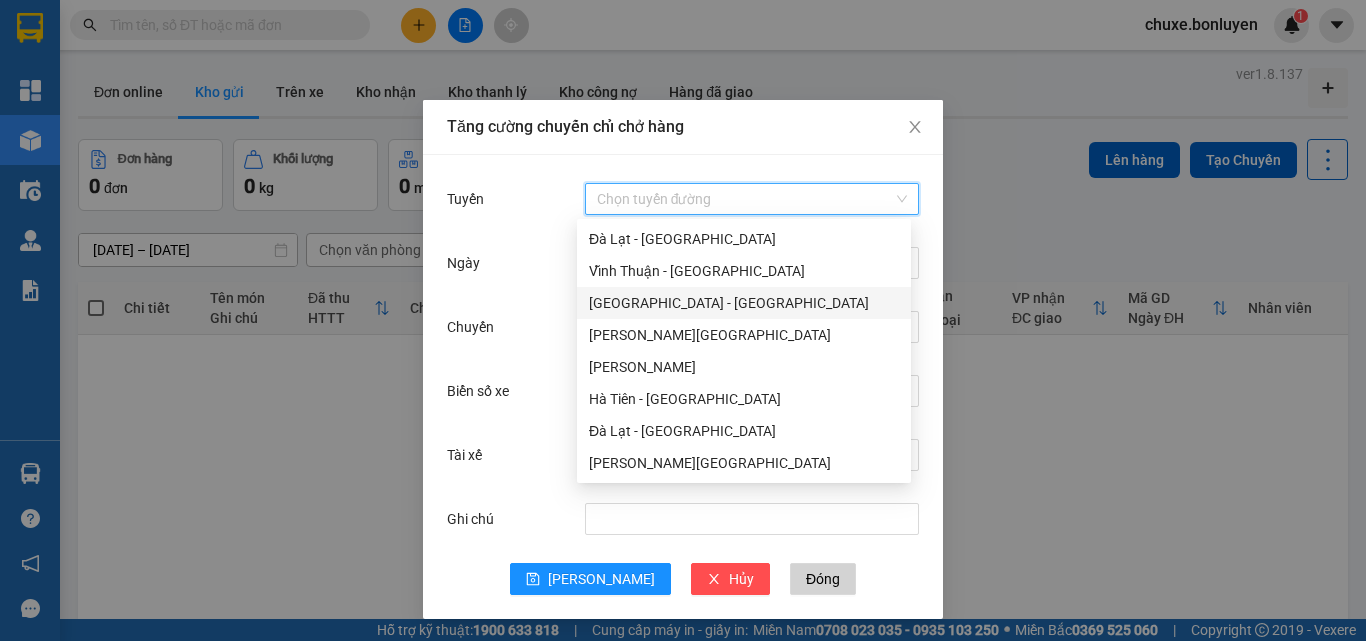 click on "[GEOGRAPHIC_DATA] - [GEOGRAPHIC_DATA]" at bounding box center (744, 303) 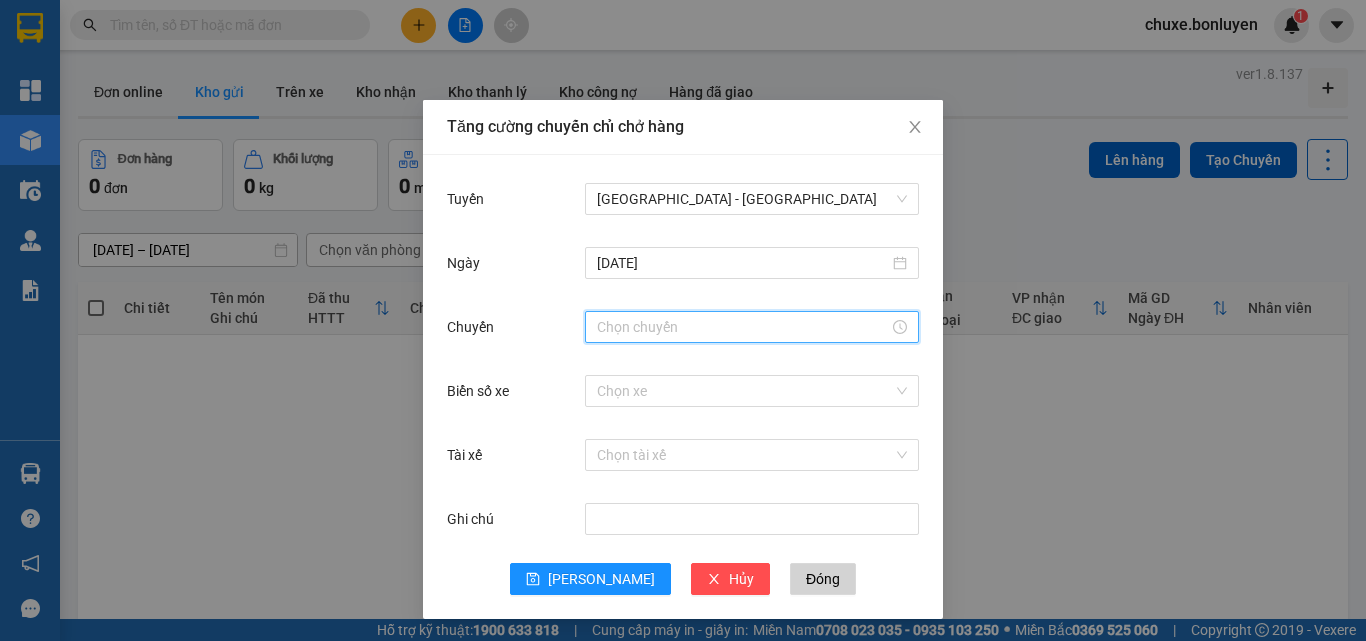 click on "Chuyến" at bounding box center [743, 327] 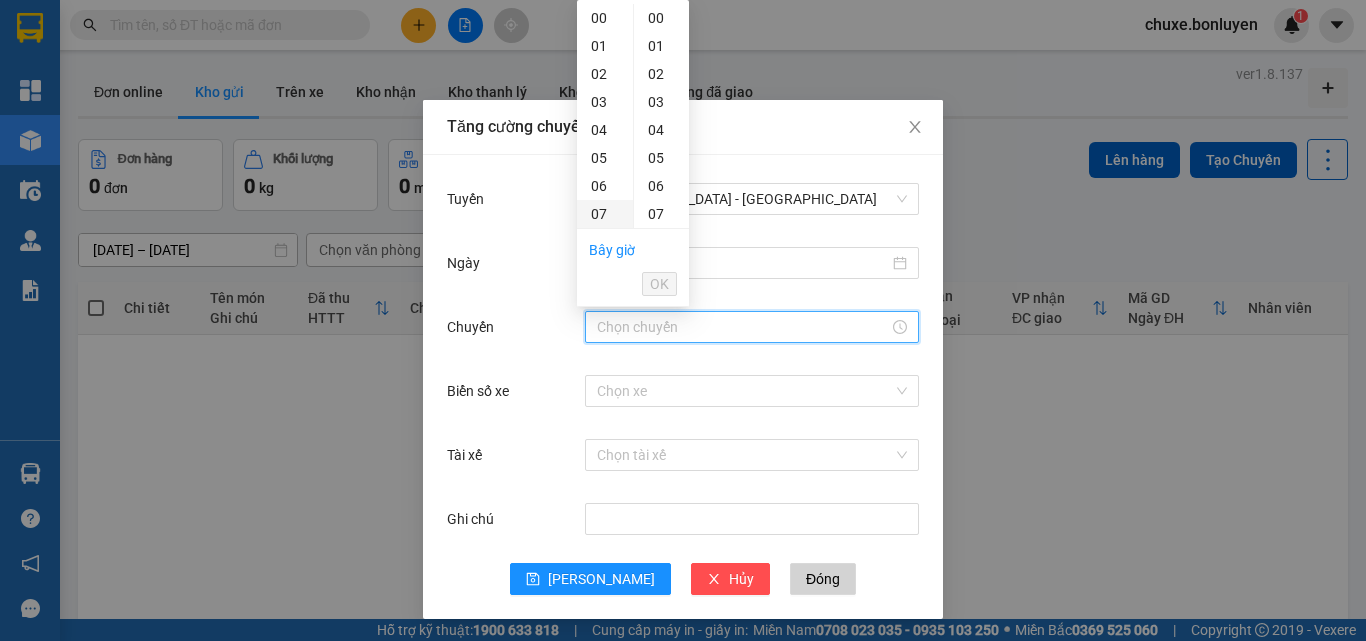 click on "07" at bounding box center [605, 214] 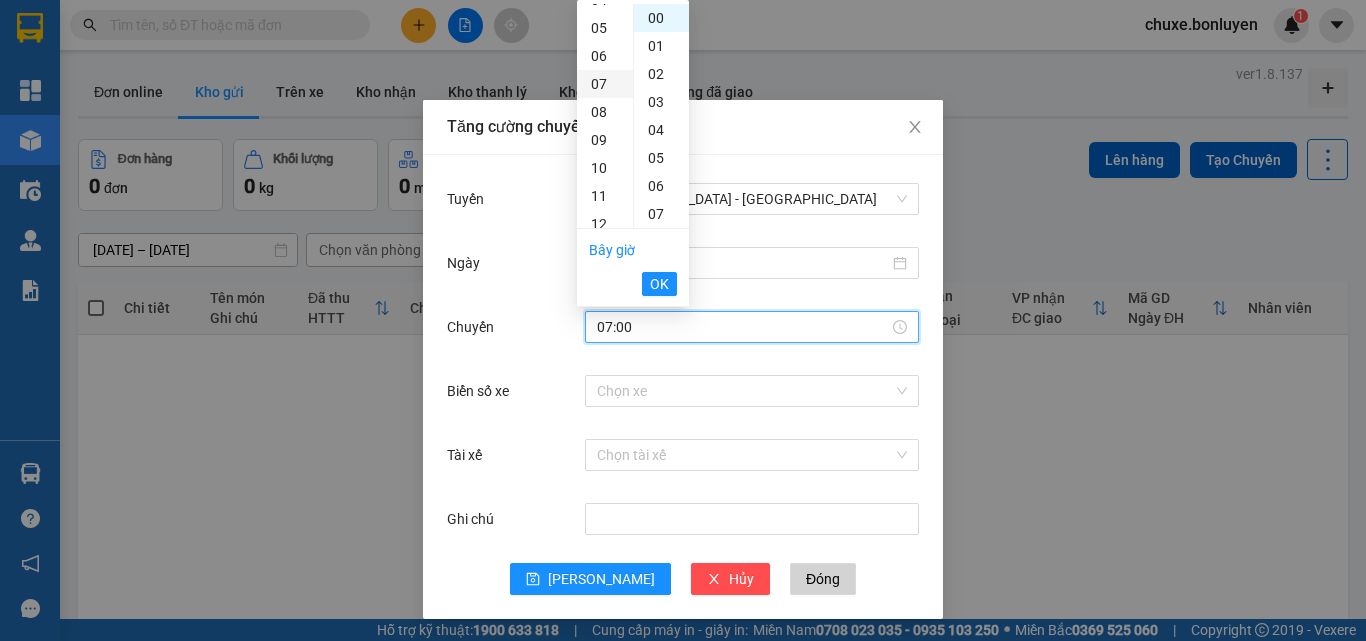 scroll, scrollTop: 196, scrollLeft: 0, axis: vertical 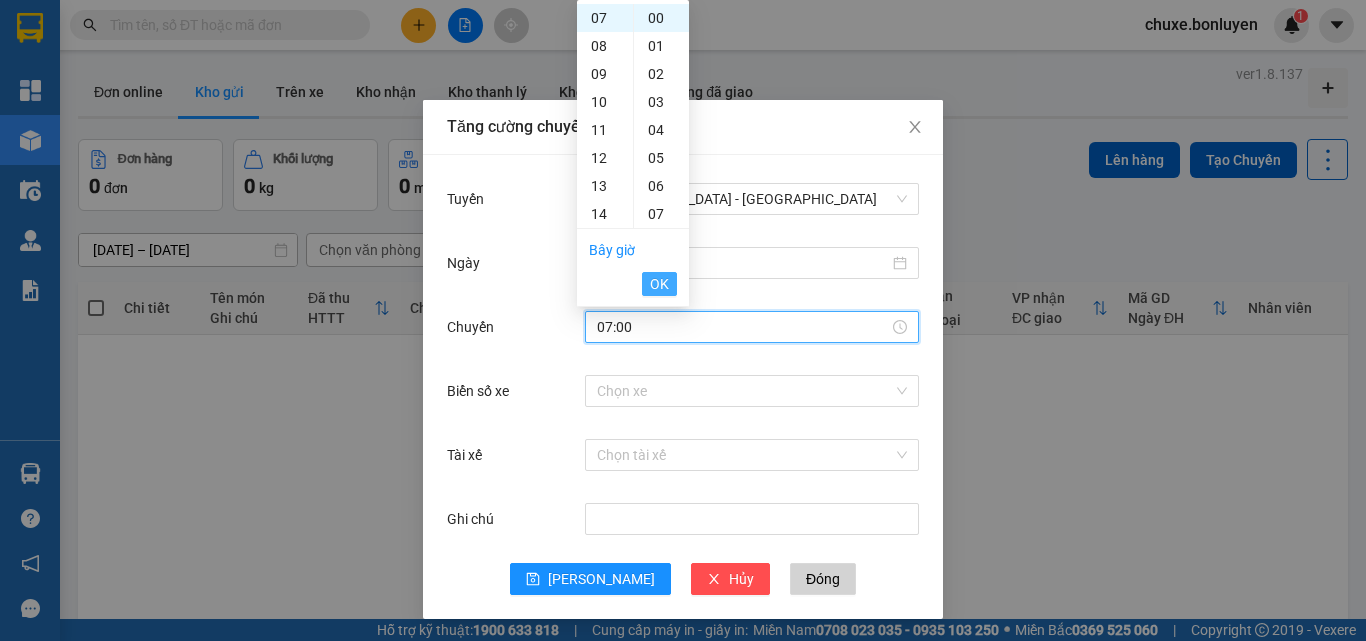 click on "OK" at bounding box center [659, 284] 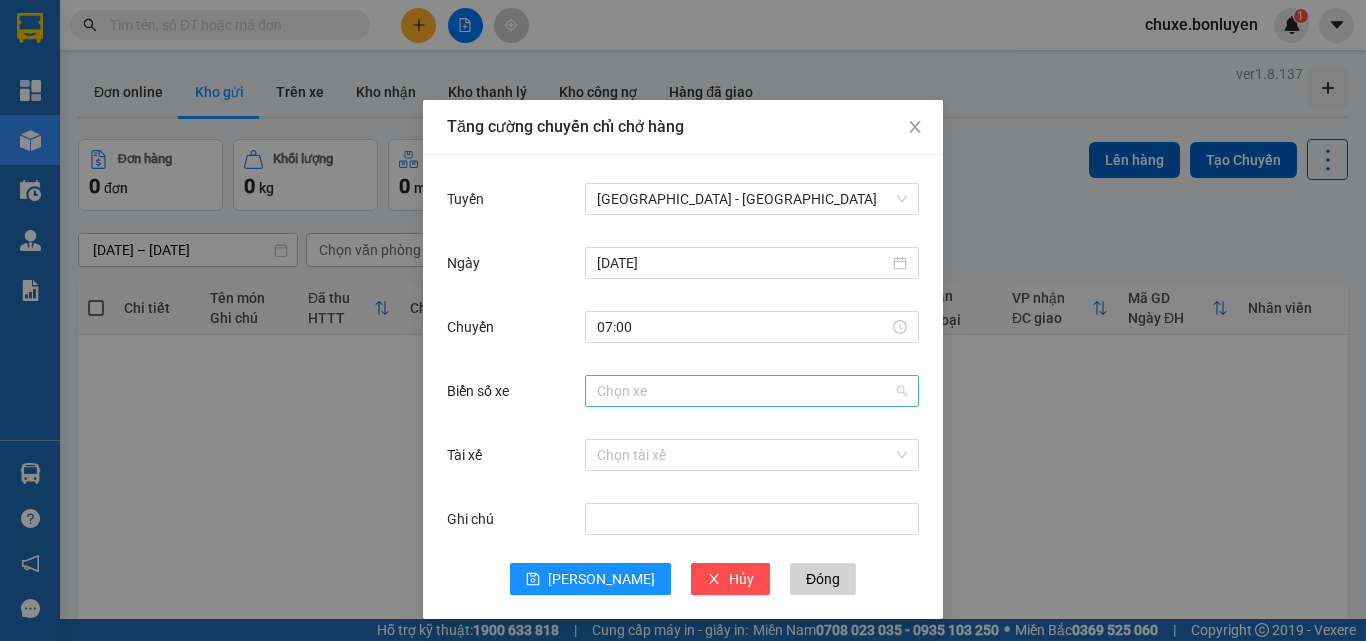 click on "Biển số xe" at bounding box center (745, 391) 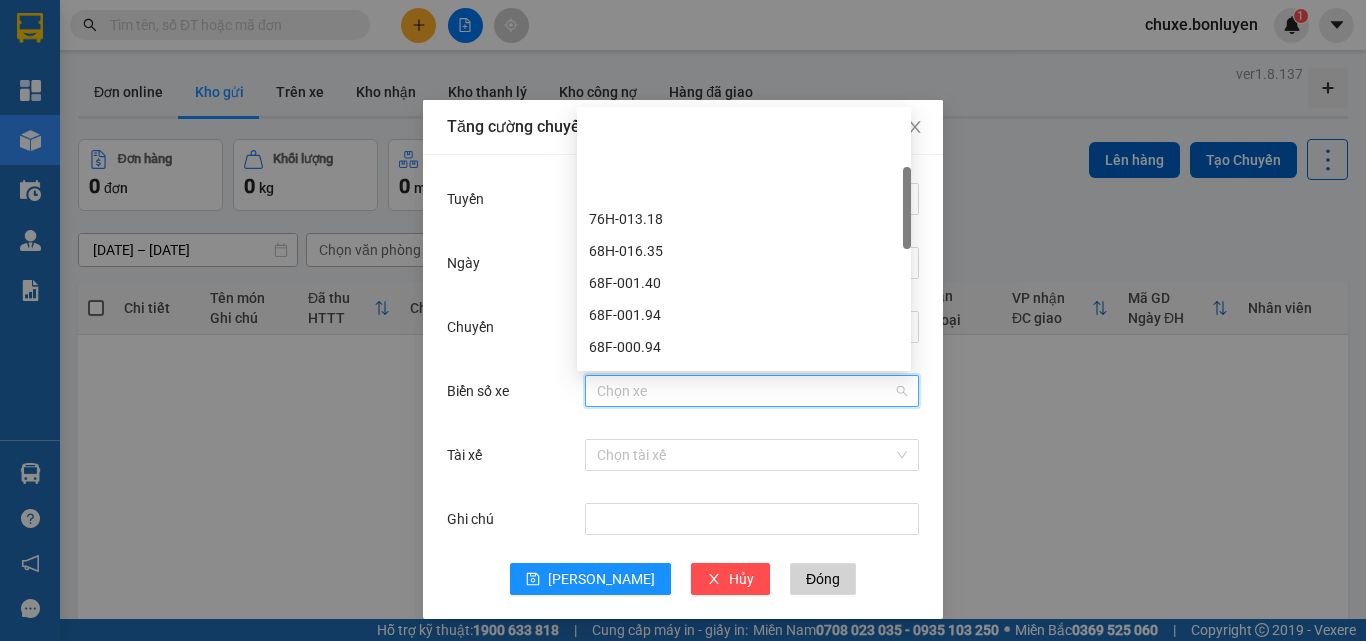 scroll, scrollTop: 200, scrollLeft: 0, axis: vertical 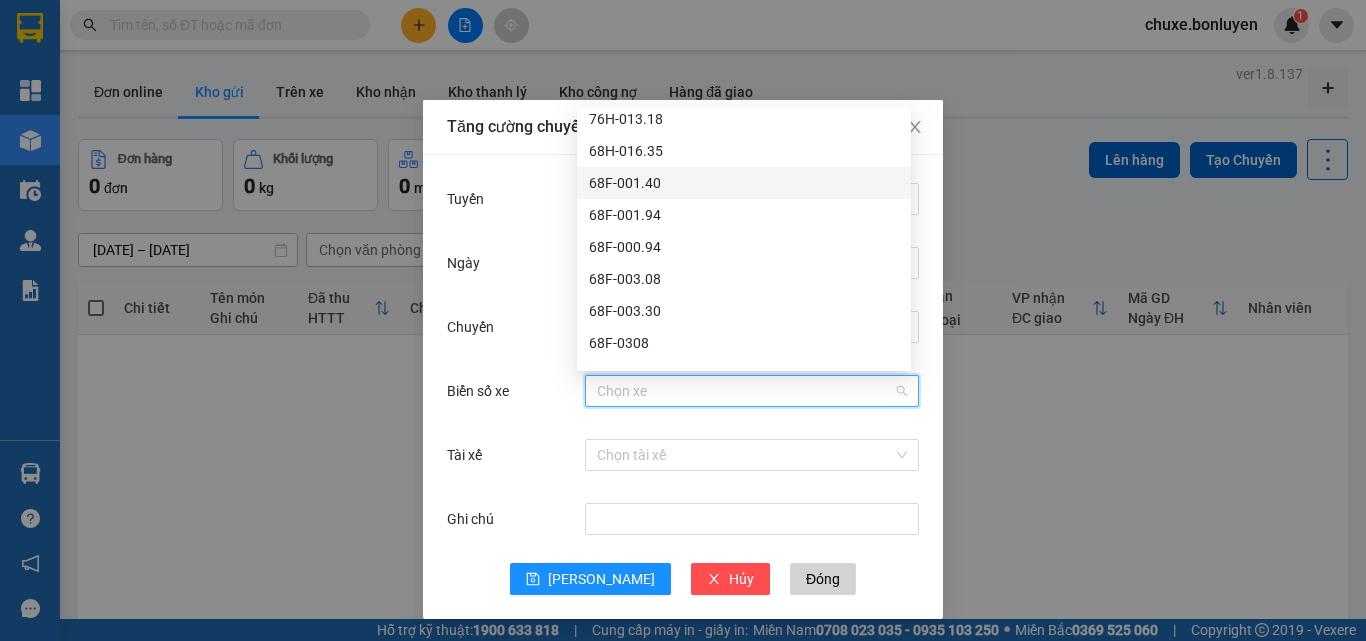 click on "68F-001.40" at bounding box center [744, 183] 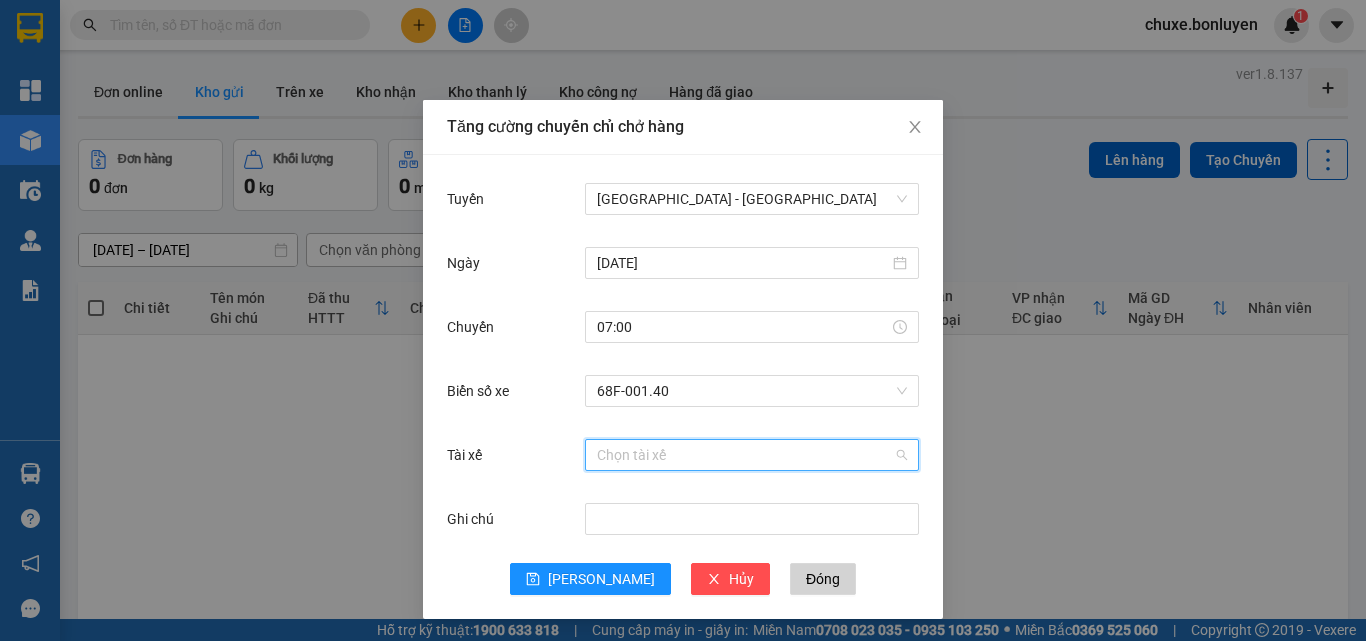 click on "Tài xế" at bounding box center (745, 455) 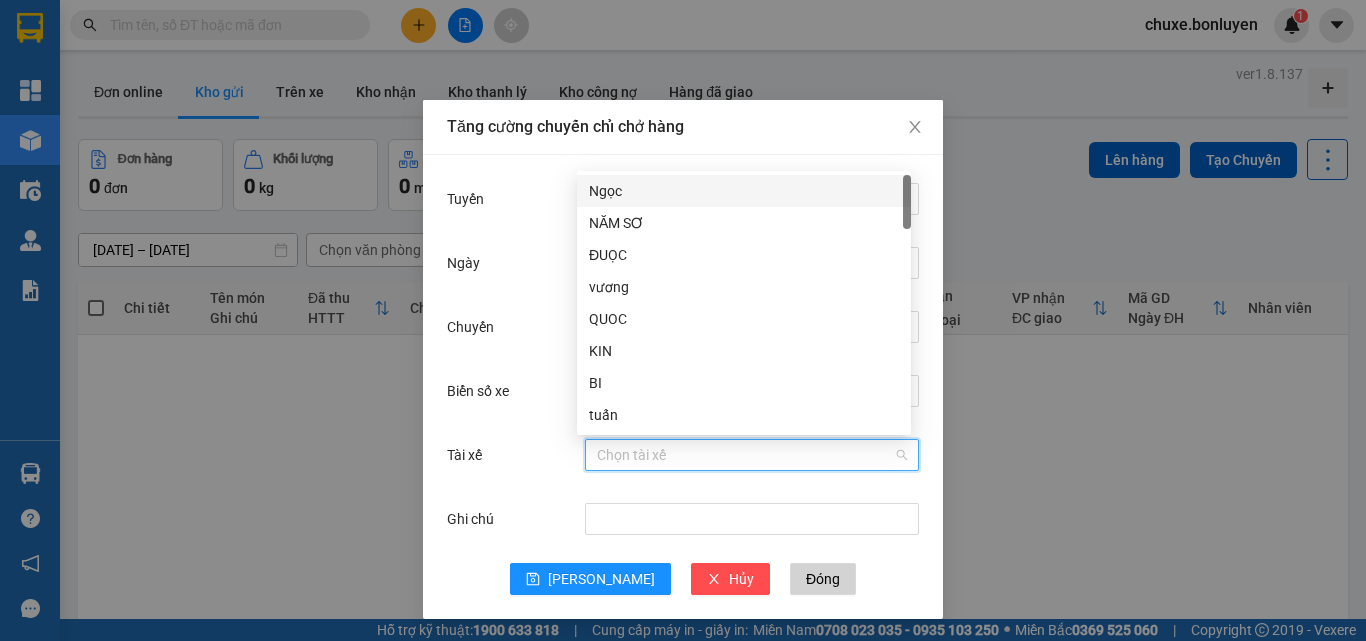 click on "Tài xế" at bounding box center [745, 455] 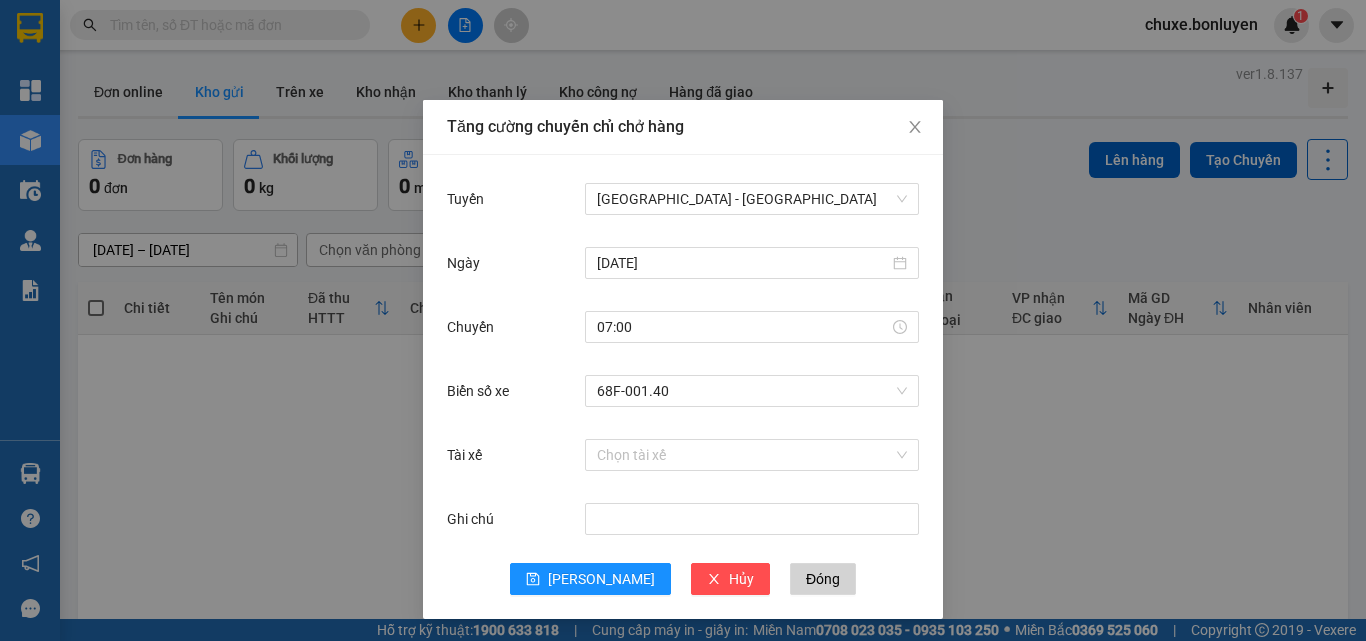 click on "Tài xế Chọn tài xế" at bounding box center (683, 467) 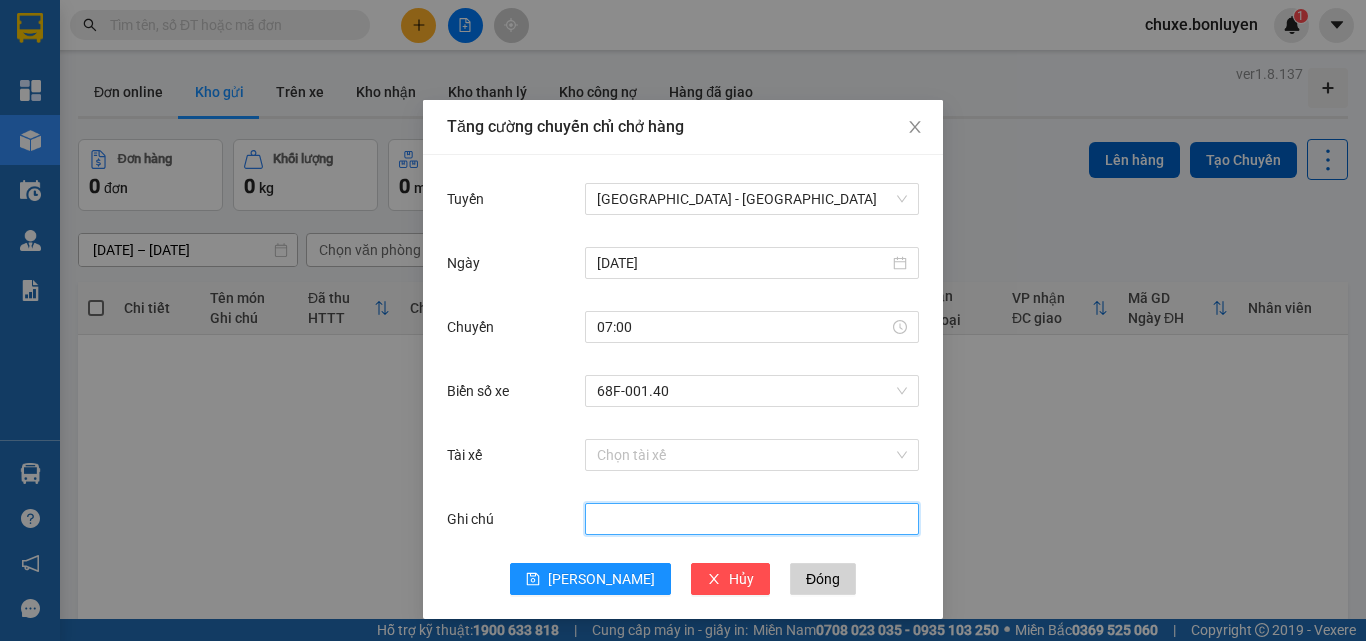 click on "Ghi chú" at bounding box center (752, 519) 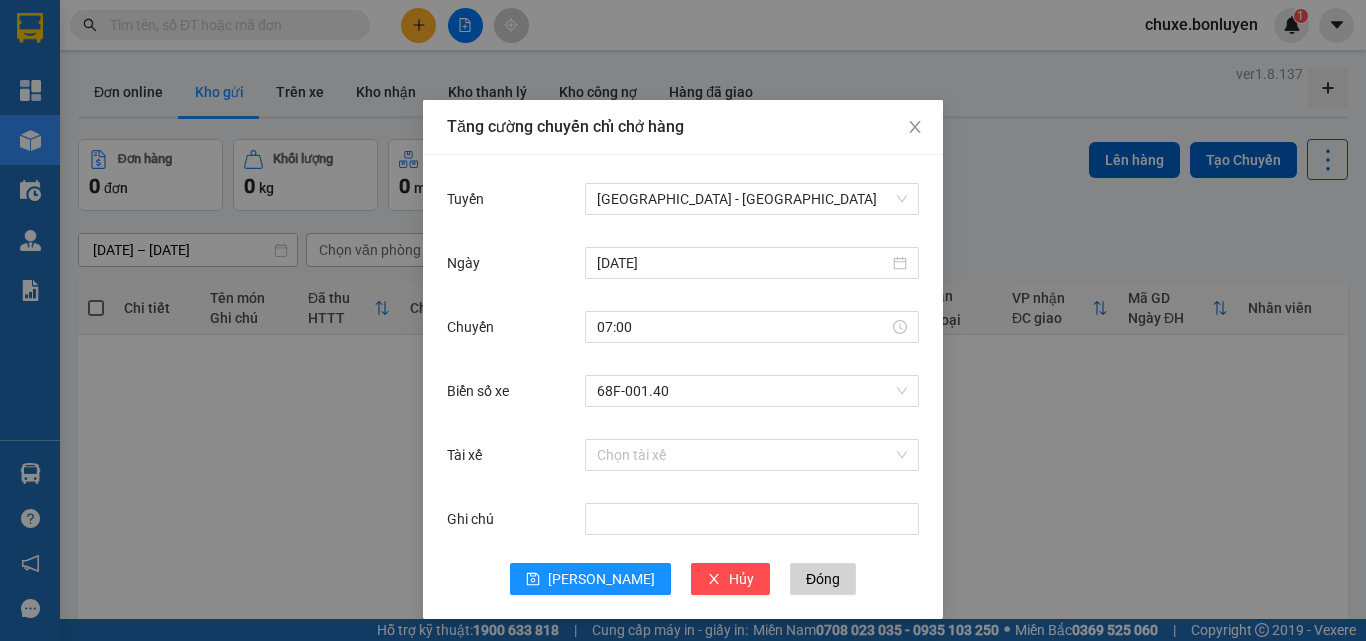 click on "Tài xế Chọn tài xế" at bounding box center [683, 467] 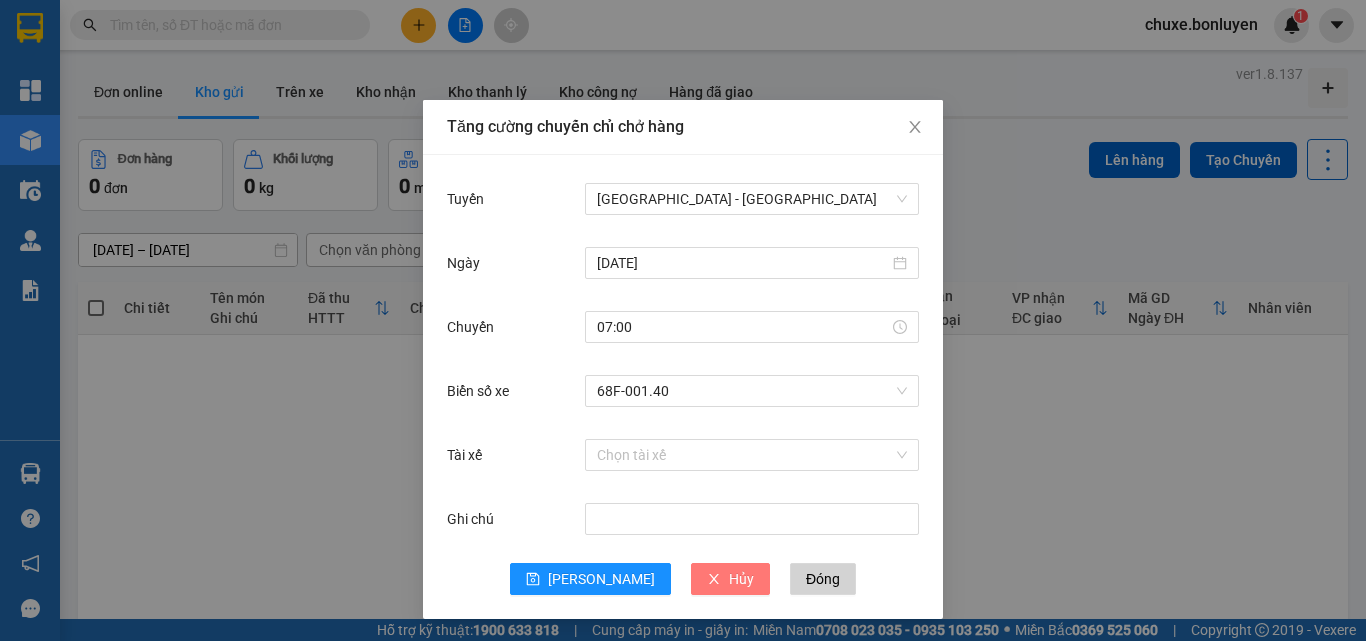 drag, startPoint x: 704, startPoint y: 569, endPoint x: 888, endPoint y: 549, distance: 185.08377 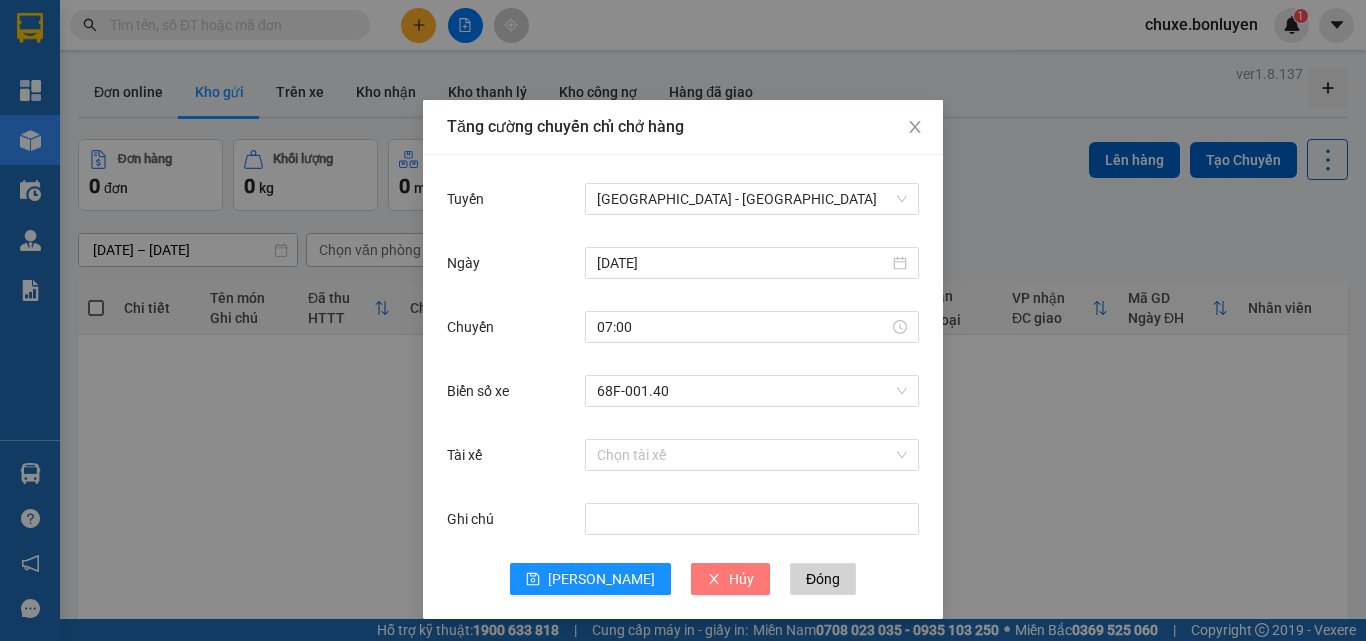 click on "Tuyến Đà Nẵng - Hà Tiên Ngày 11/07/2025 Chuyến 07:00 Biển số xe 68F-001.40 Tài xế Chọn tài xế Ghi chú Lưu Hủy Đóng" at bounding box center (683, 387) 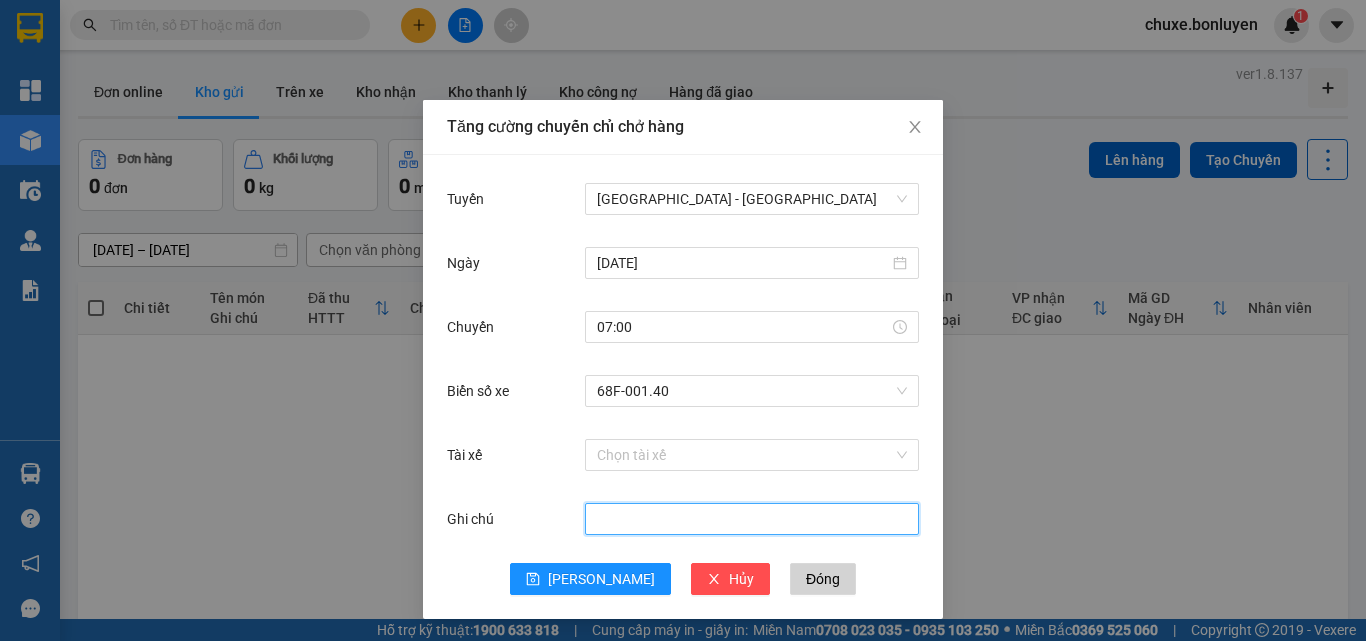 click on "Ghi chú" at bounding box center [752, 519] 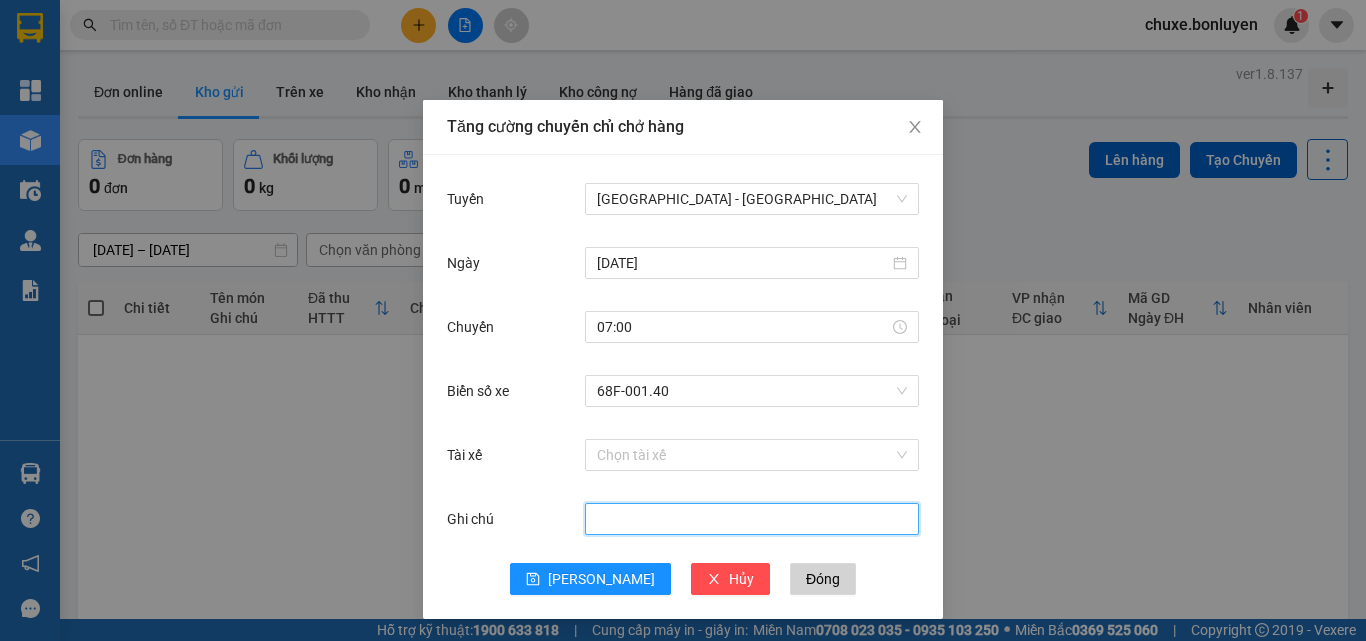 type on "Đã Thu Cước" 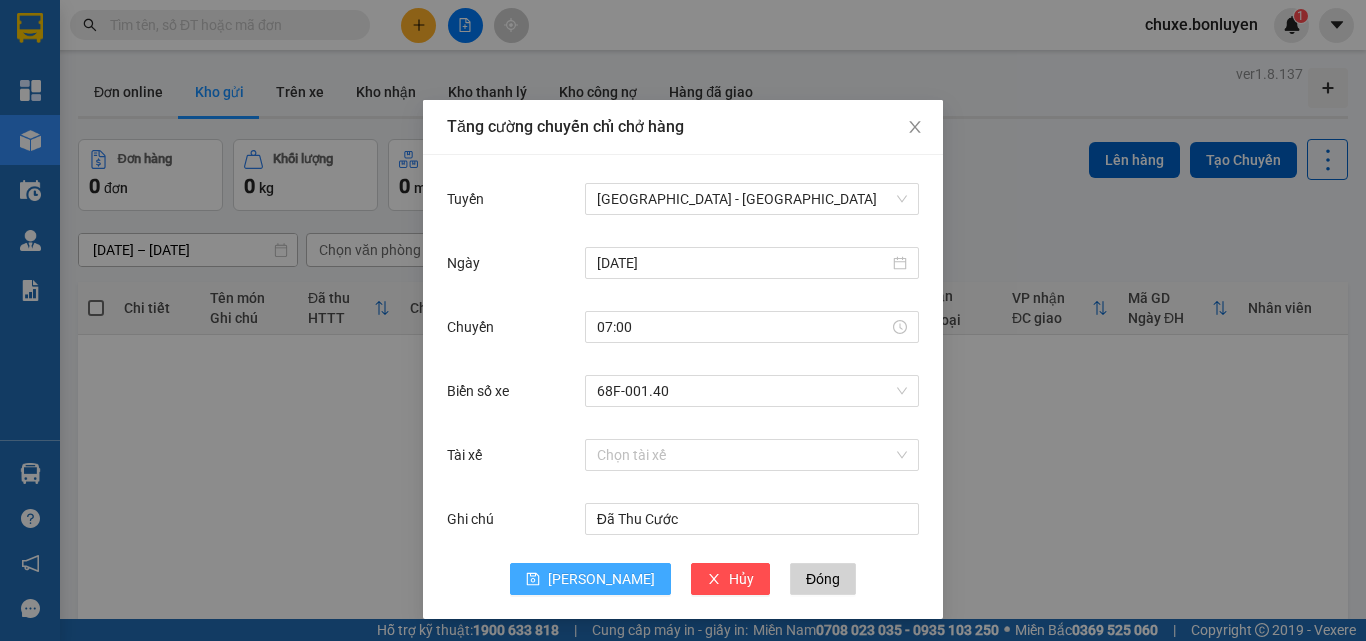 click on "Lưu" at bounding box center (601, 579) 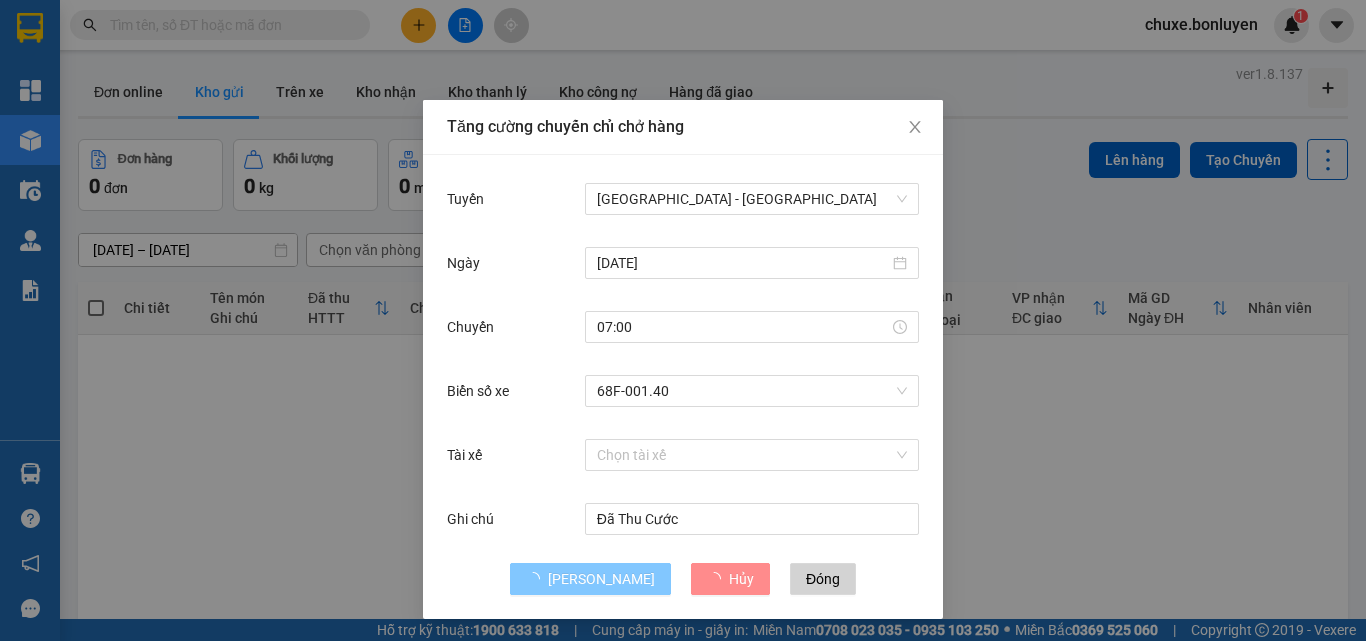 type 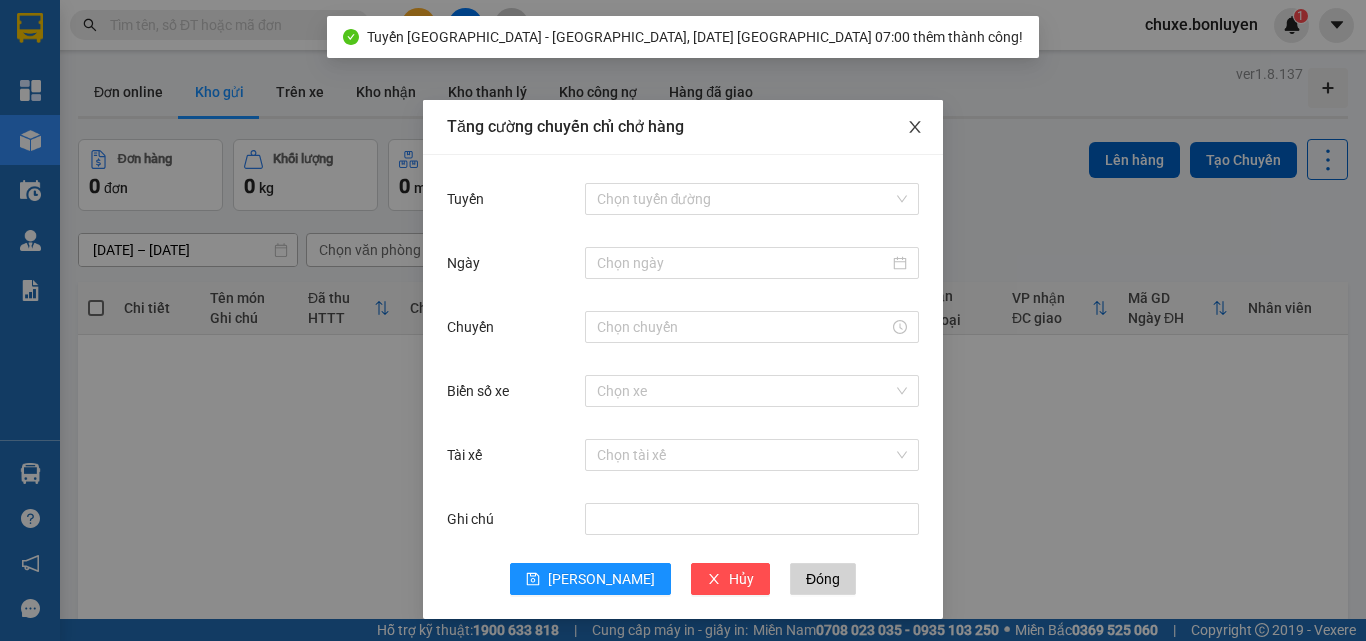 click 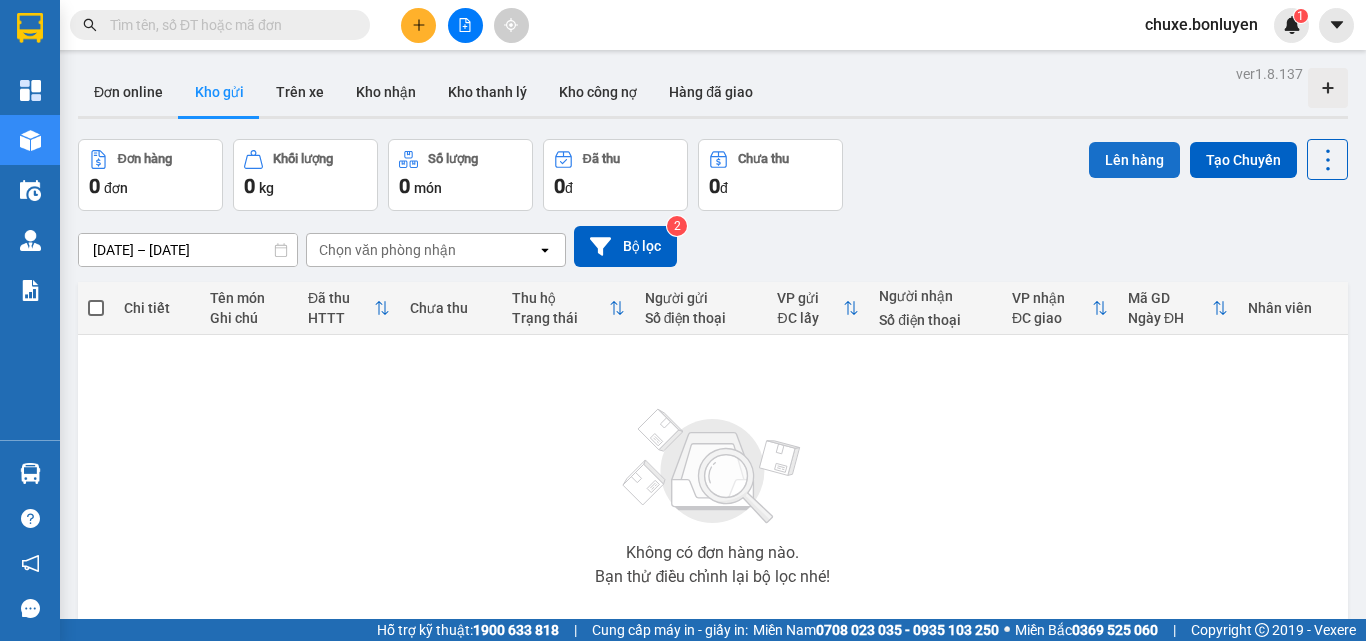 click on "Lên hàng" at bounding box center [1134, 160] 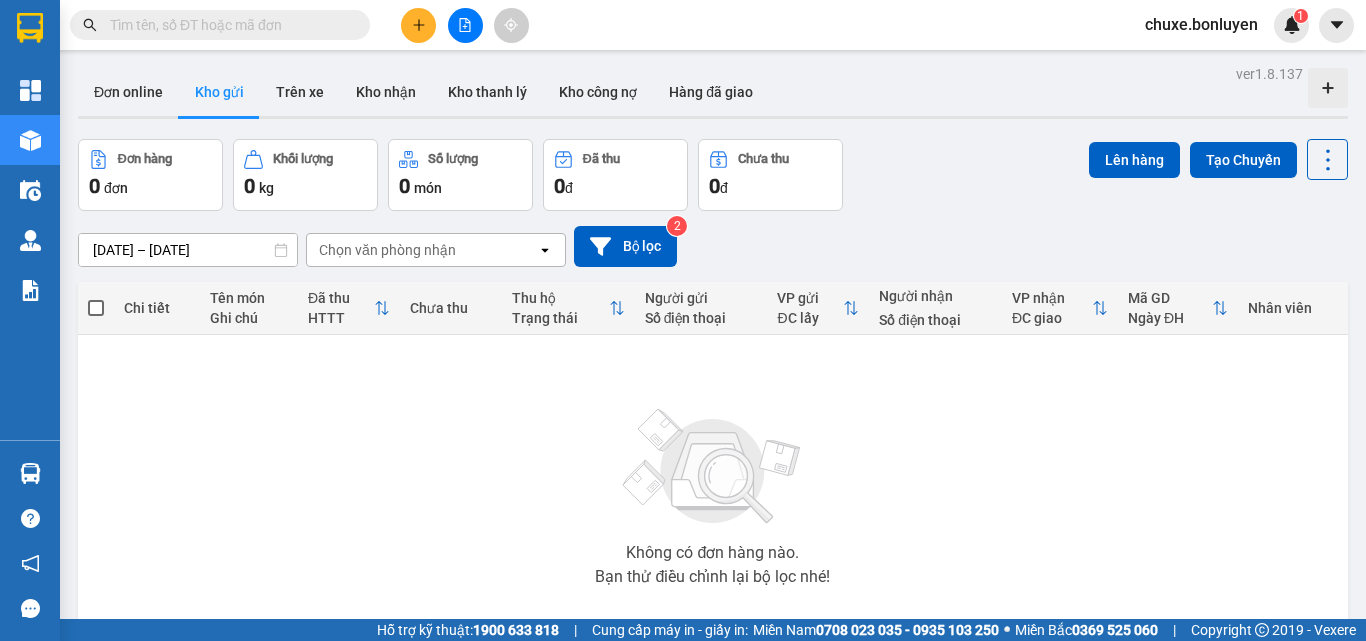 click on "open" at bounding box center (551, 250) 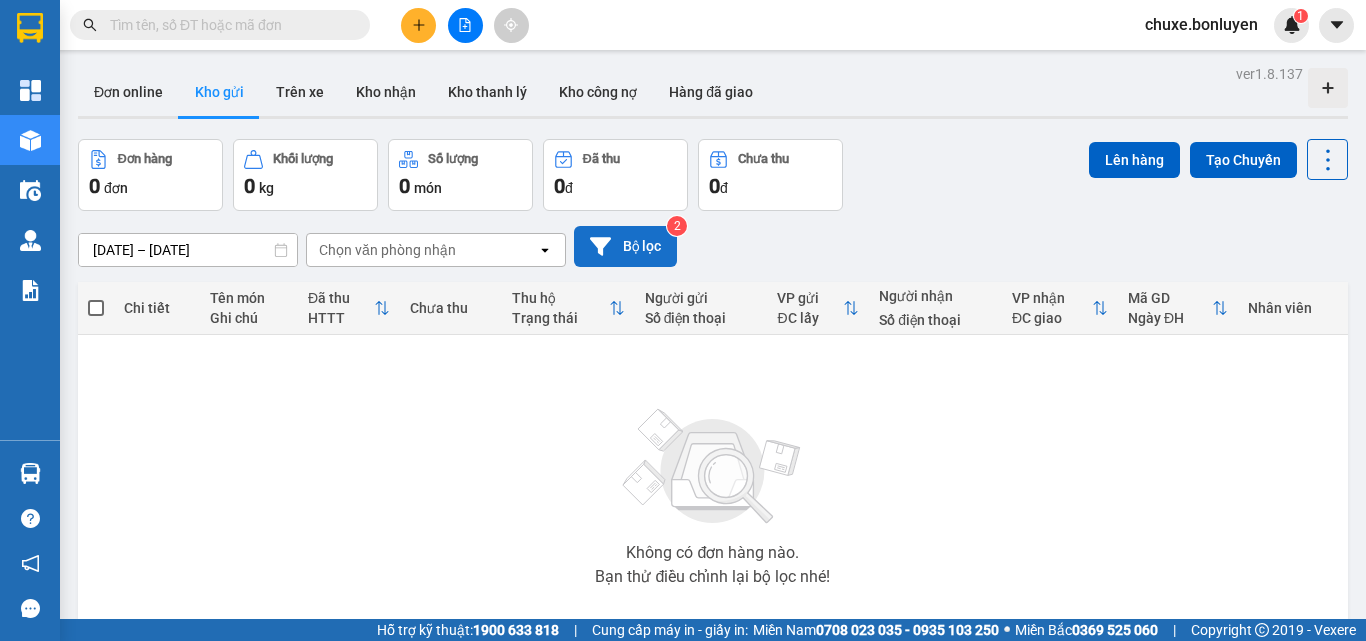 click on "Bộ lọc" at bounding box center [625, 246] 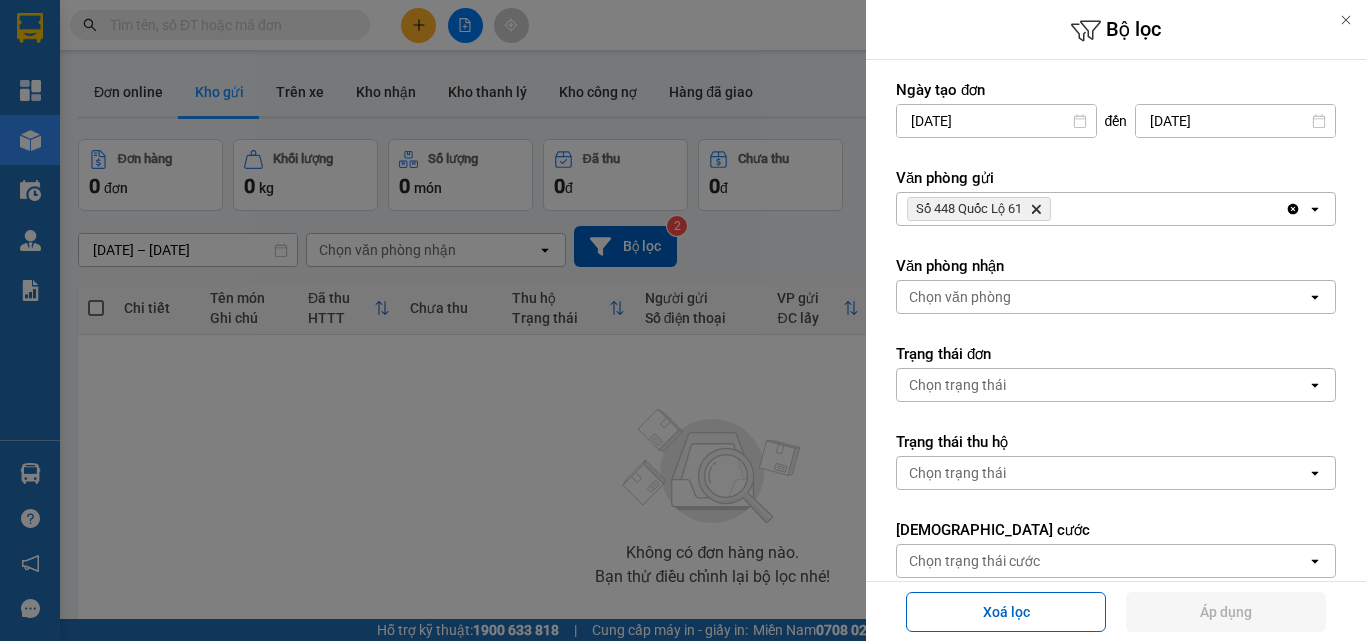 click at bounding box center (683, 320) 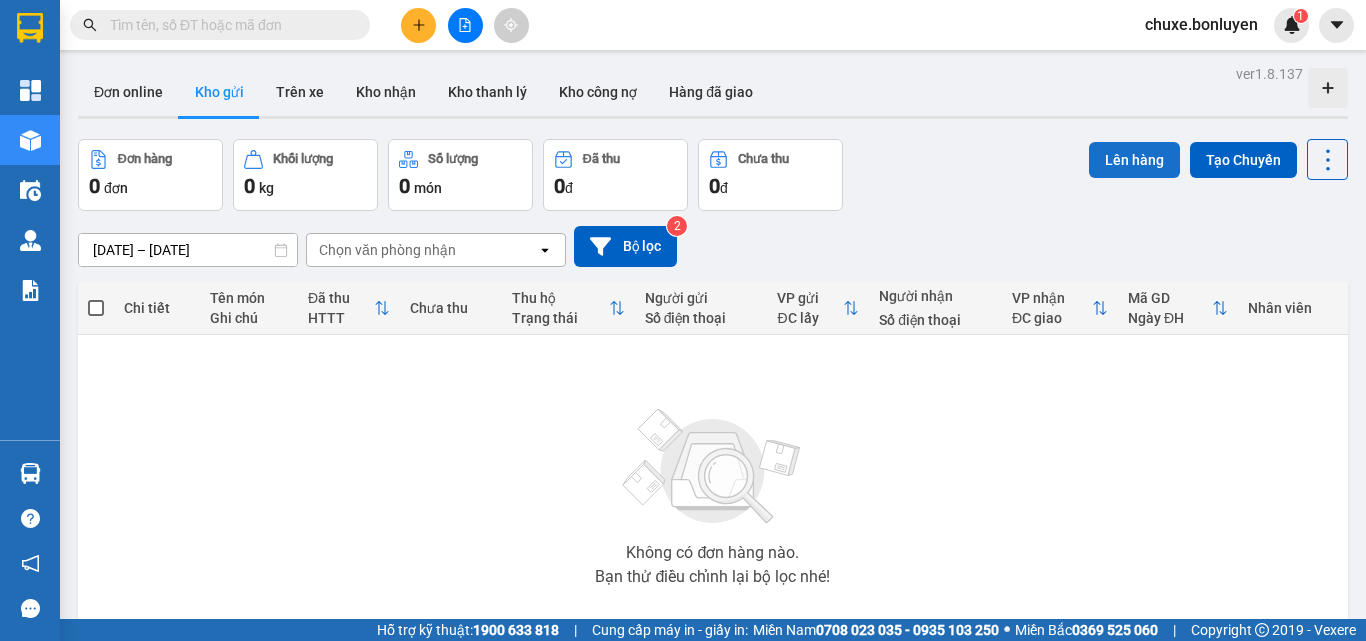 click on "Lên hàng" at bounding box center [1134, 160] 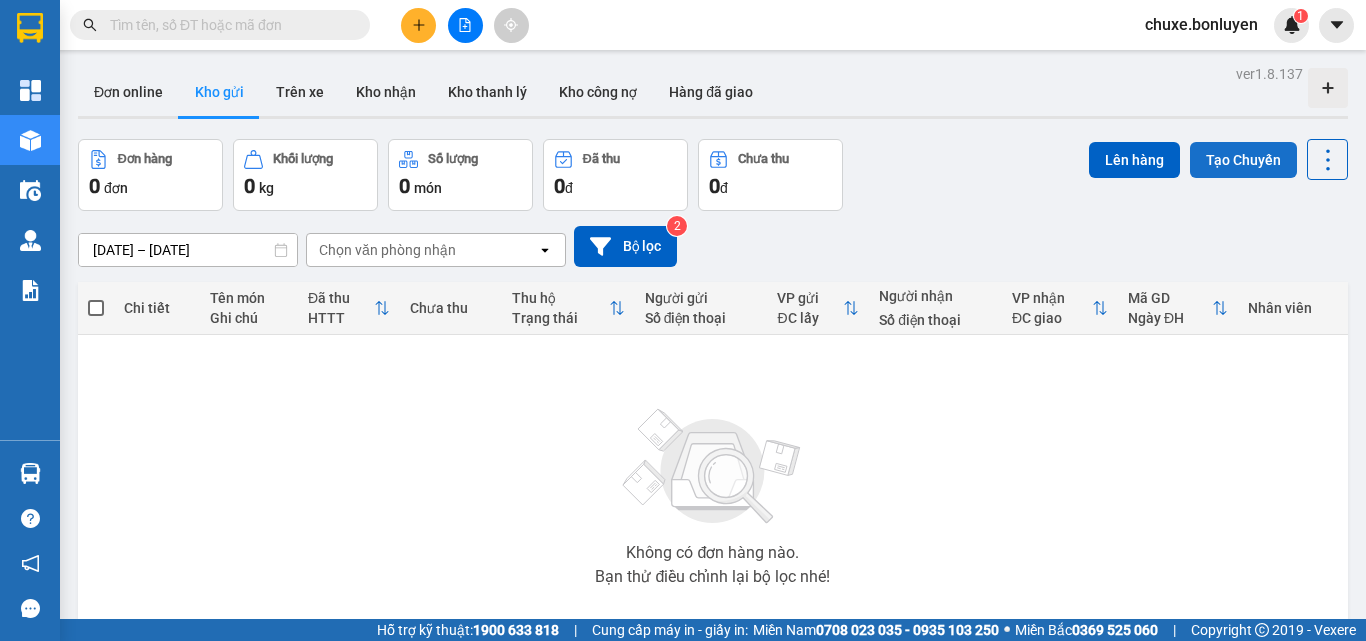 click on "Tạo Chuyến" at bounding box center (1243, 160) 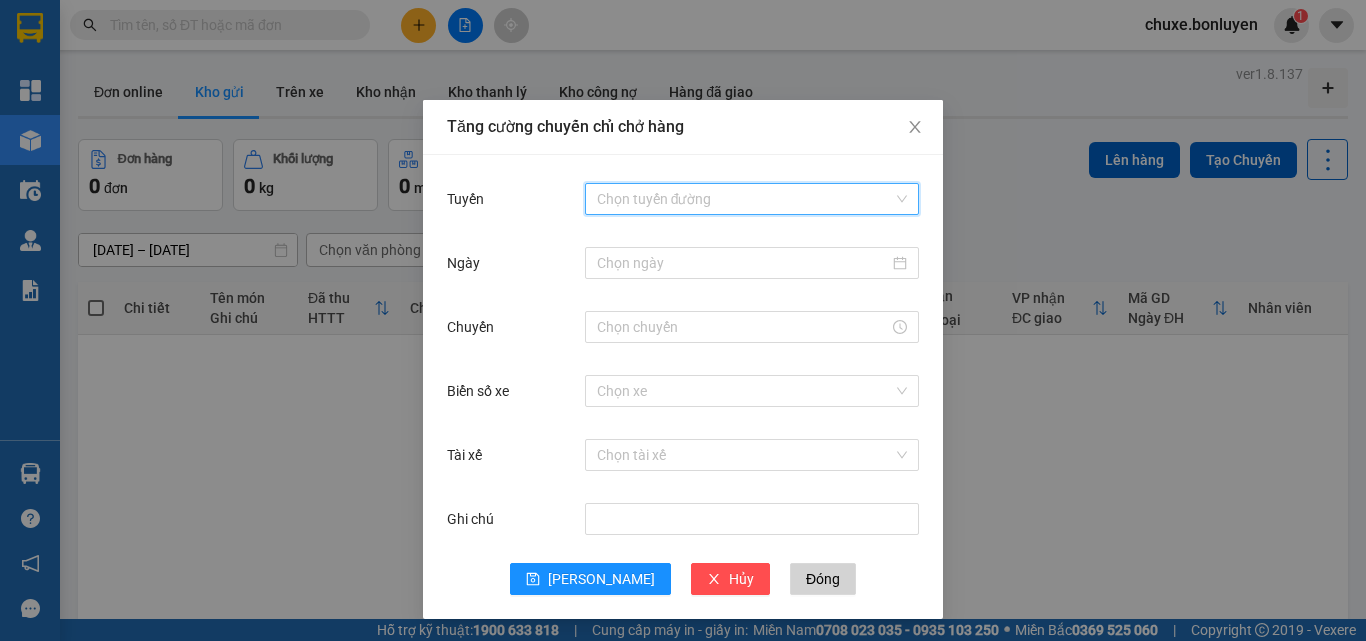 click on "Tuyến" at bounding box center [745, 199] 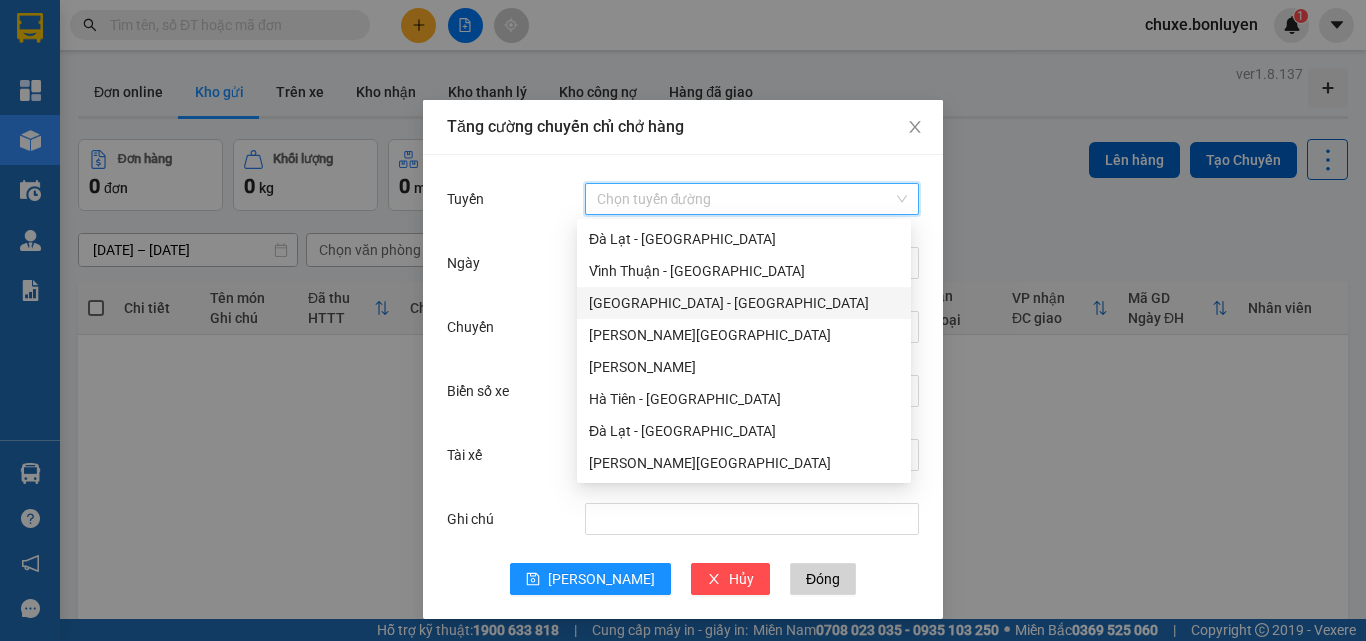 click on "[GEOGRAPHIC_DATA] - [GEOGRAPHIC_DATA]" at bounding box center (744, 303) 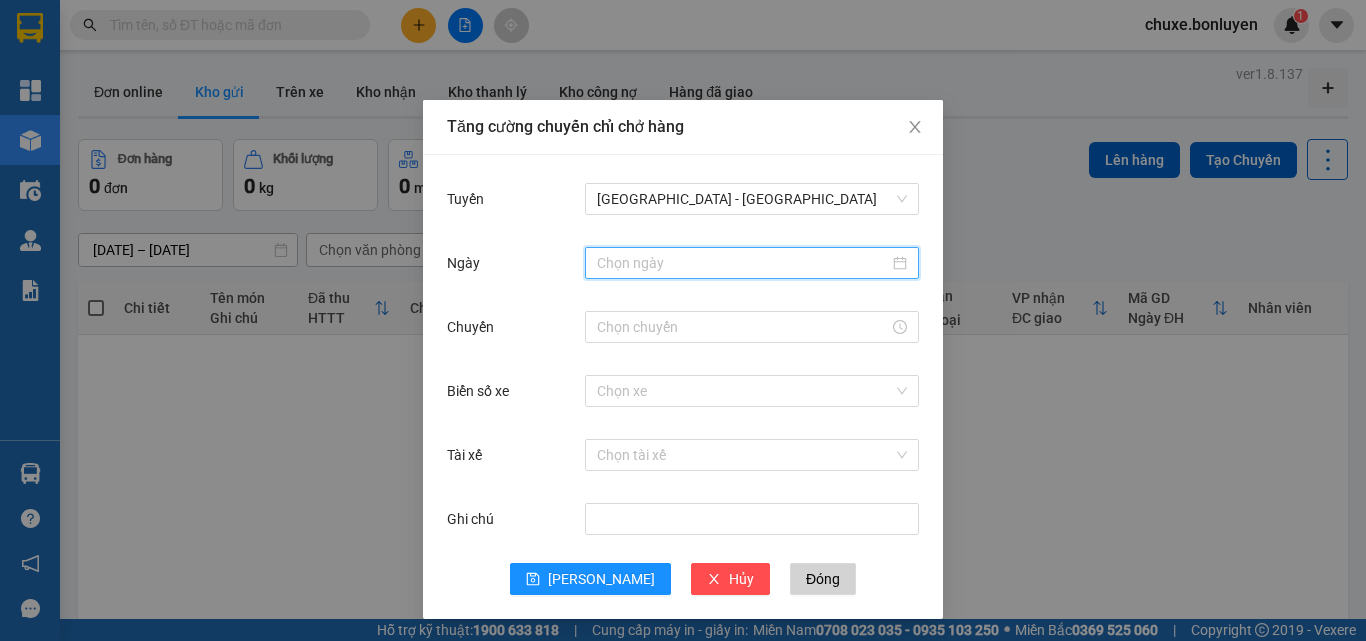 click on "Ngày" at bounding box center (743, 263) 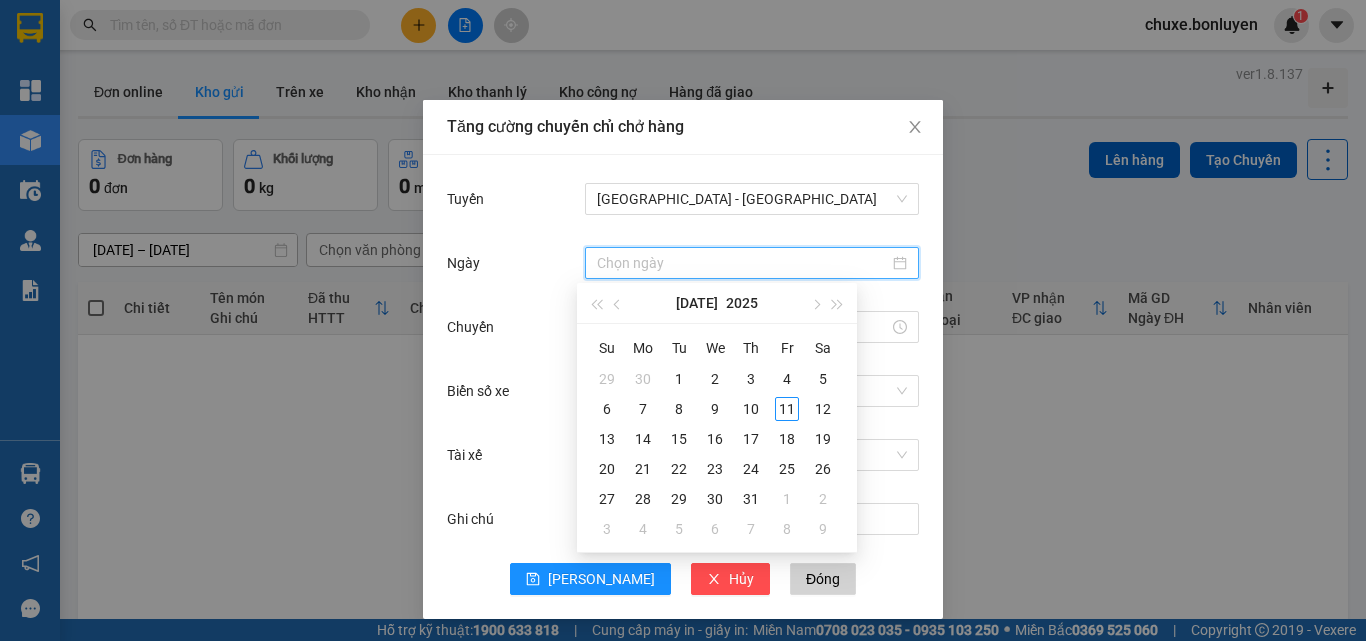 click on "Ngày" at bounding box center (743, 263) 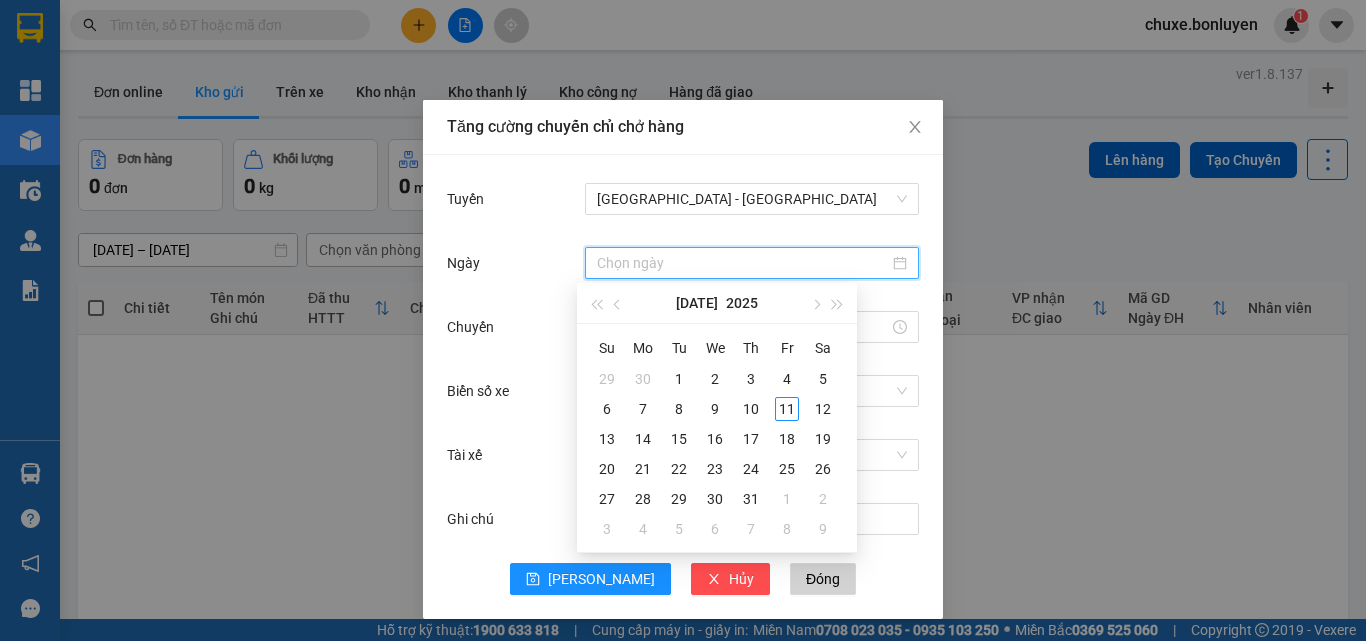 click on "Tăng cường chuyến chỉ chở hàng Tuyến Đà Nẵng - Hà Tiên Ngày Chuyến Biển số xe Chọn xe Tài xế Chọn tài xế Ghi chú Lưu Hủy Đóng" at bounding box center [683, 320] 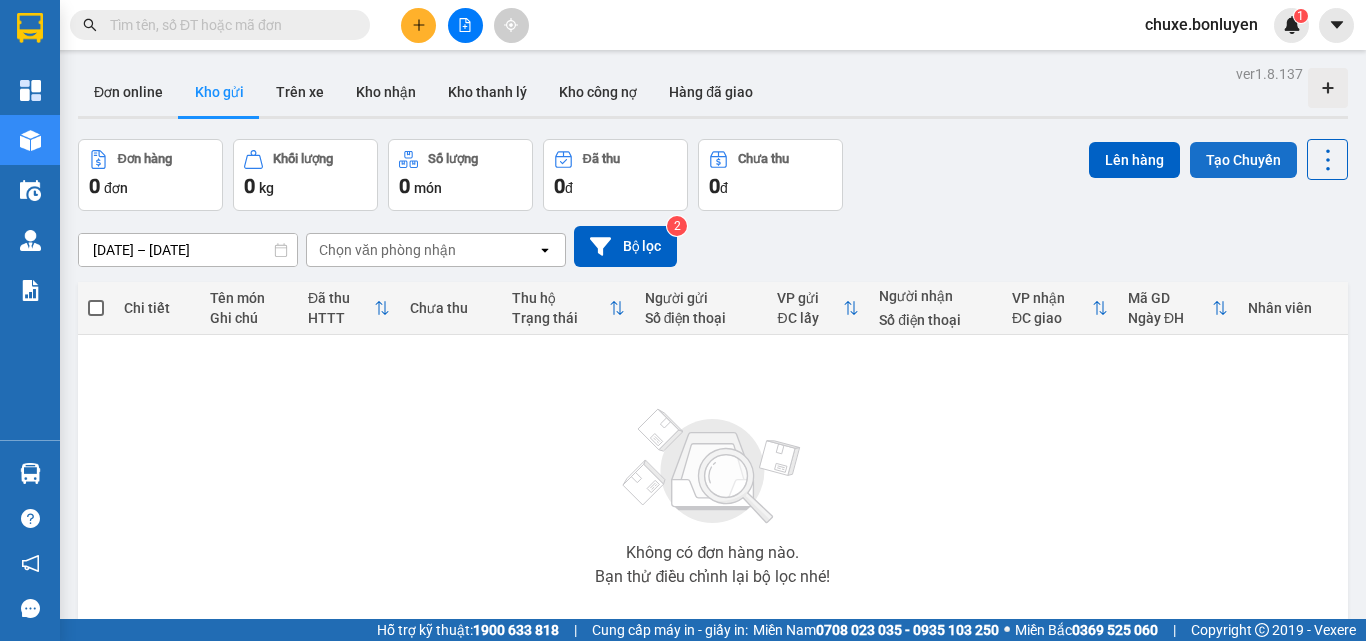 click on "Tạo Chuyến" at bounding box center [1243, 160] 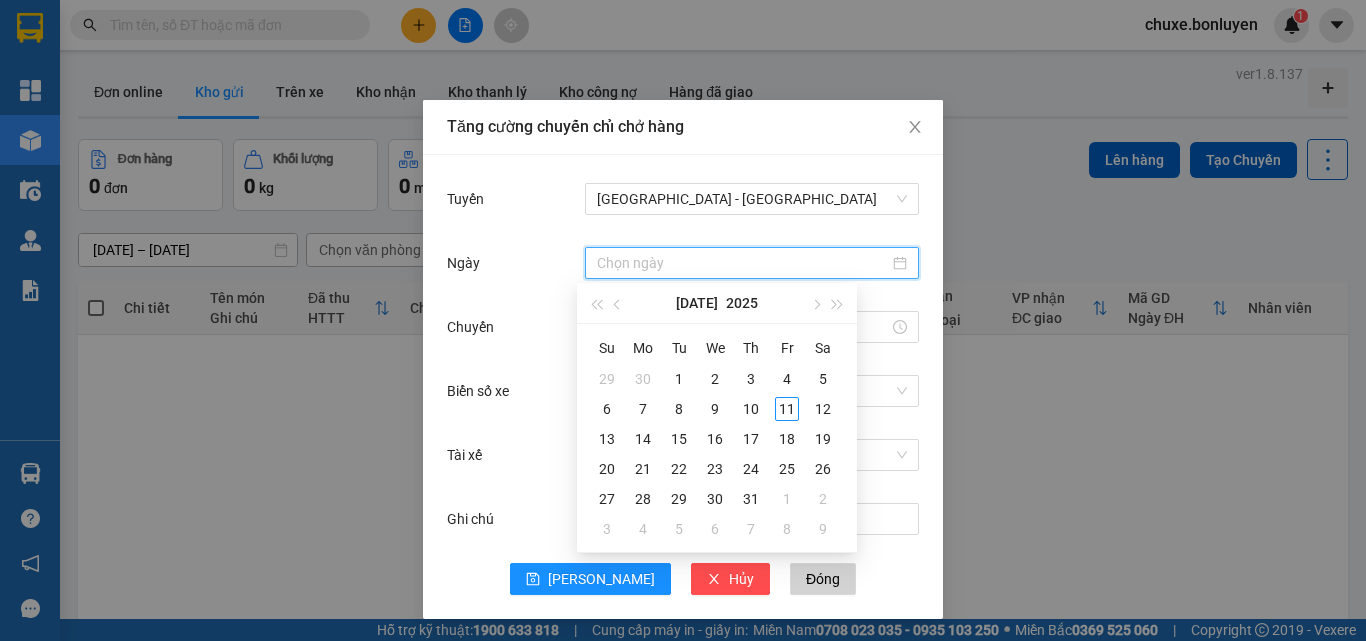click on "Ngày" at bounding box center (743, 263) 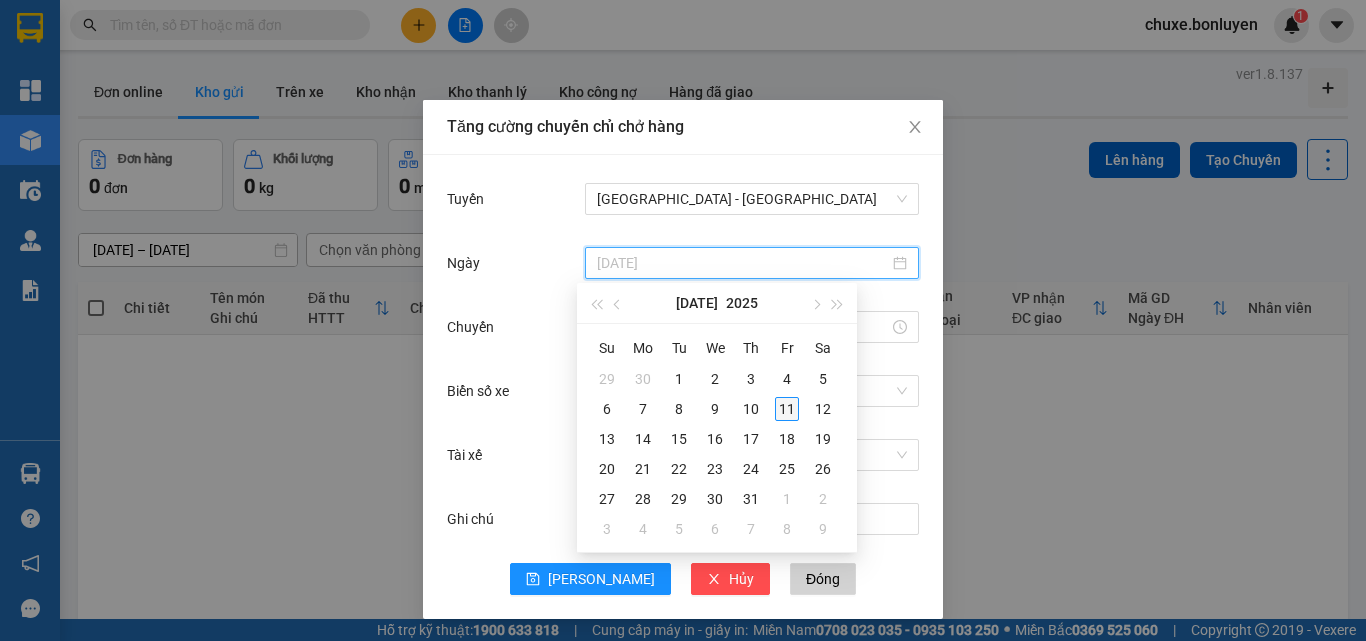 type on "[DATE]" 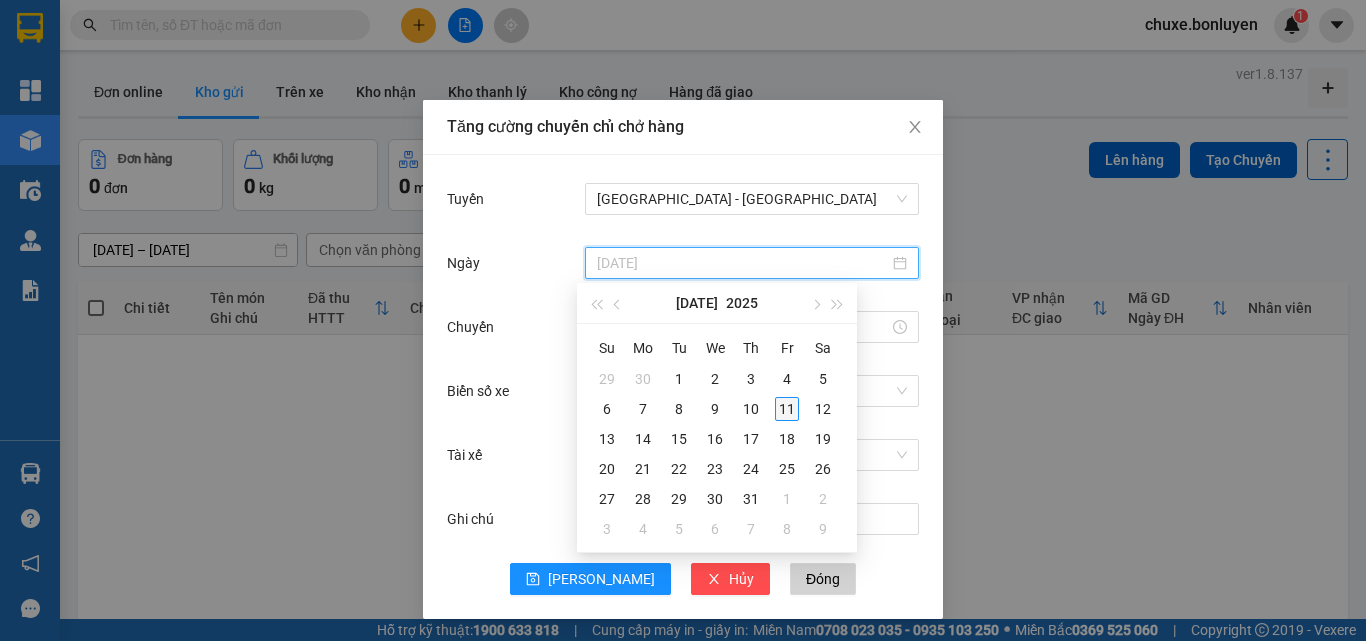 click on "11" at bounding box center (787, 409) 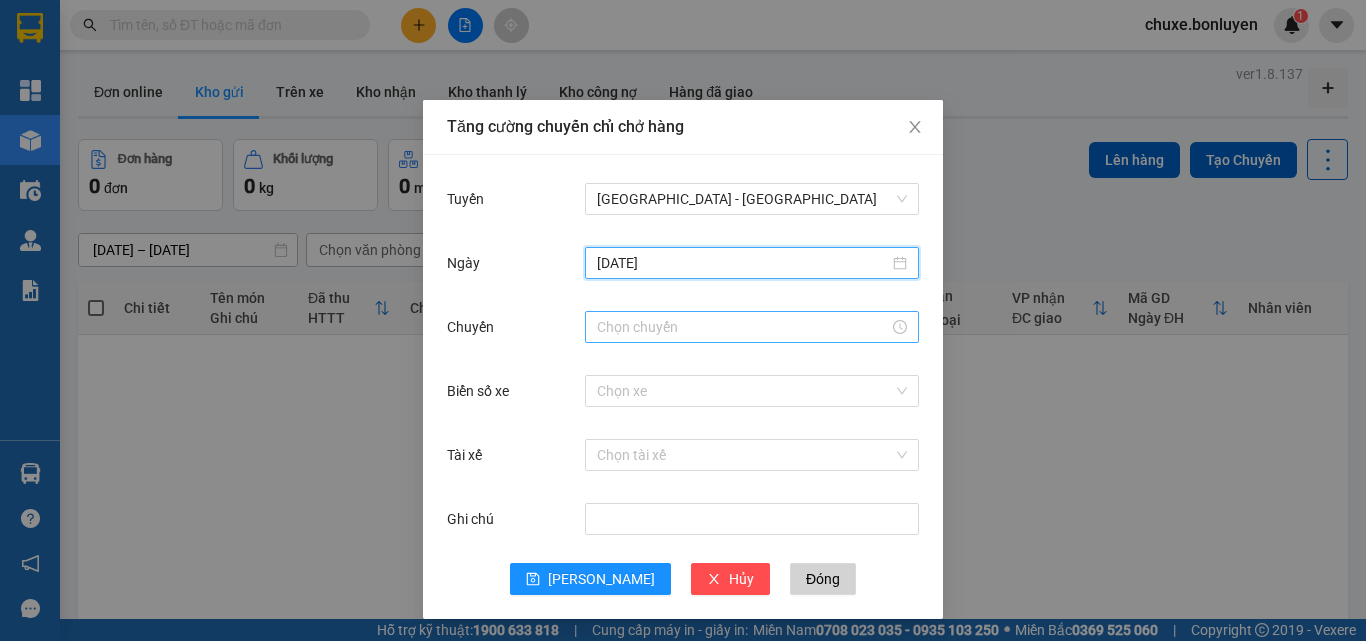 click on "Chuyến" at bounding box center (743, 327) 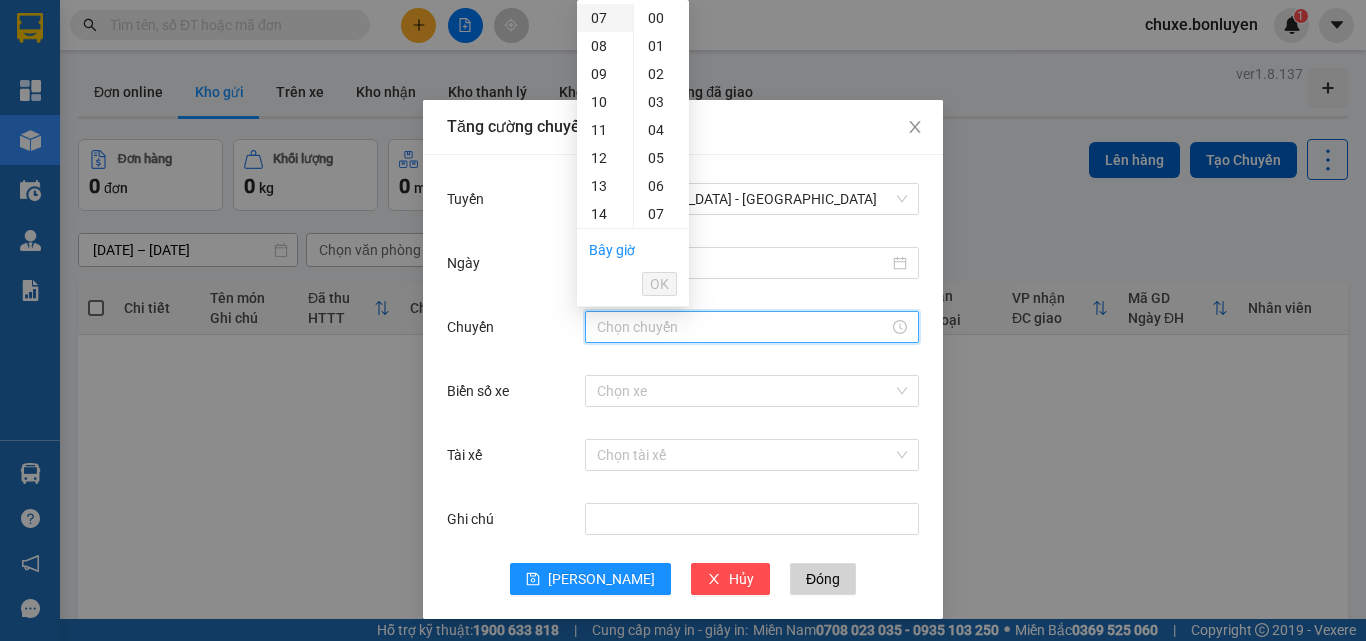click on "07" at bounding box center (605, 18) 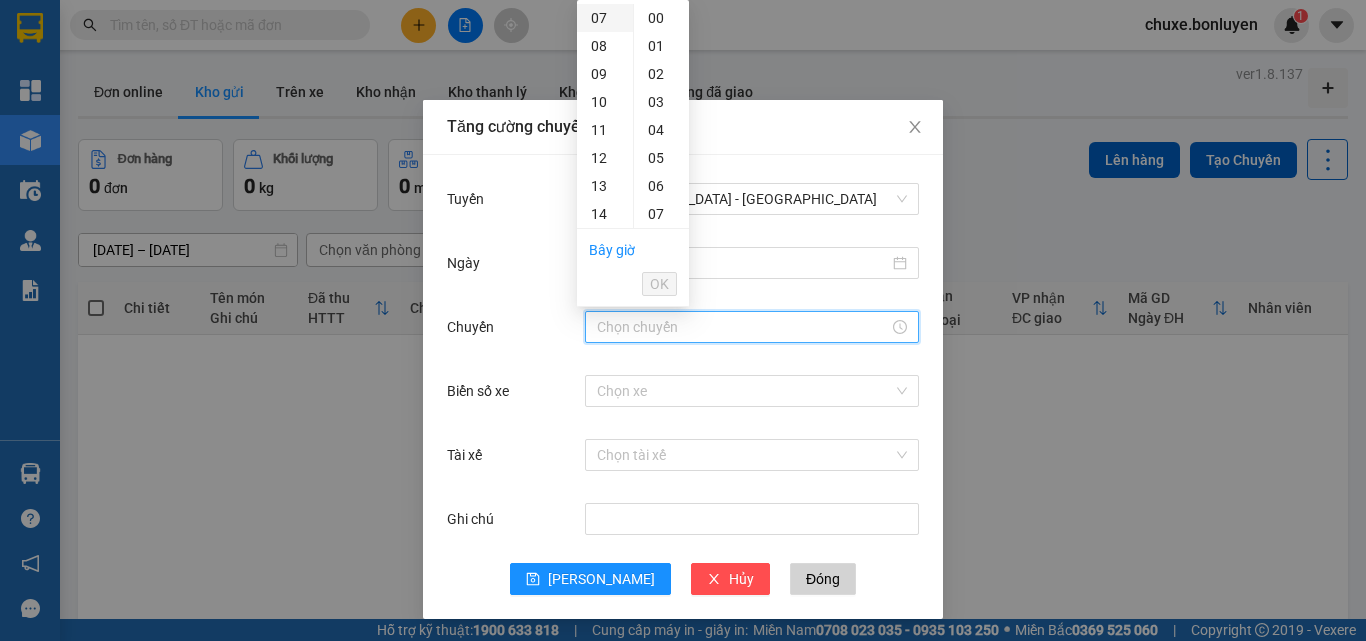 type on "07:00" 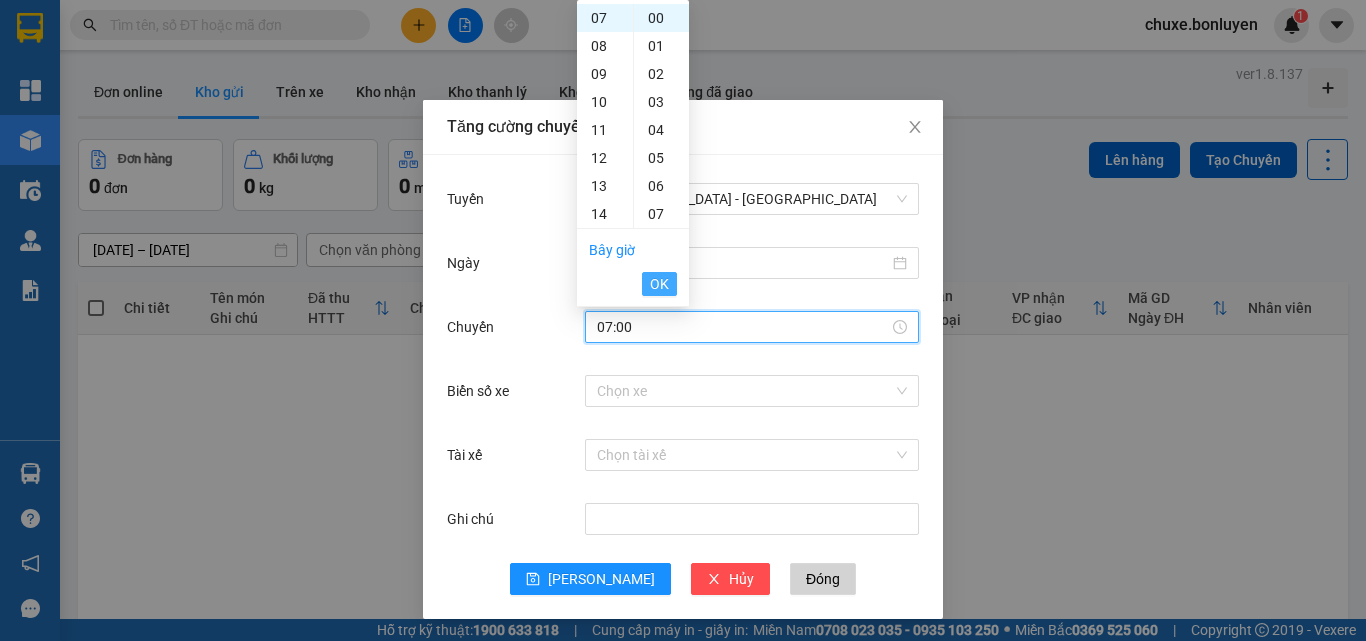 click on "OK" at bounding box center (659, 284) 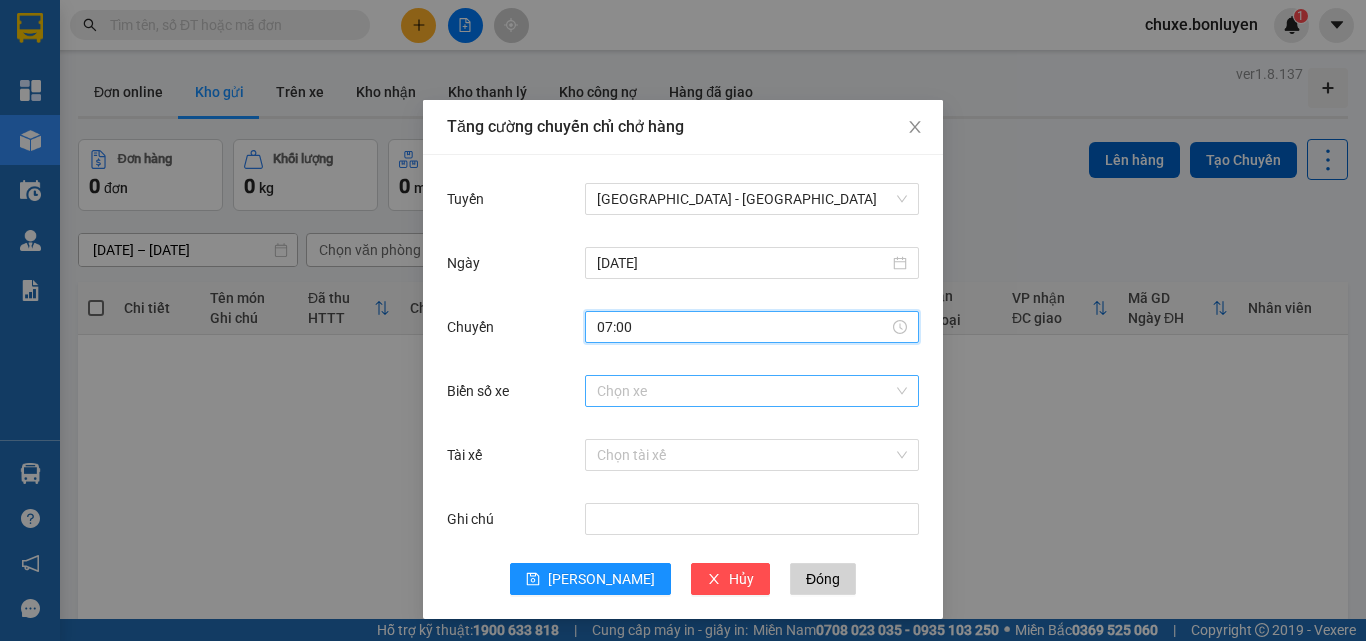 click on "Biển số xe" at bounding box center (745, 391) 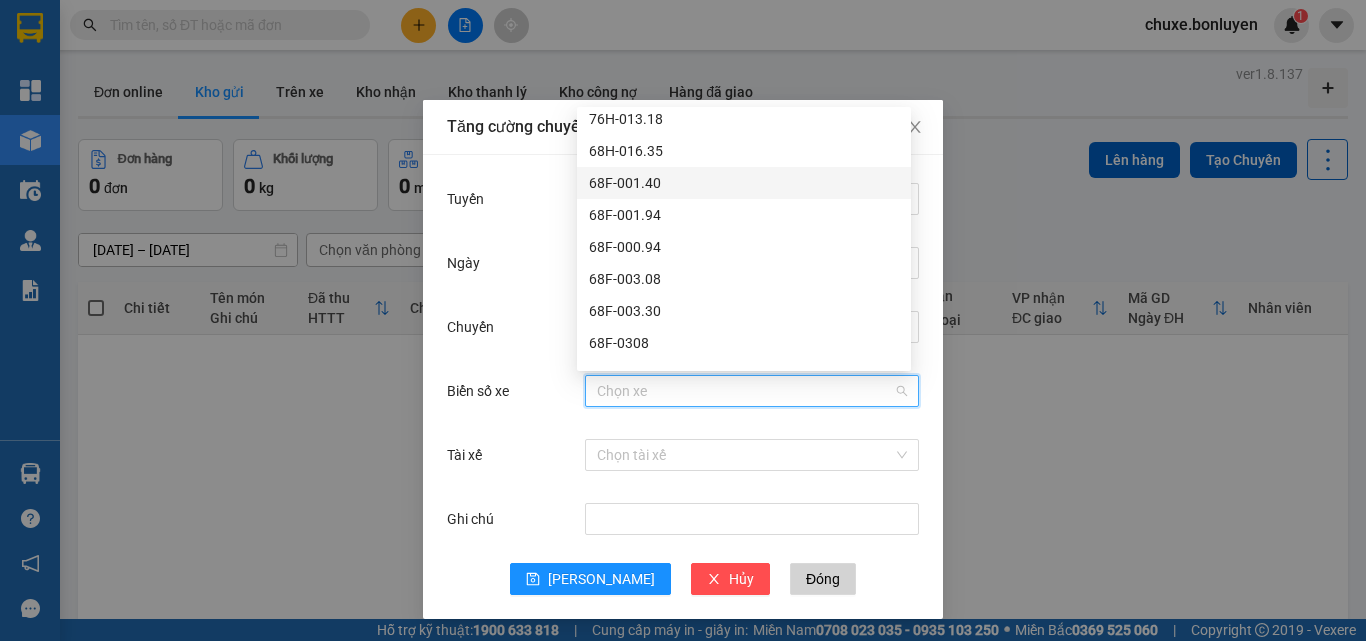 click on "68F-001.40" at bounding box center (744, 183) 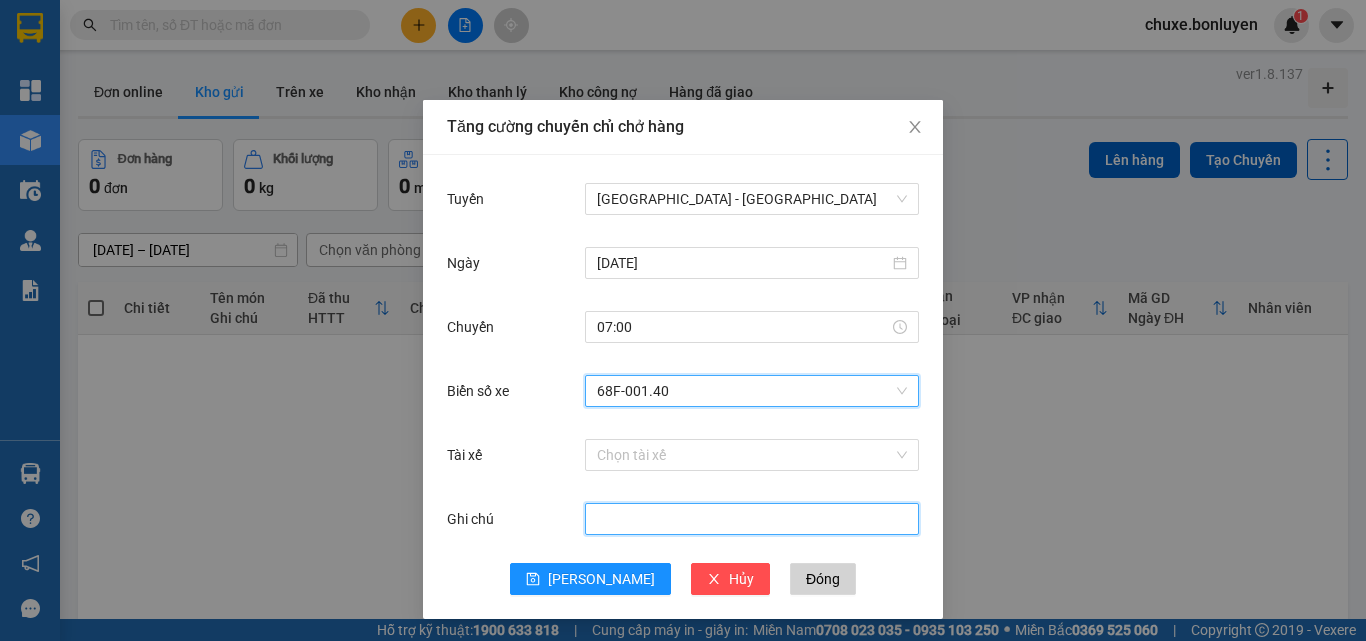 click on "Ghi chú" at bounding box center [752, 519] 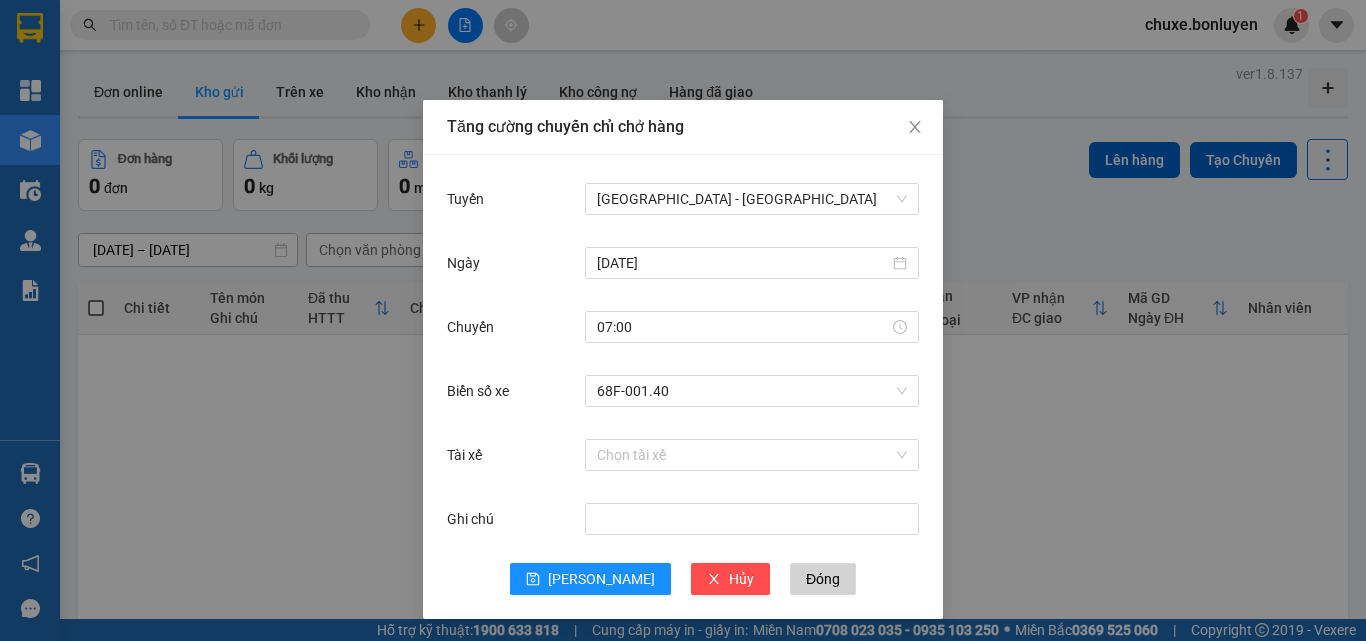 click on "Tăng cường chuyến chỉ chở hàng Tuyến Đà Nẵng - Hà Tiên Ngày 11/07/2025 Chuyến 07:00 Biển số xe 68F-001.40 Tài xế Chọn tài xế Ghi chú Lưu Hủy Đóng" at bounding box center (683, 320) 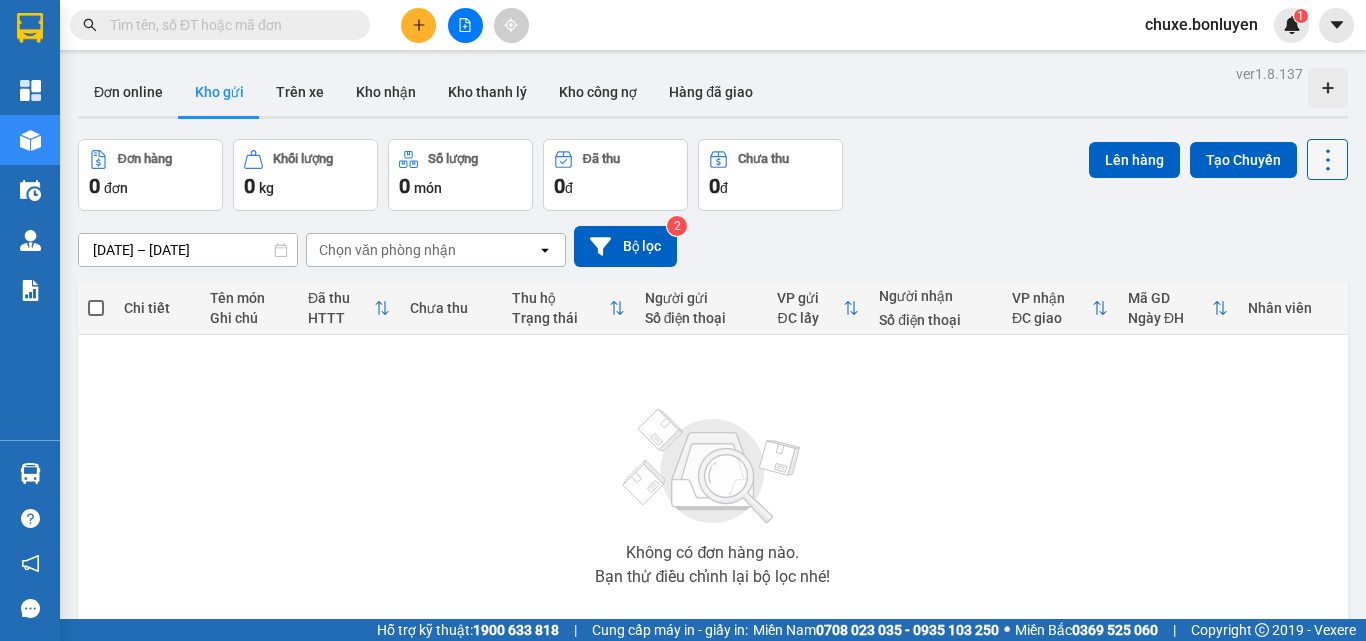 click 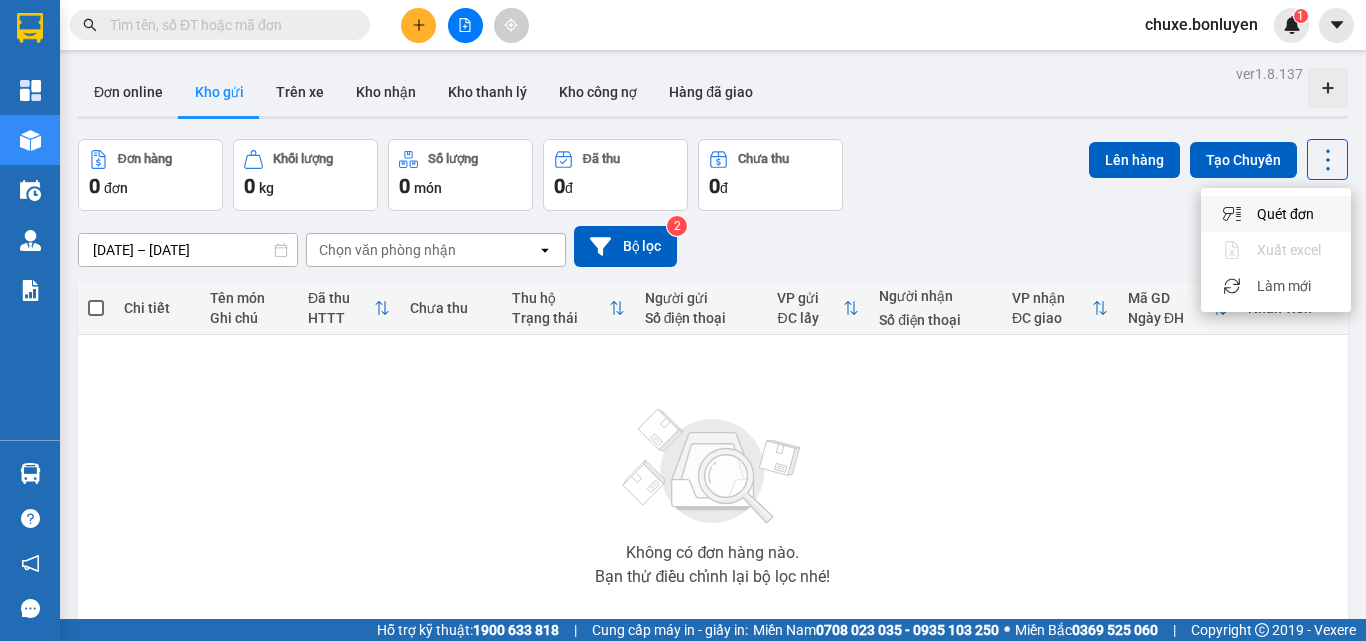 click on "Quét đơn" at bounding box center (1285, 214) 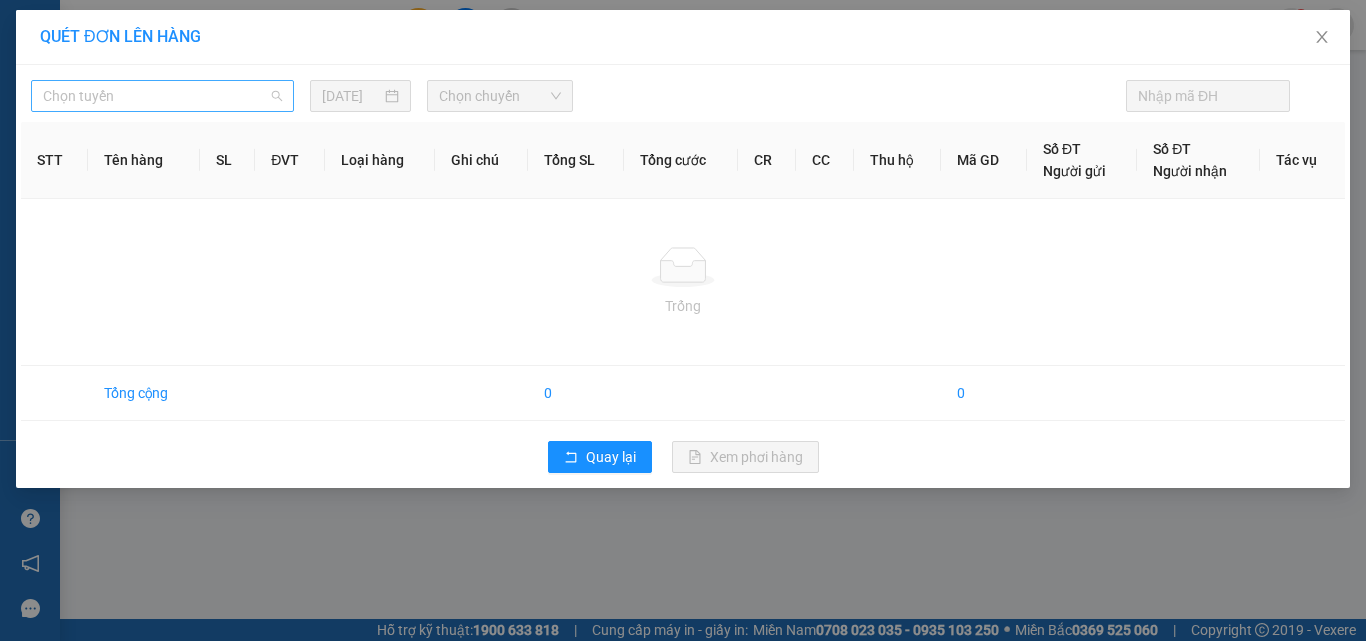 click on "Chọn tuyến" at bounding box center [162, 96] 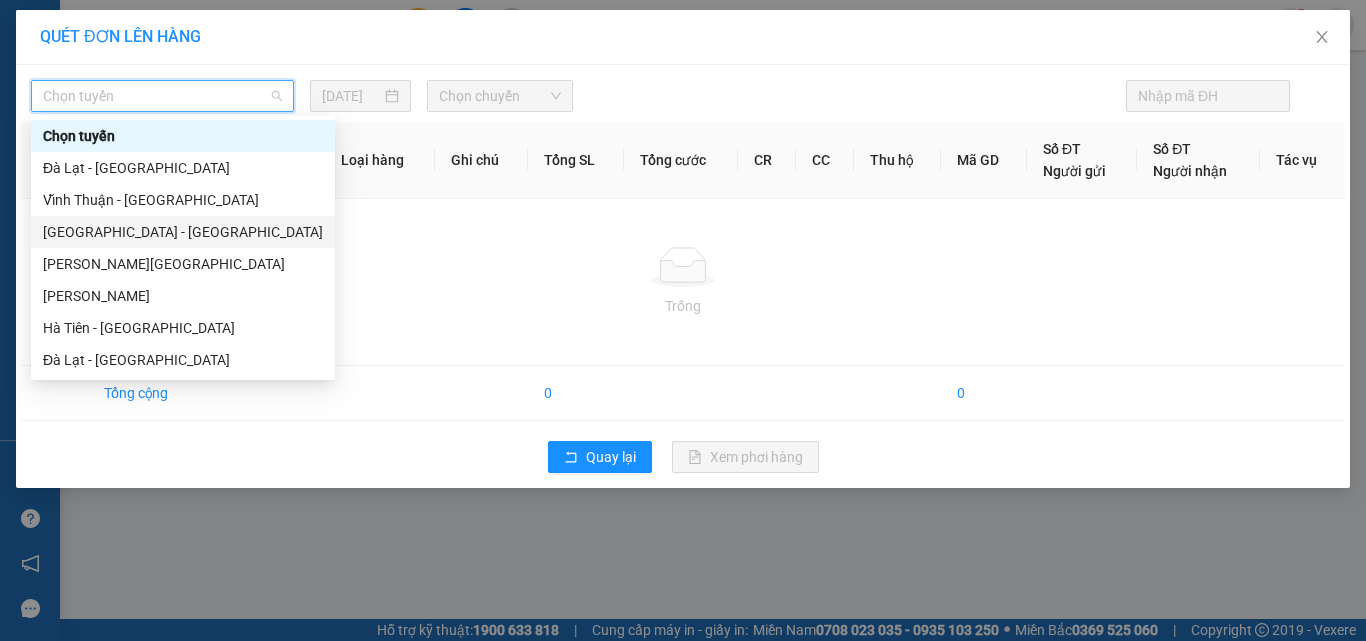 click on "[GEOGRAPHIC_DATA] - [GEOGRAPHIC_DATA]" at bounding box center (183, 232) 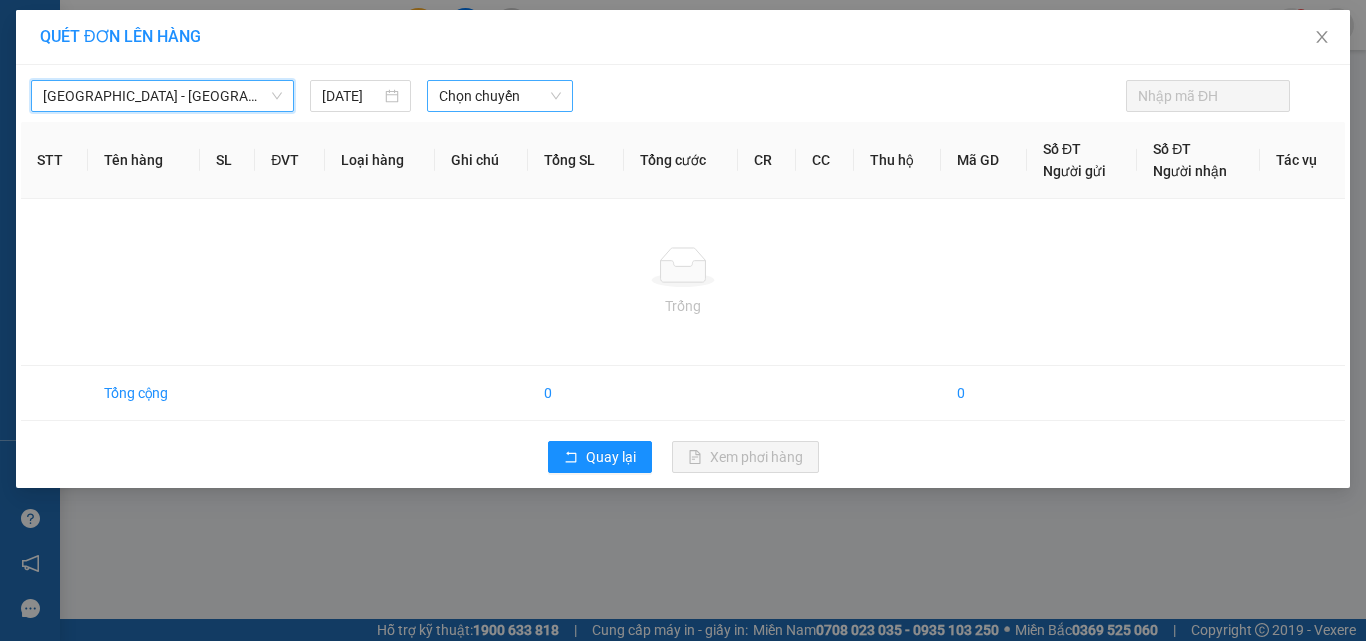 click on "Chọn chuyến" at bounding box center (500, 96) 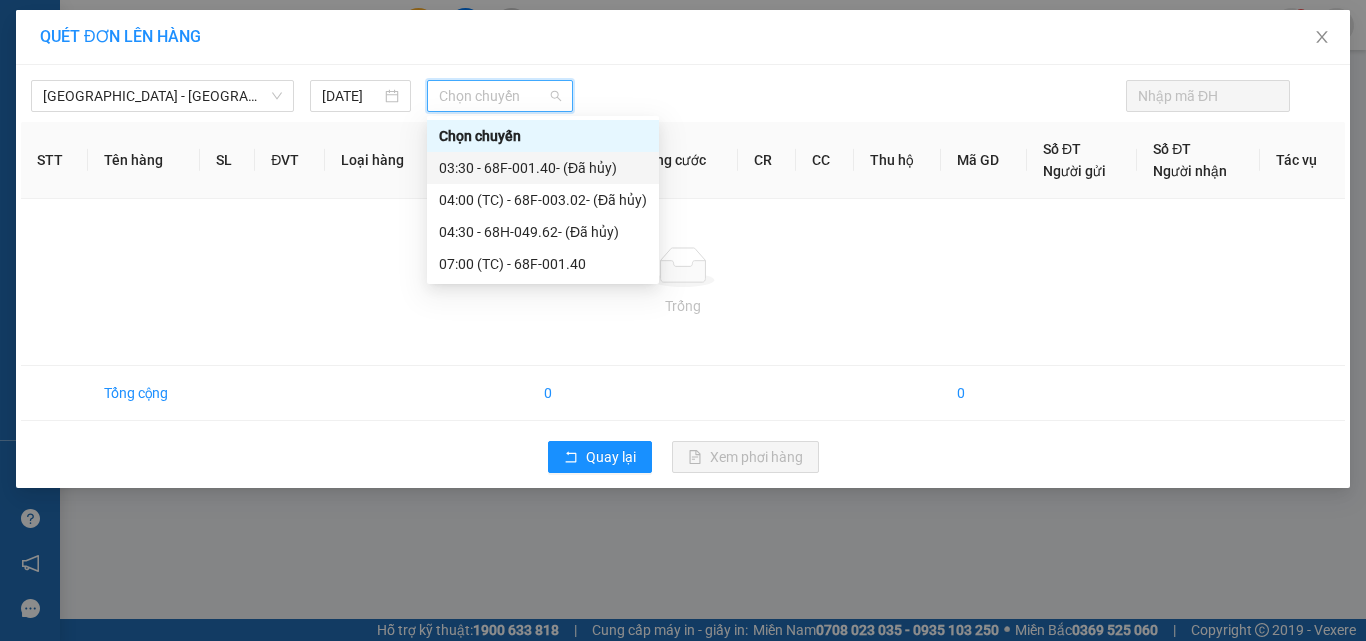 click on "03:30     - 68F-001.40  - (Đã hủy)" at bounding box center (543, 168) 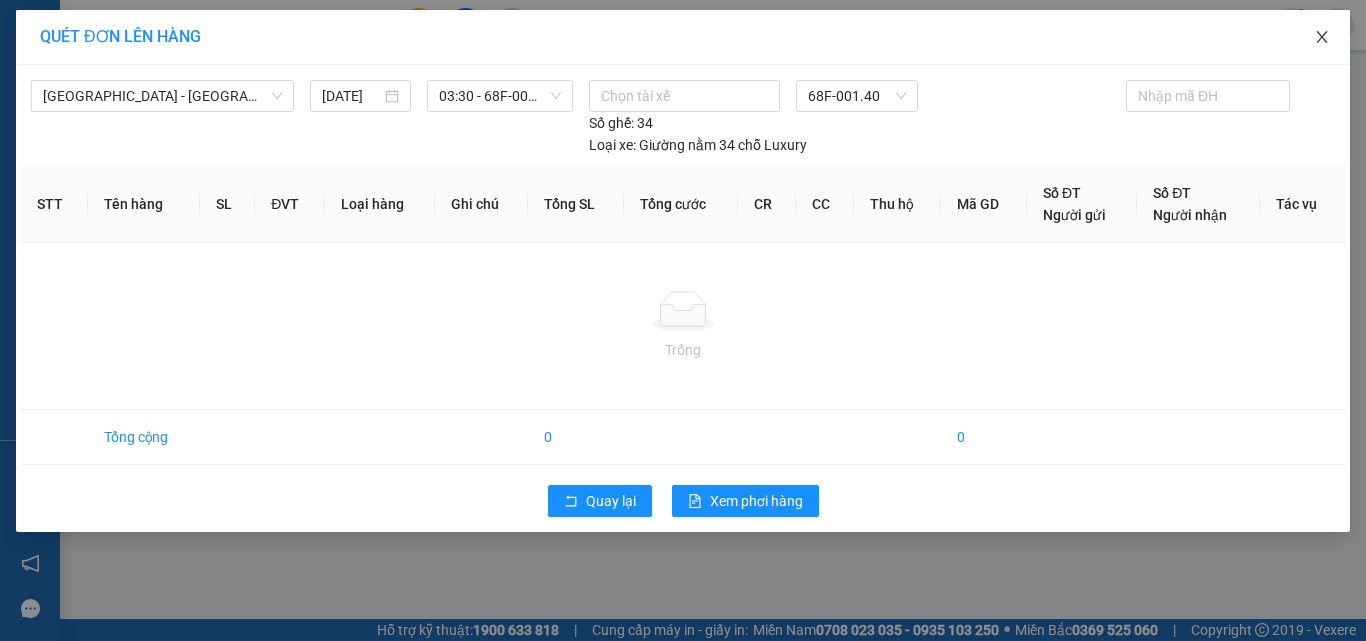 click 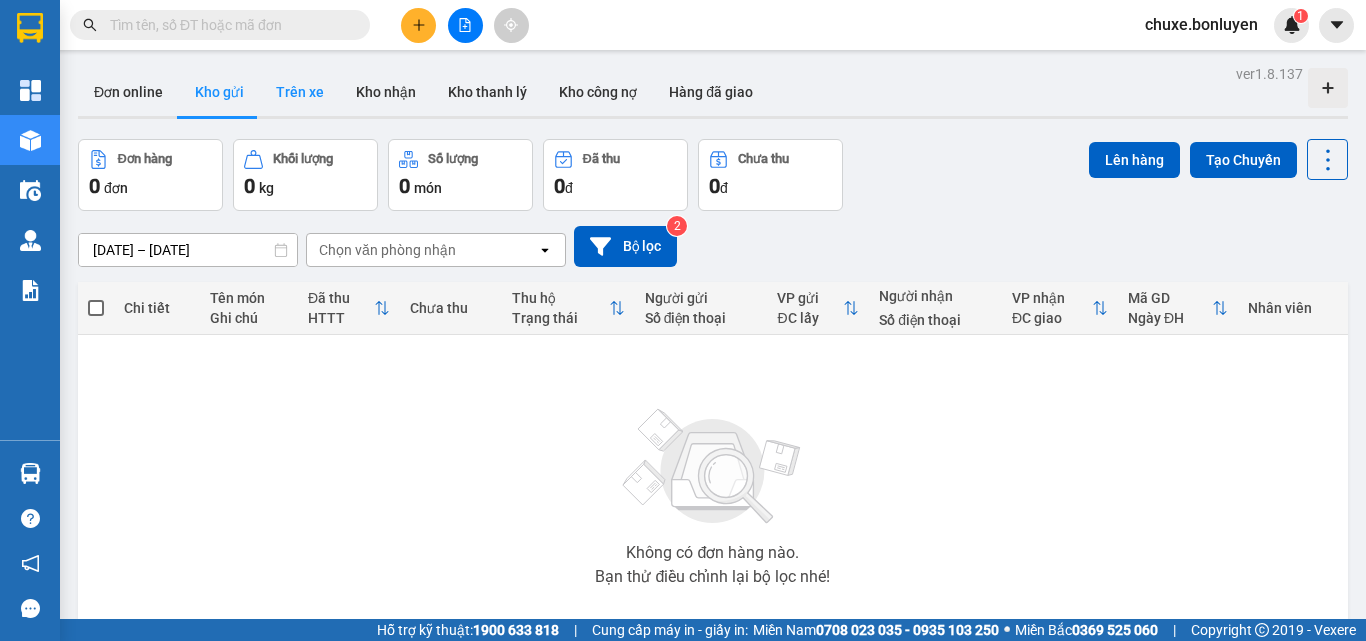 click on "Trên xe" at bounding box center [300, 92] 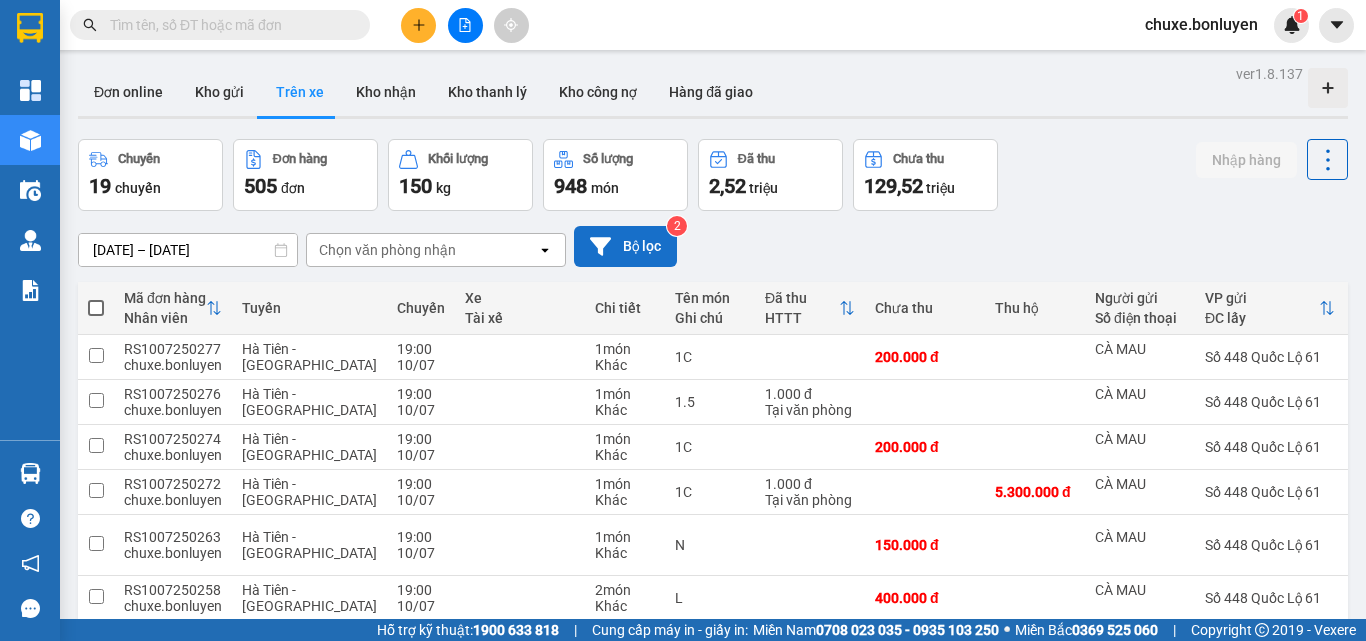 click on "Bộ lọc" at bounding box center (625, 246) 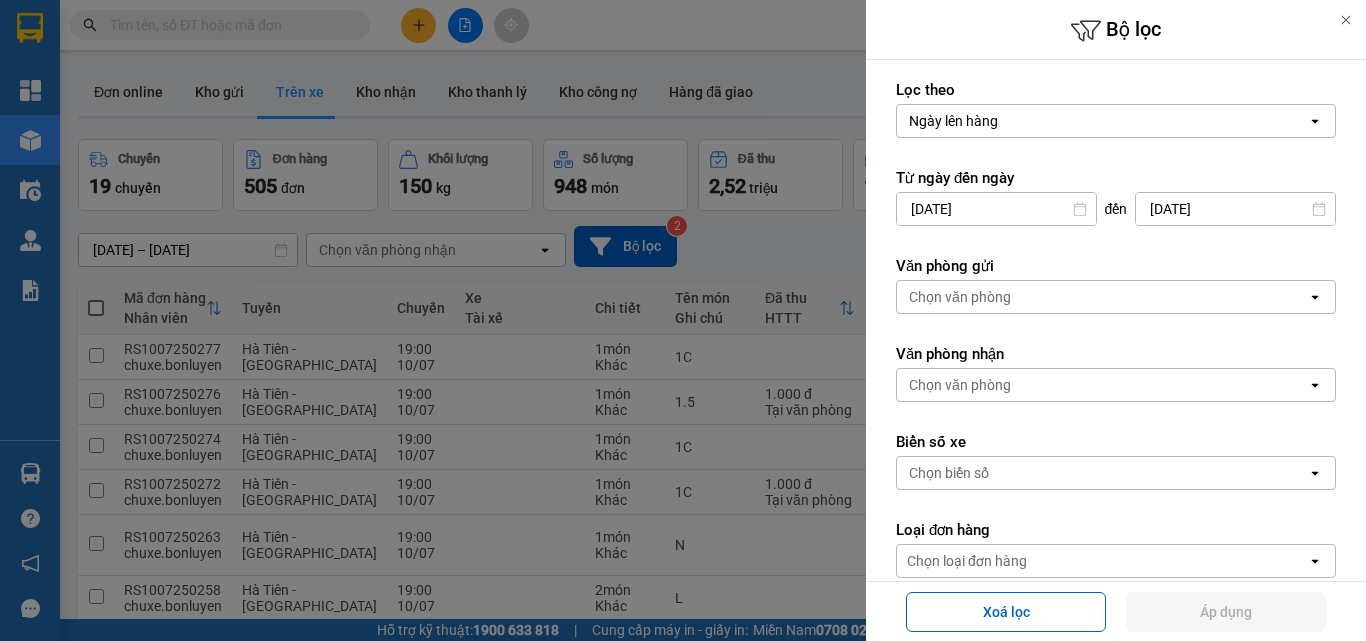 click on "Chọn văn phòng" at bounding box center (1102, 297) 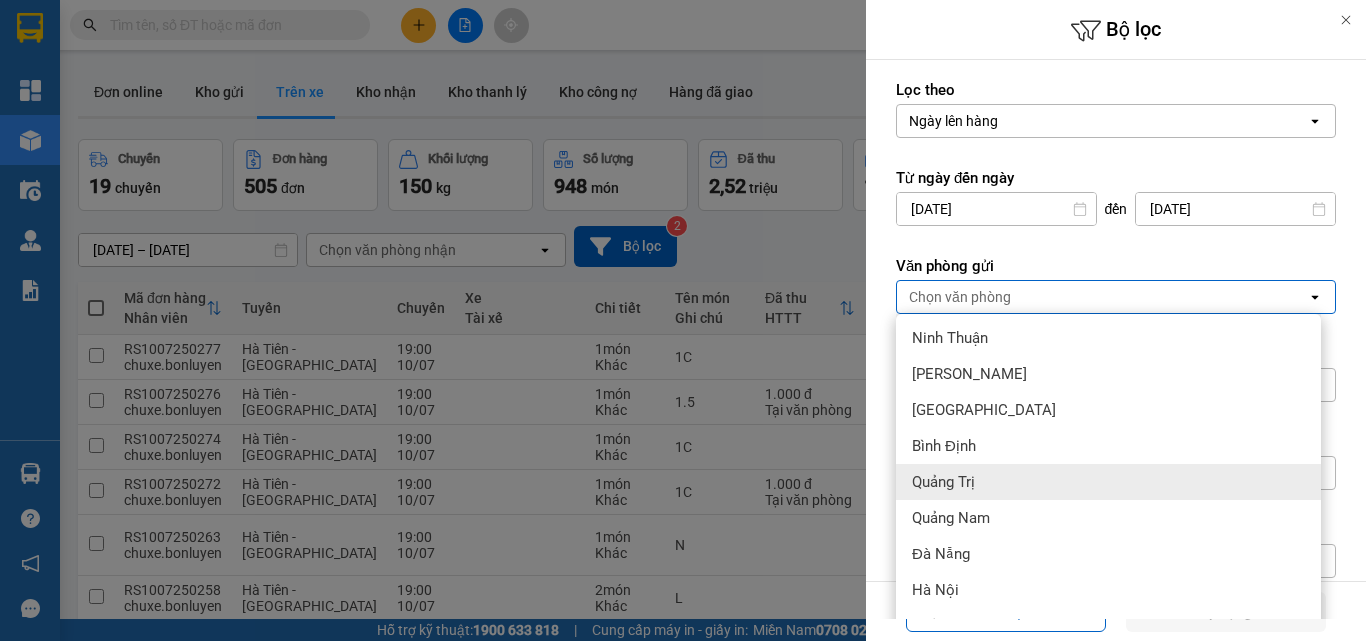 scroll, scrollTop: 400, scrollLeft: 0, axis: vertical 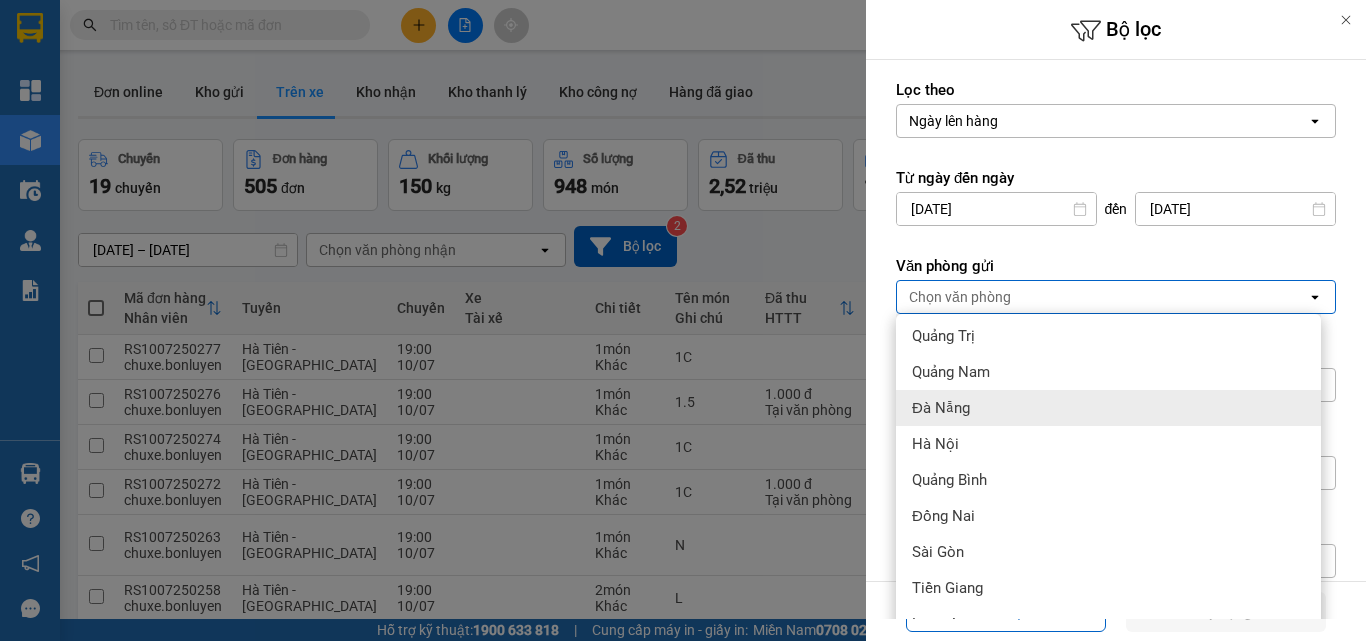 click on "Đà Nẵng" at bounding box center (1108, 408) 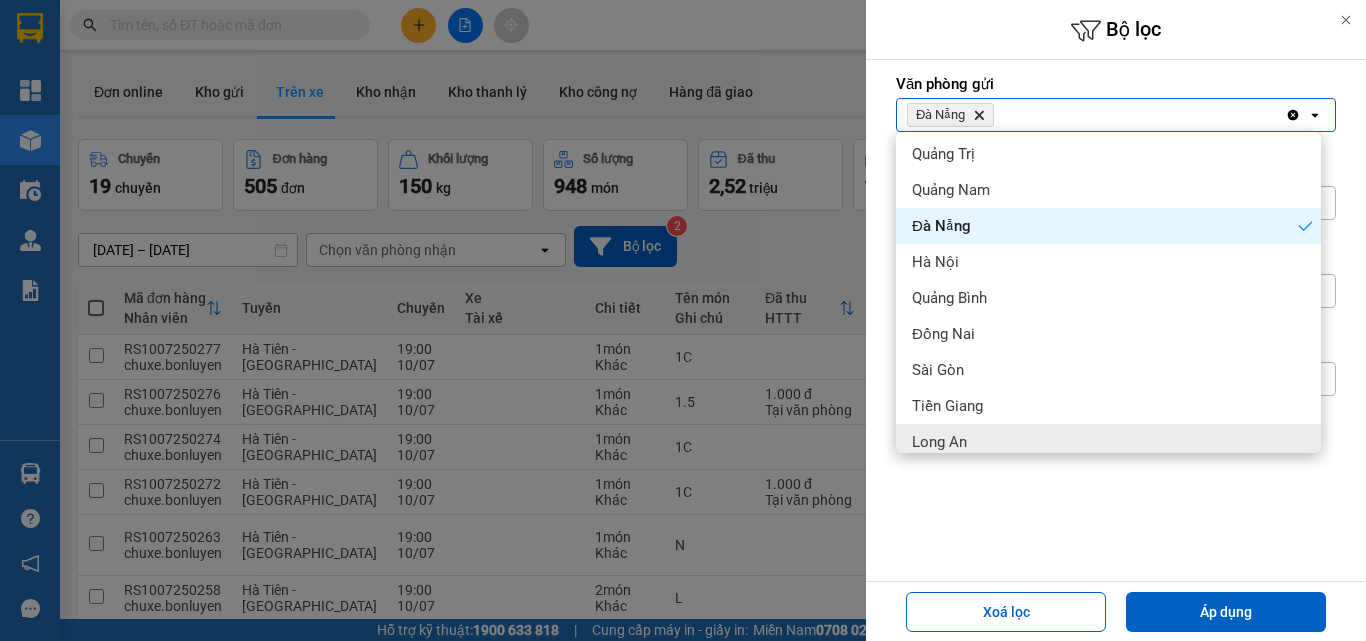 scroll, scrollTop: 197, scrollLeft: 0, axis: vertical 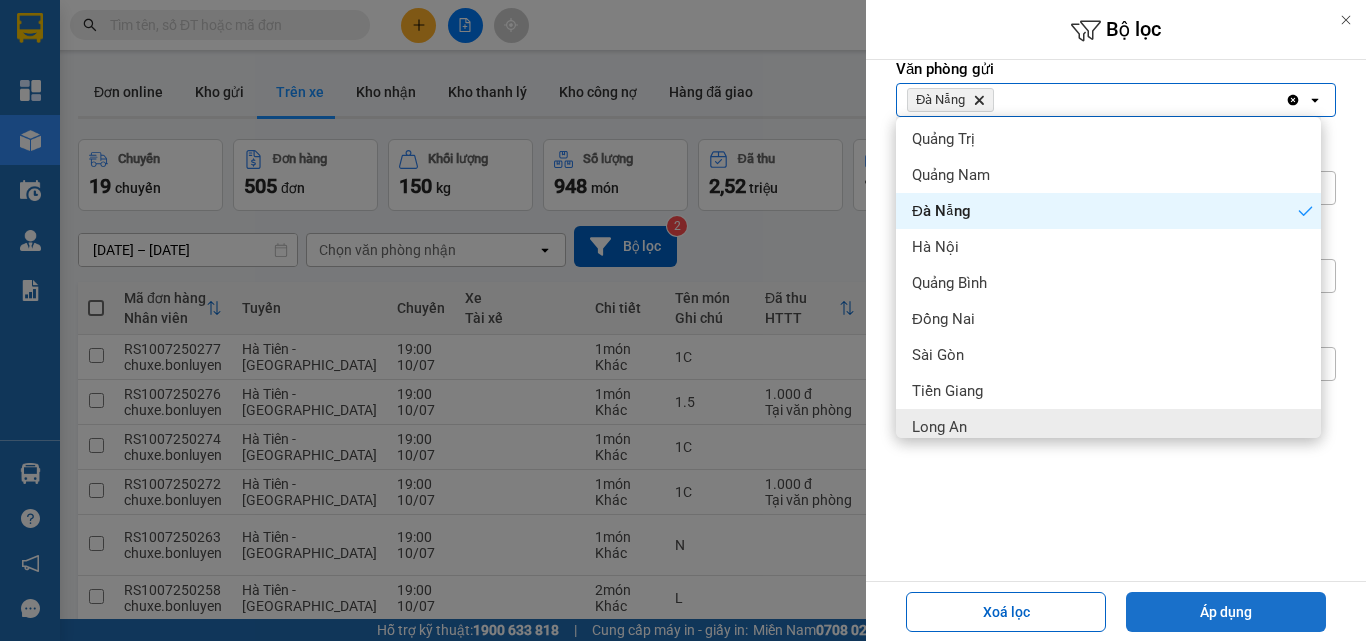 click on "Áp dụng" at bounding box center [1226, 612] 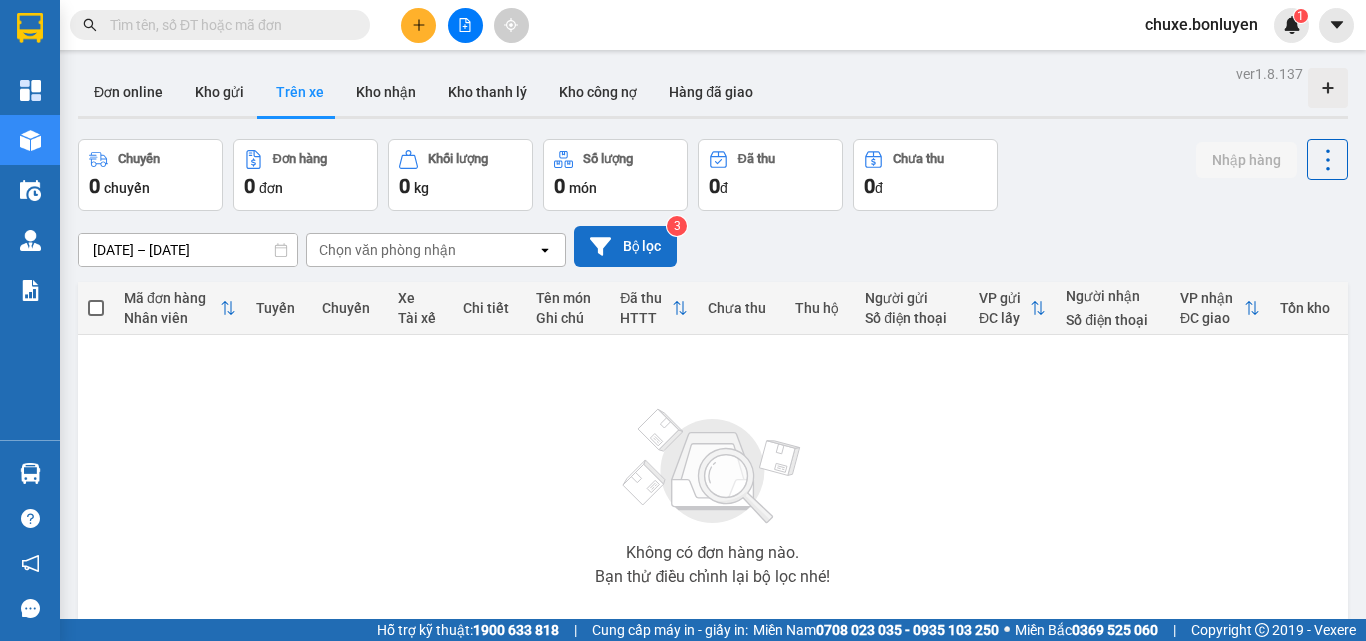 click on "Bộ lọc" at bounding box center (625, 246) 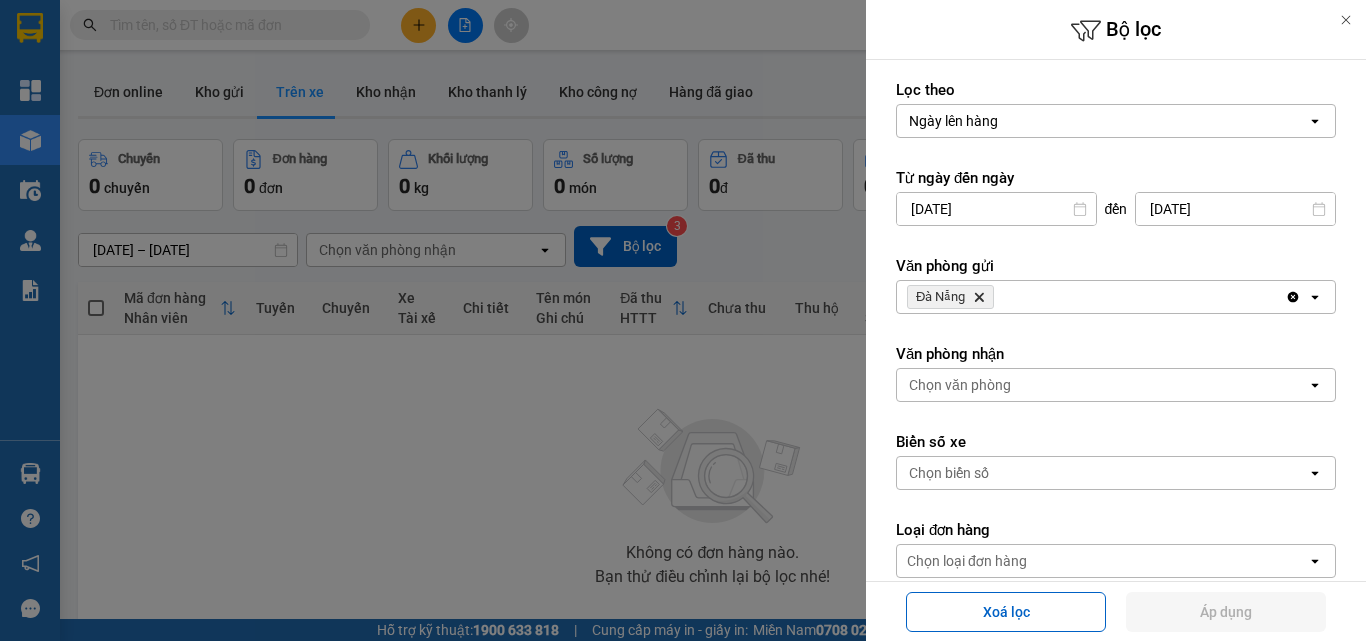 click on "Chọn văn phòng" at bounding box center [1102, 385] 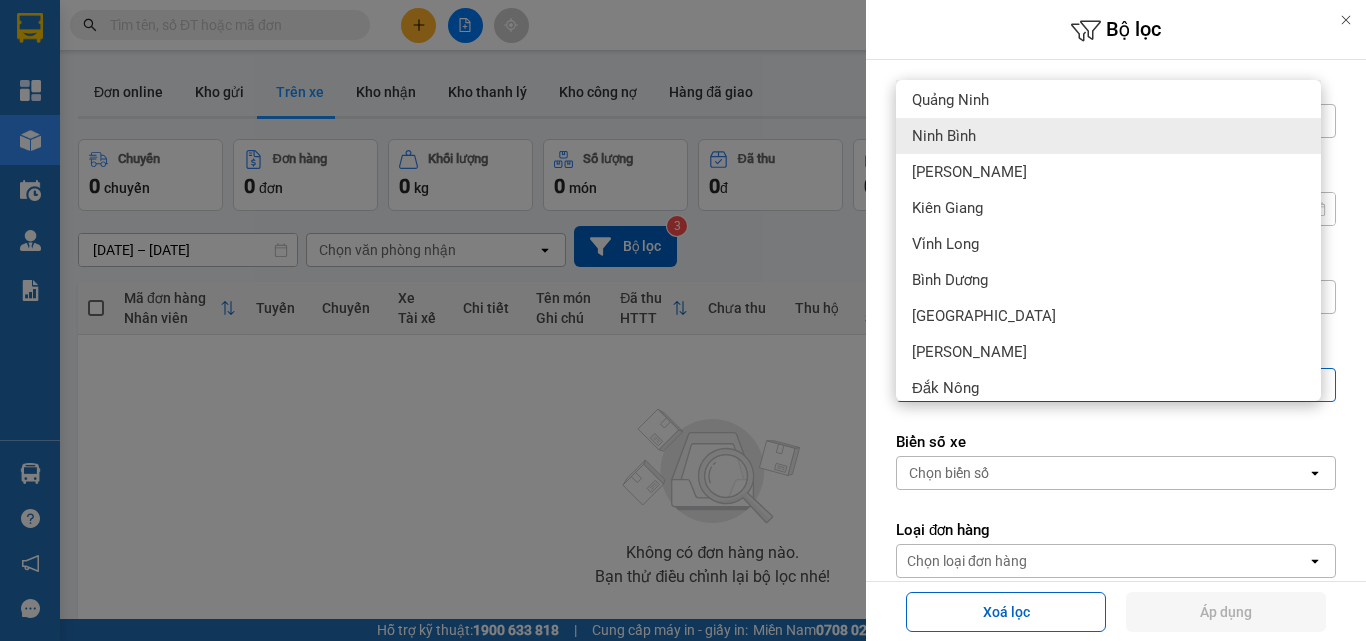 scroll, scrollTop: 800, scrollLeft: 0, axis: vertical 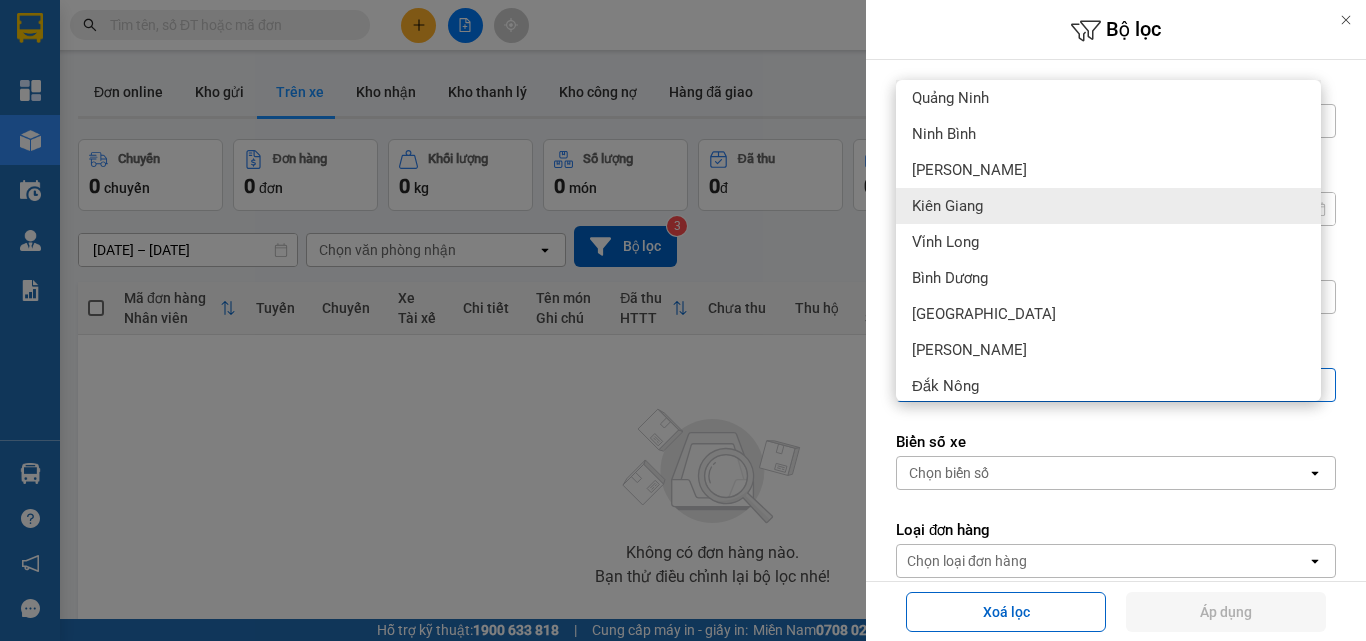 click on "Kiên Giang" at bounding box center [1108, 206] 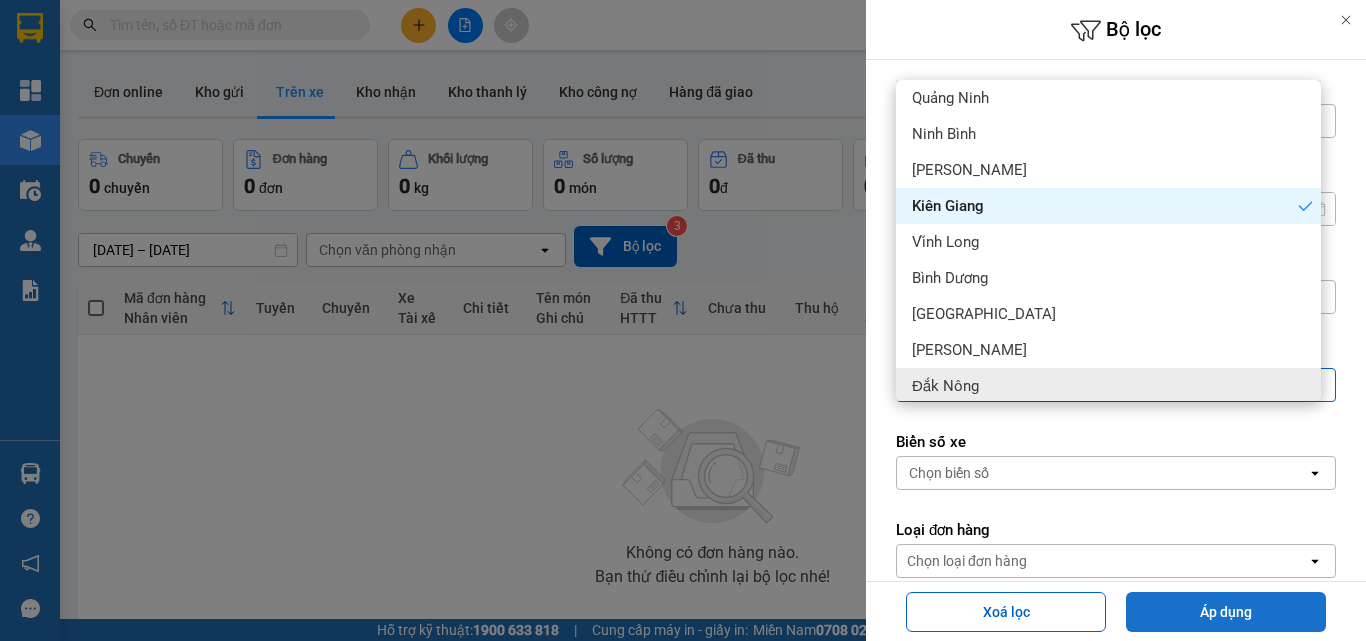 click on "Áp dụng" at bounding box center [1226, 612] 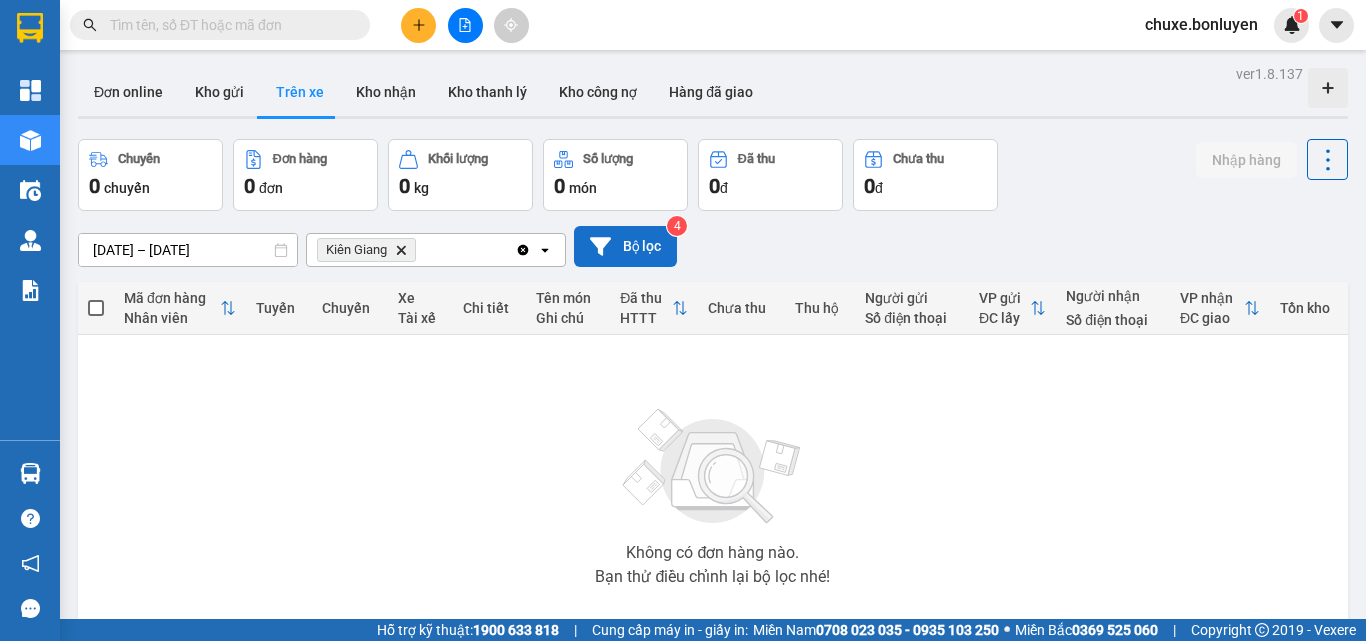 click on "Bộ lọc" at bounding box center (625, 246) 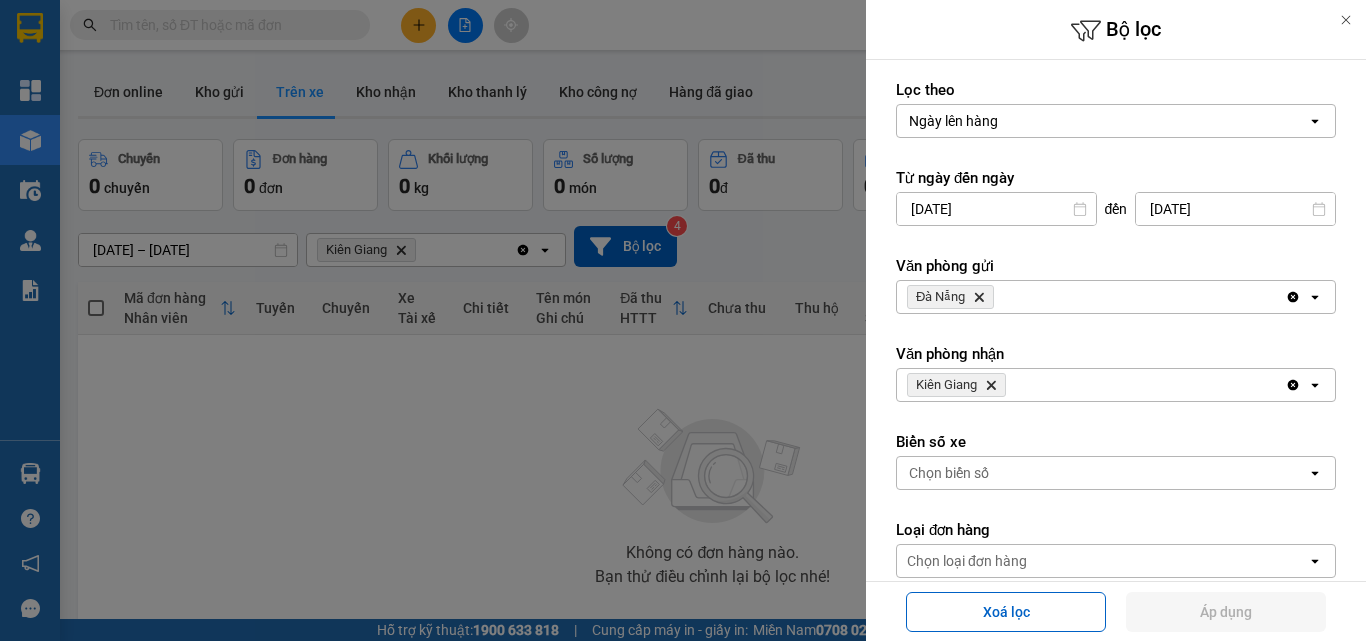 click on "Delete" 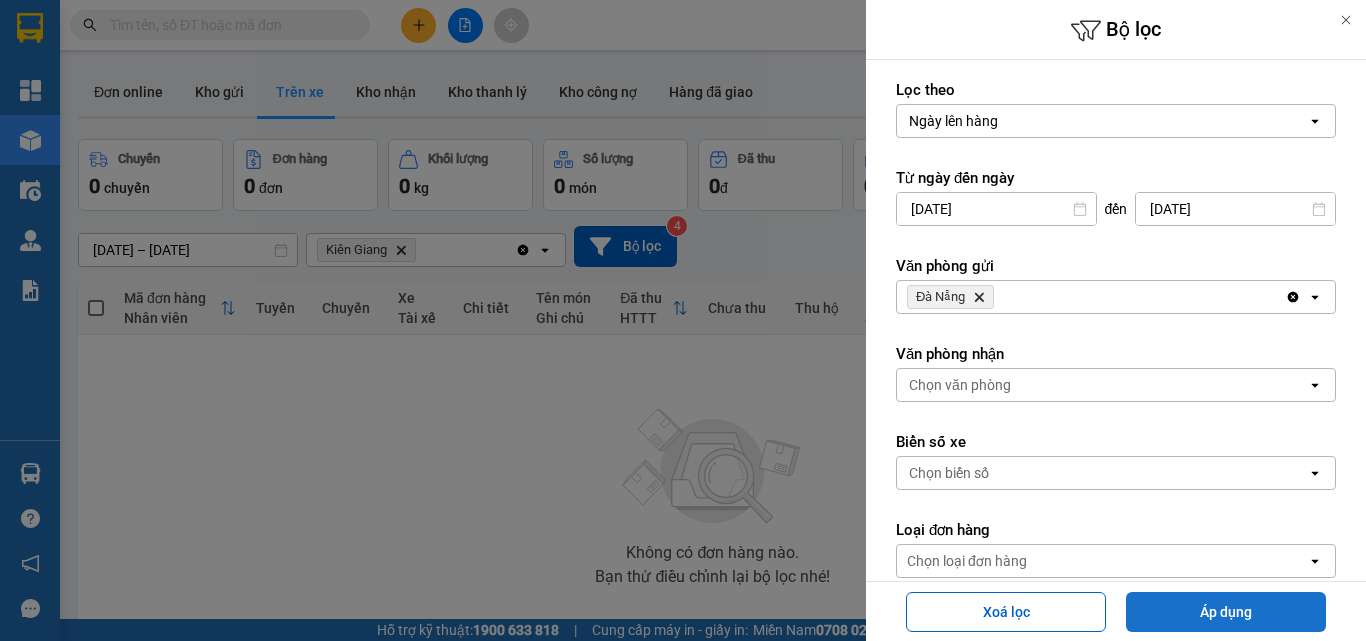 click on "Áp dụng" at bounding box center (1226, 612) 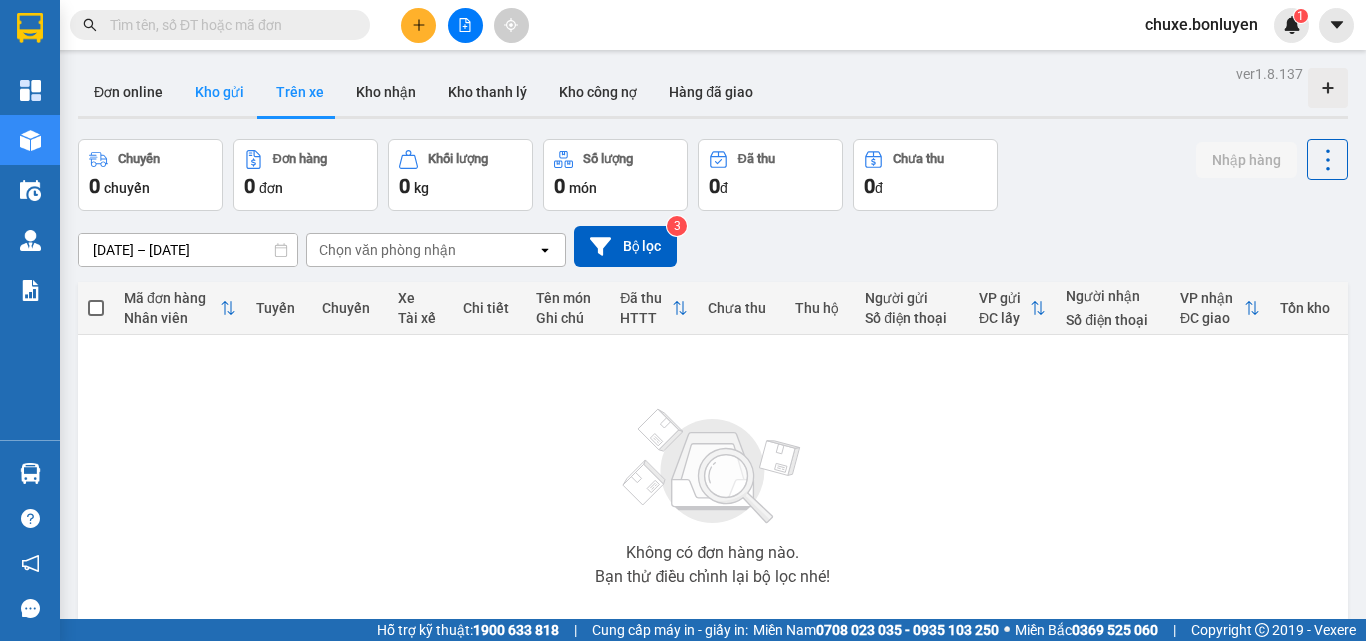 click on "Kho gửi" at bounding box center (219, 92) 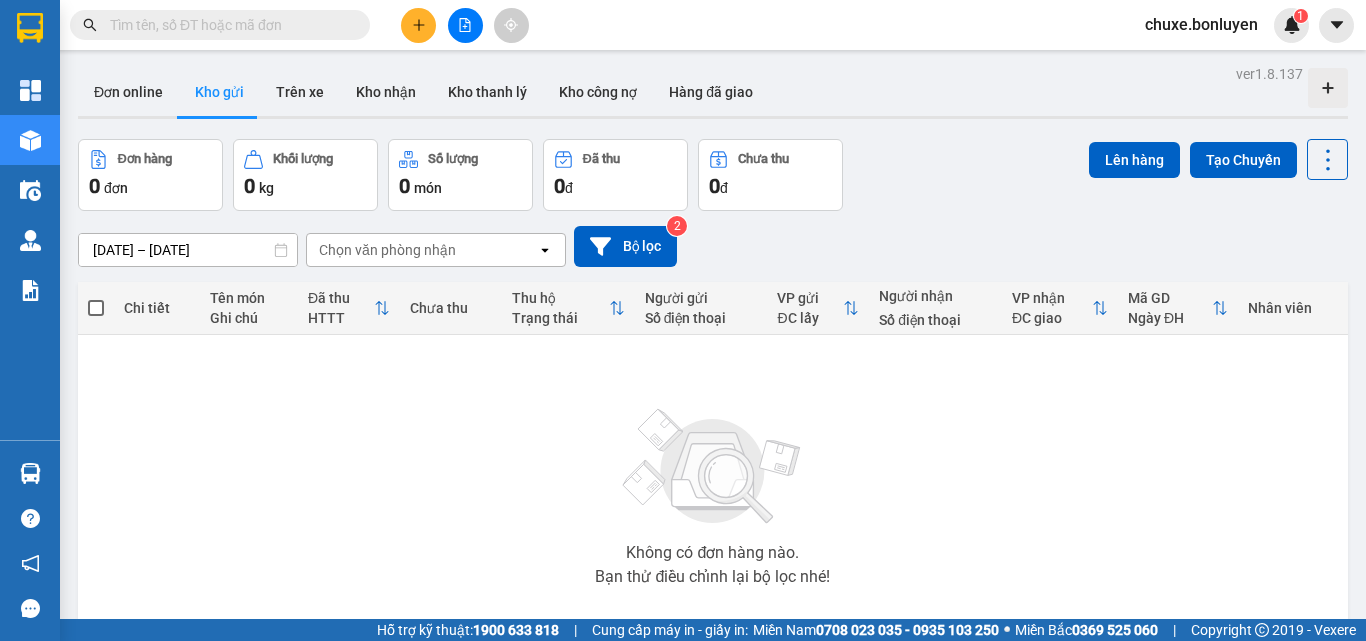 click on "Chọn văn phòng nhận" at bounding box center [387, 250] 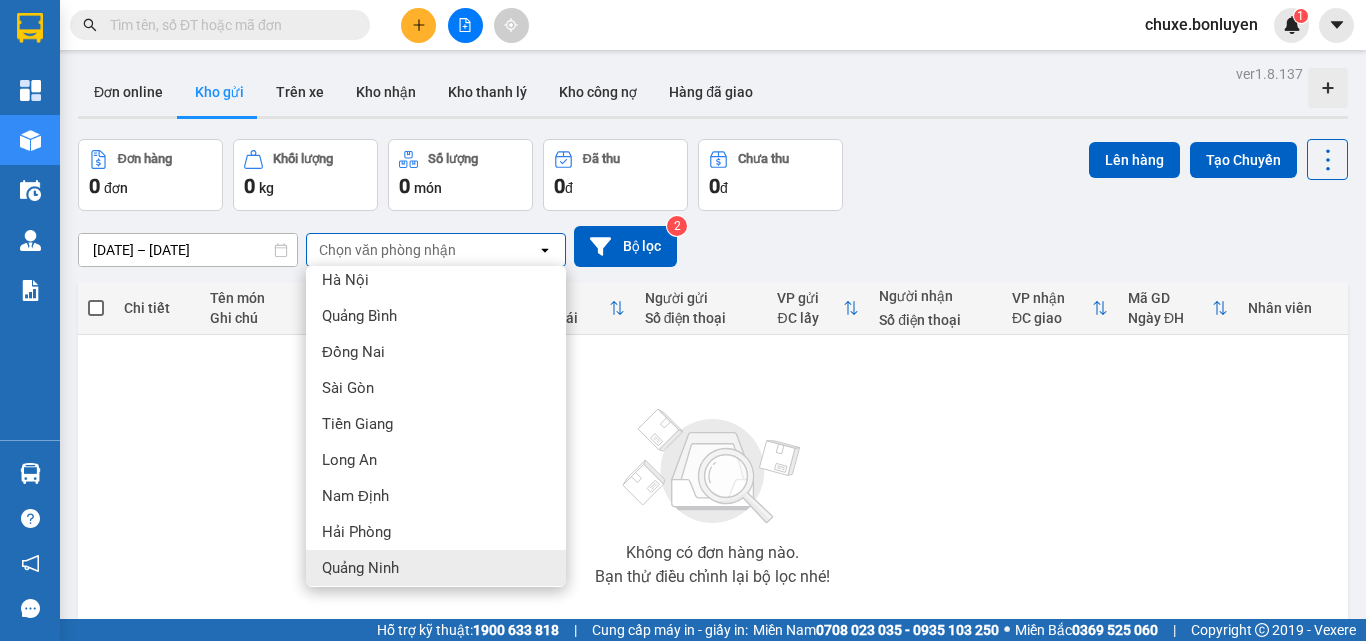 scroll, scrollTop: 419, scrollLeft: 0, axis: vertical 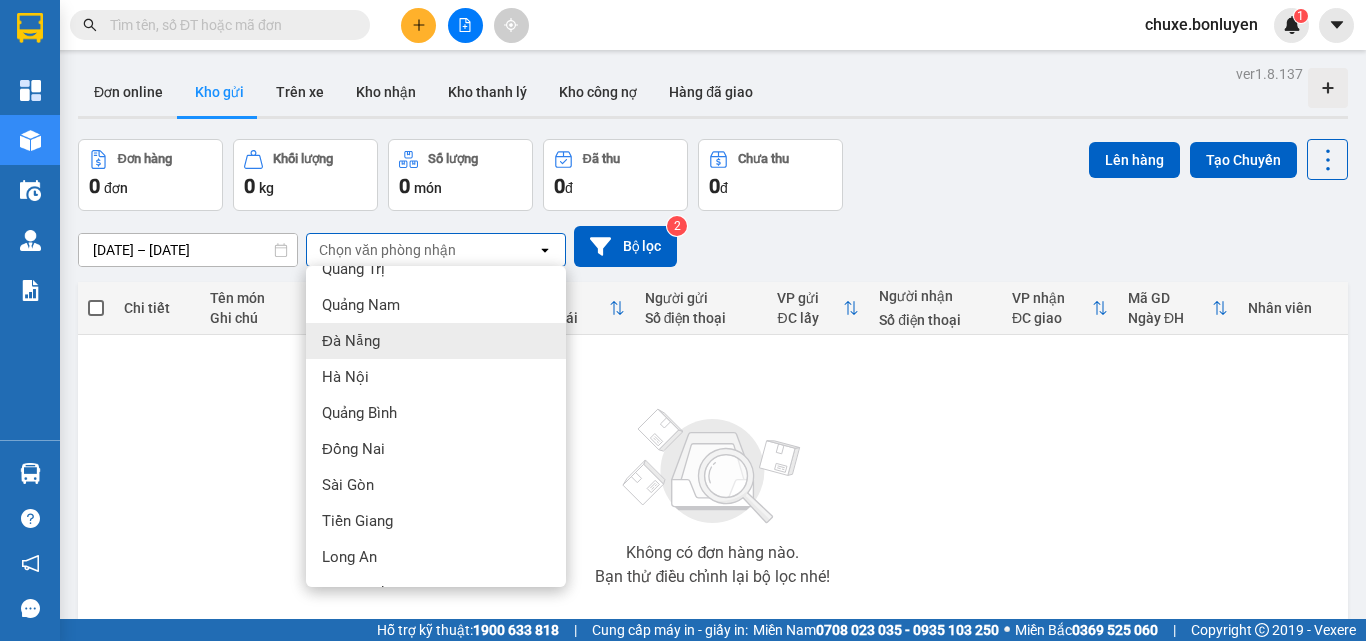 click on "Đà Nẵng" at bounding box center [436, 341] 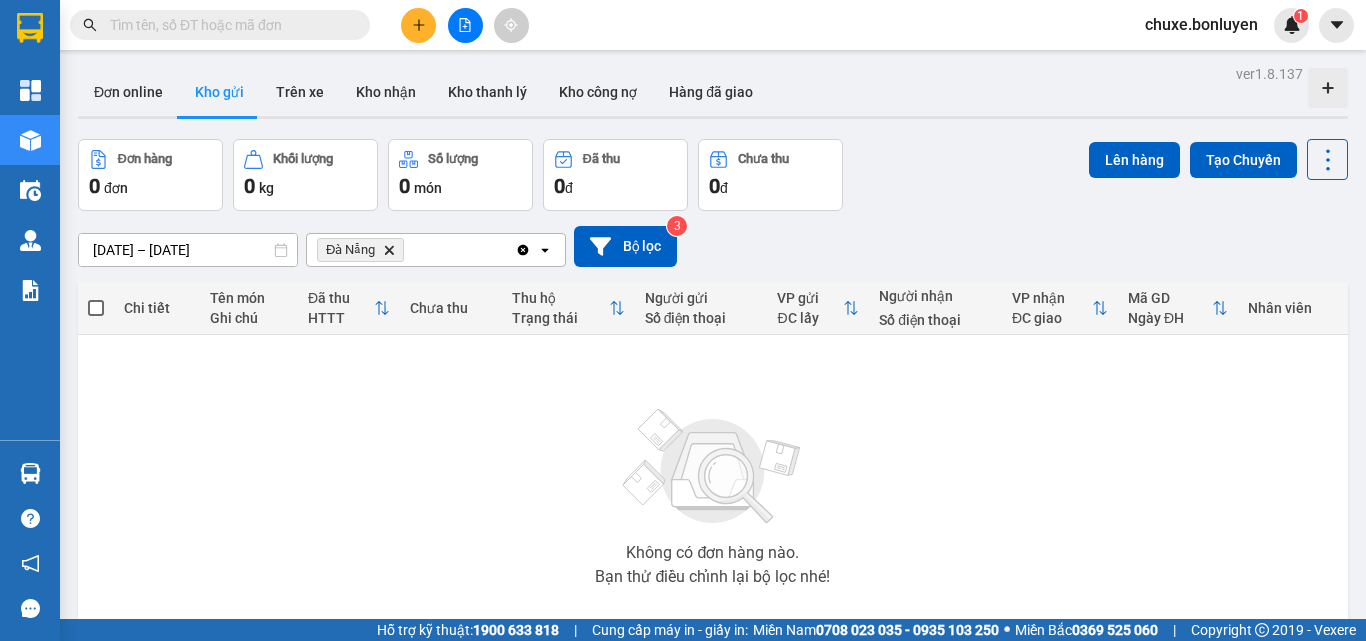 click on "Đà Nẵng Delete" at bounding box center (360, 250) 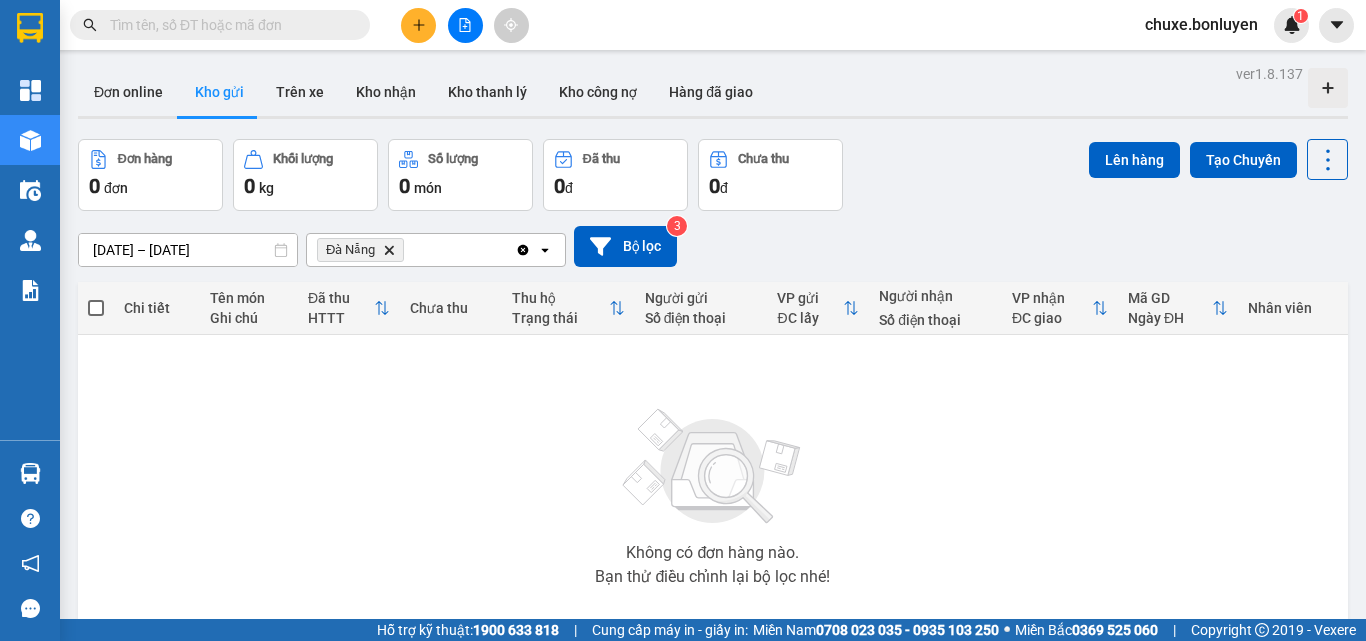click on "Đà Nẵng Delete" at bounding box center [360, 250] 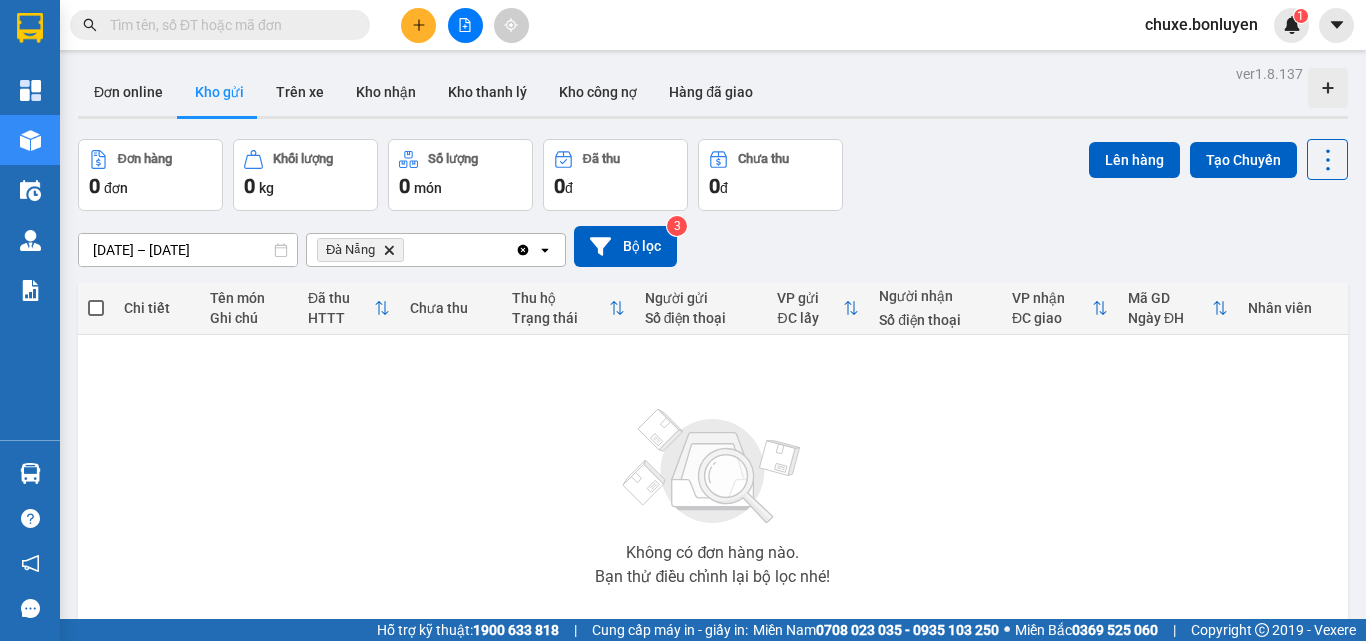 click on "Delete" 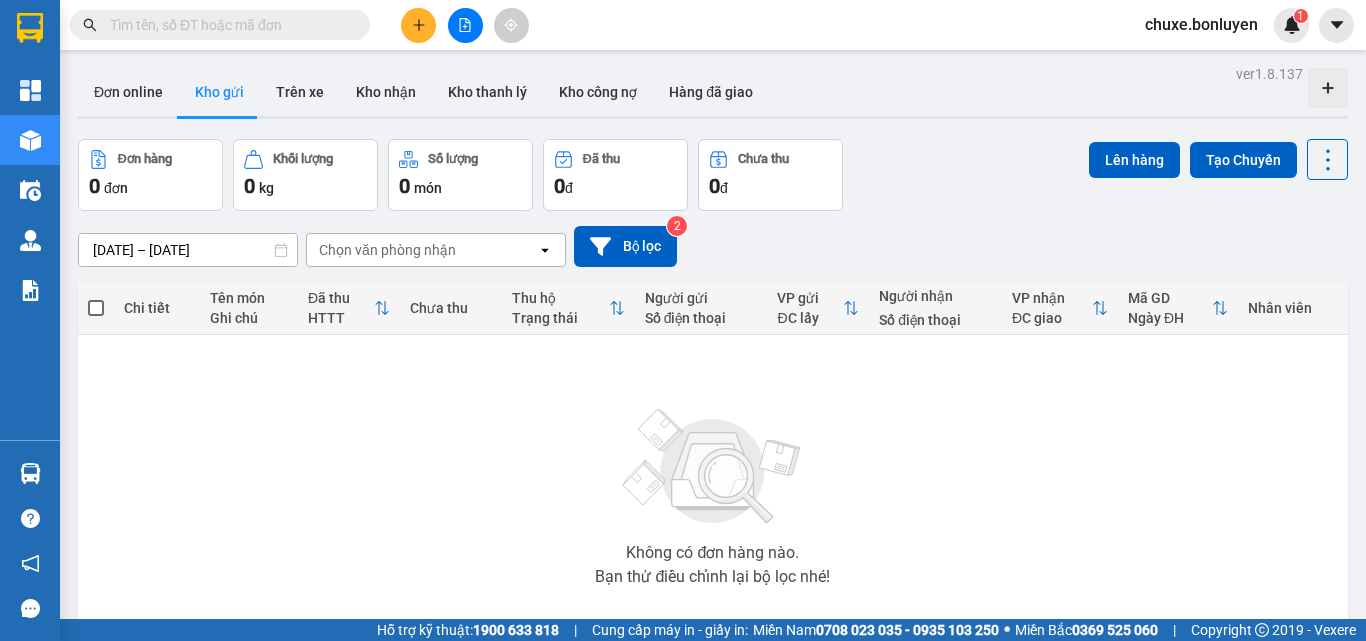 drag, startPoint x: 699, startPoint y: 93, endPoint x: 975, endPoint y: 94, distance: 276.0018 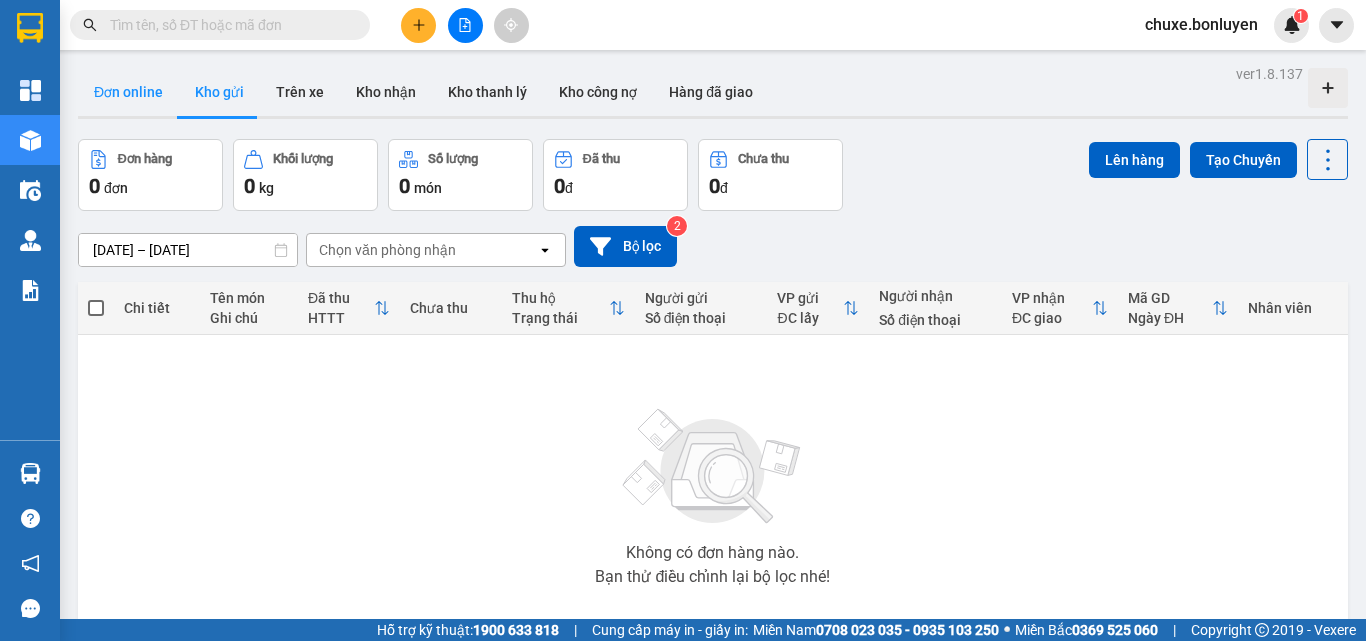 click on "Đơn online" at bounding box center (128, 92) 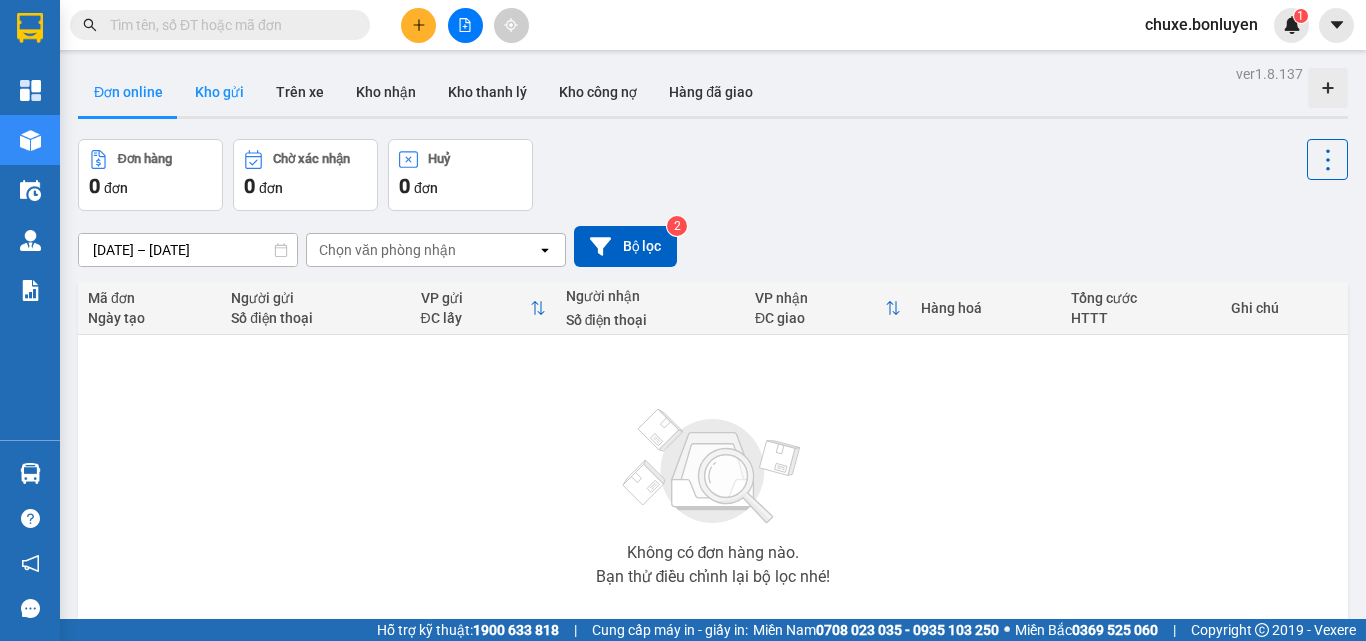 click on "Kho gửi" at bounding box center [219, 92] 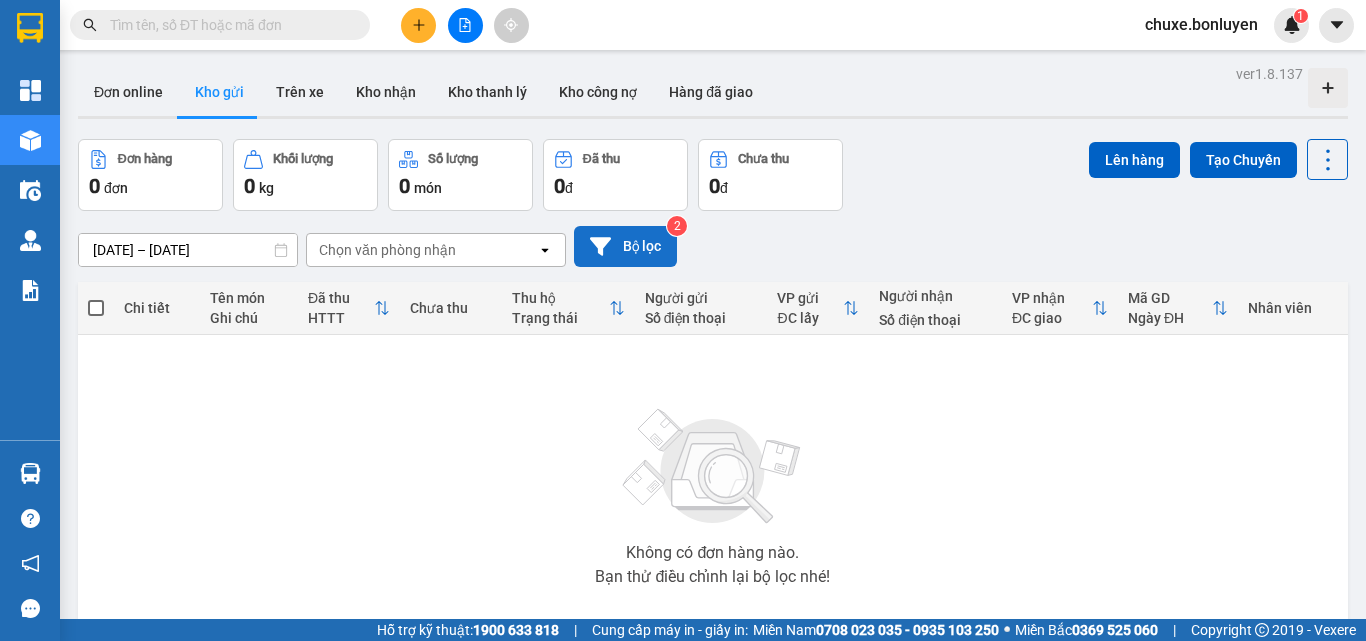 click on "Bộ lọc" at bounding box center (625, 246) 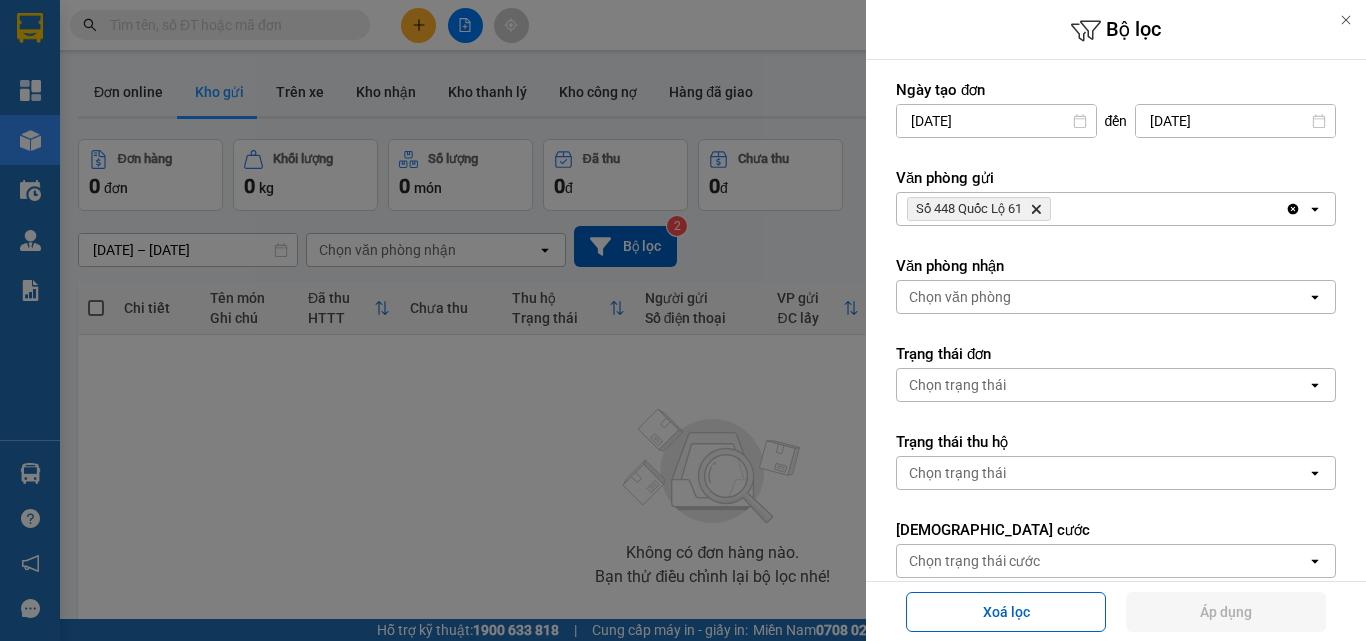 click on "Delete" 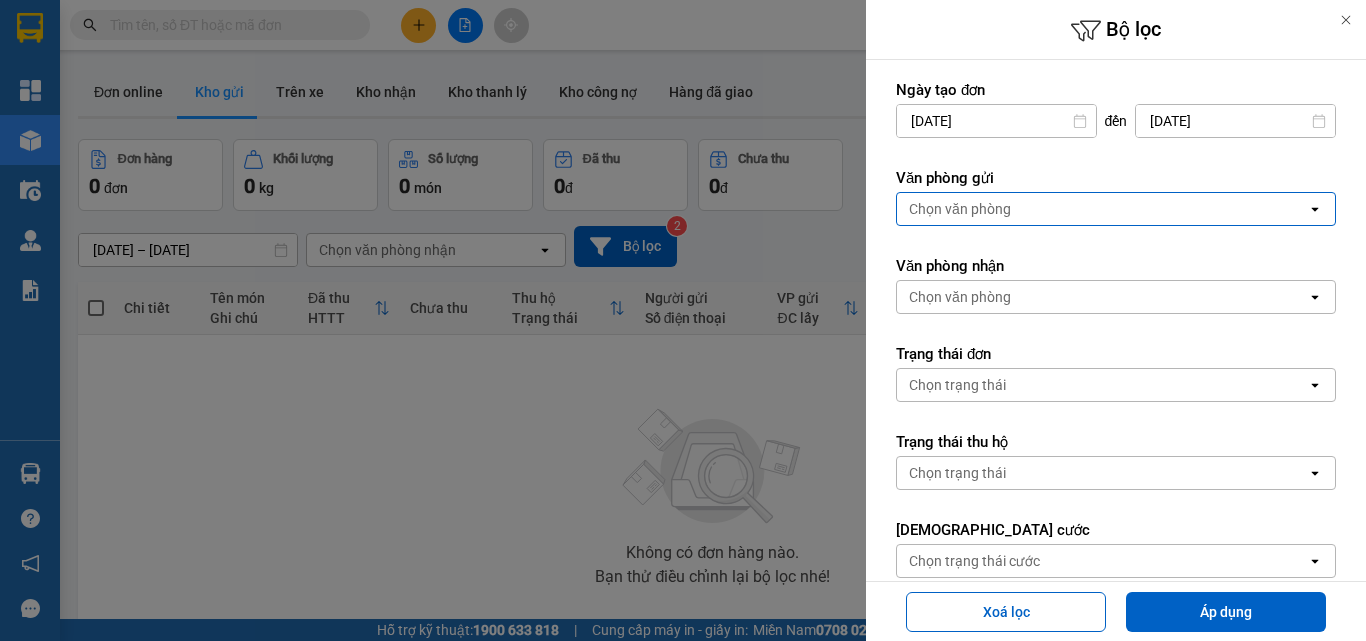 click on "open" at bounding box center (1321, 209) 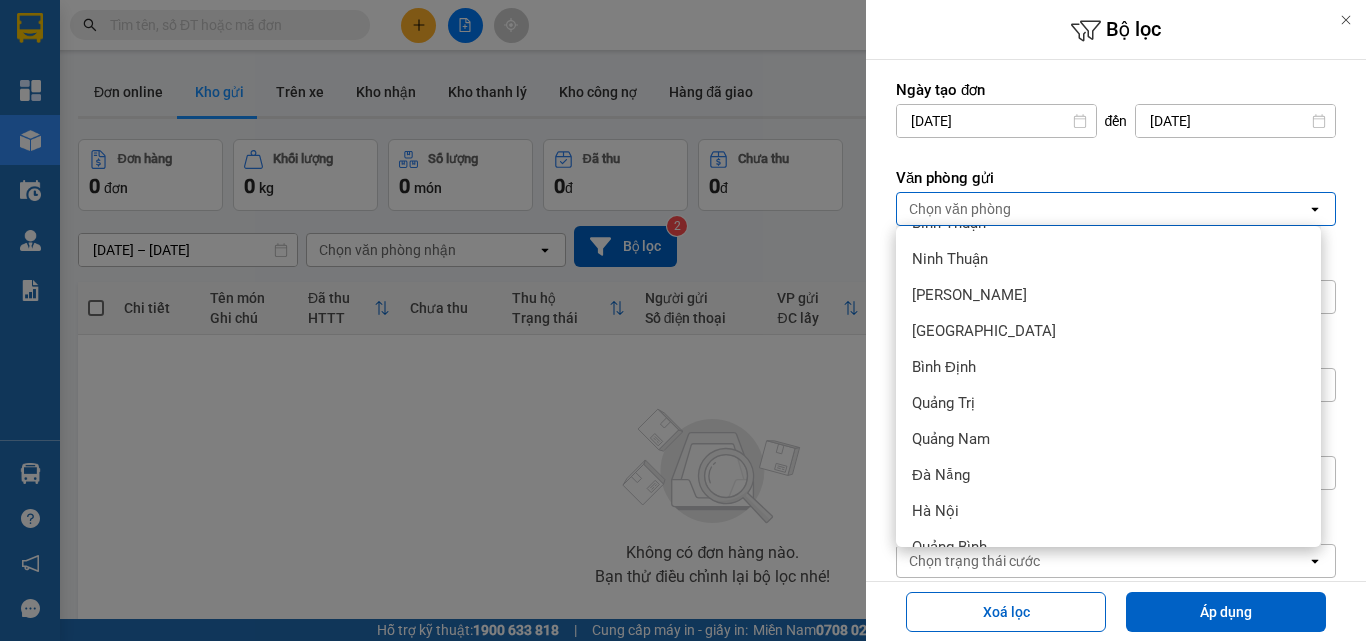 scroll, scrollTop: 300, scrollLeft: 0, axis: vertical 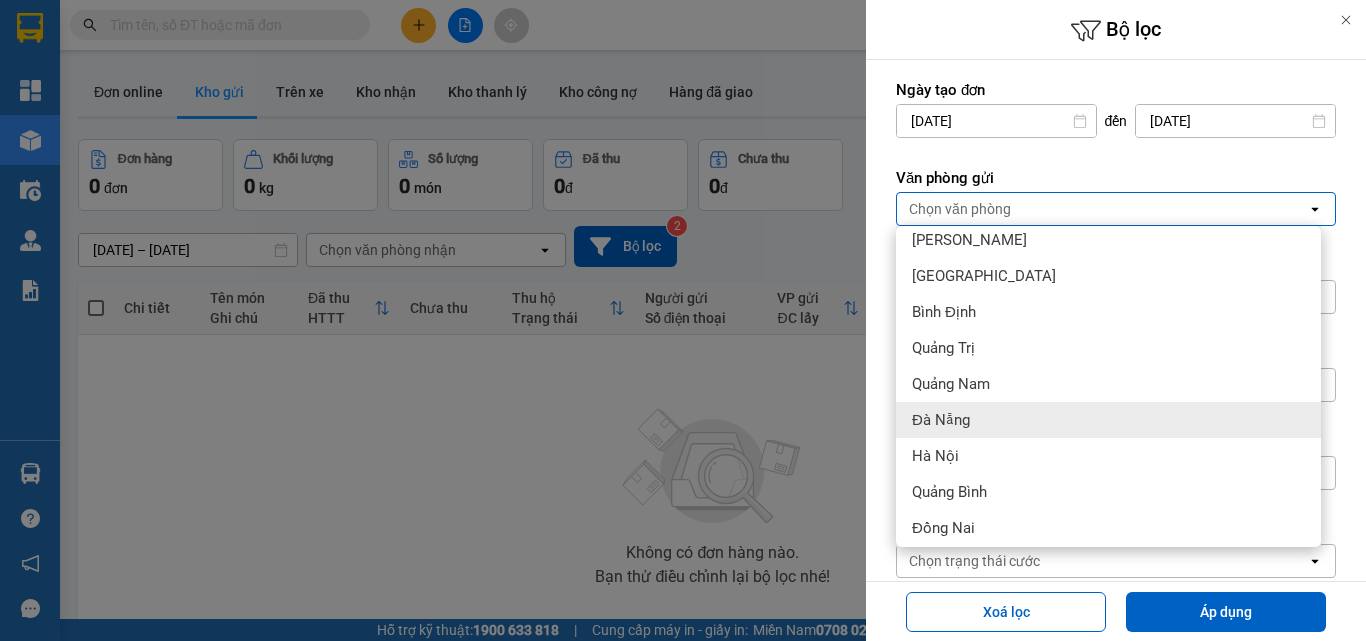 click on "Đà Nẵng" at bounding box center (1108, 420) 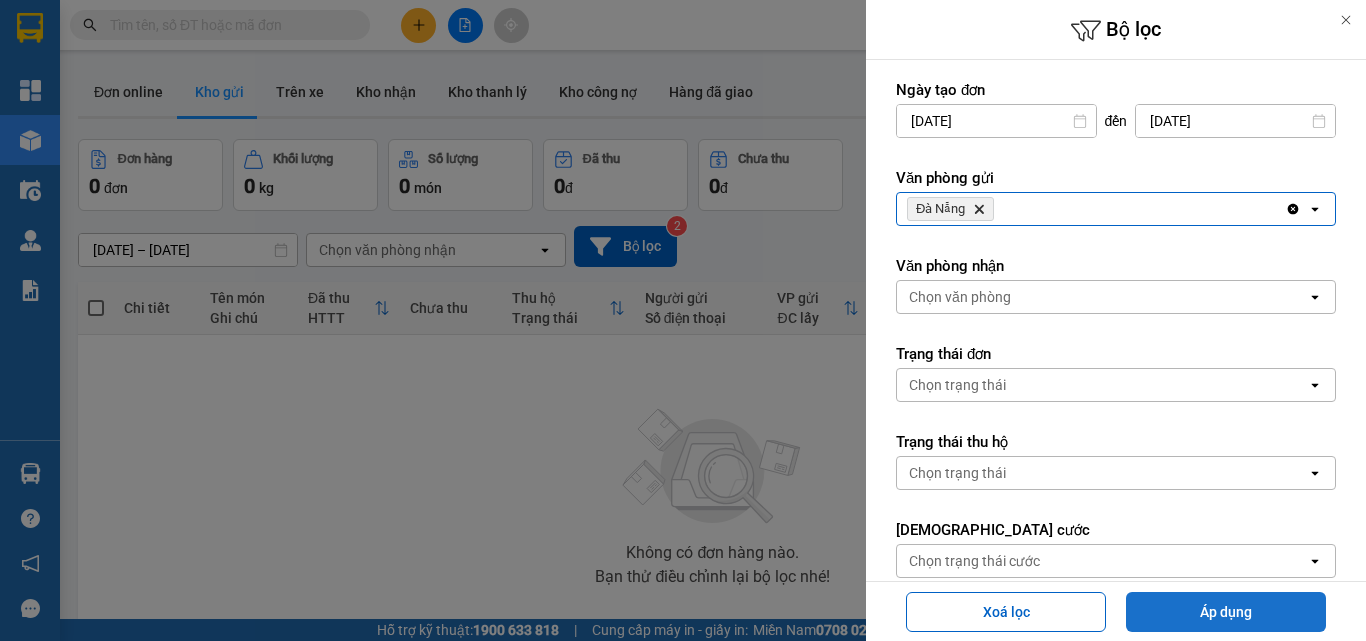click on "Áp dụng" at bounding box center (1226, 612) 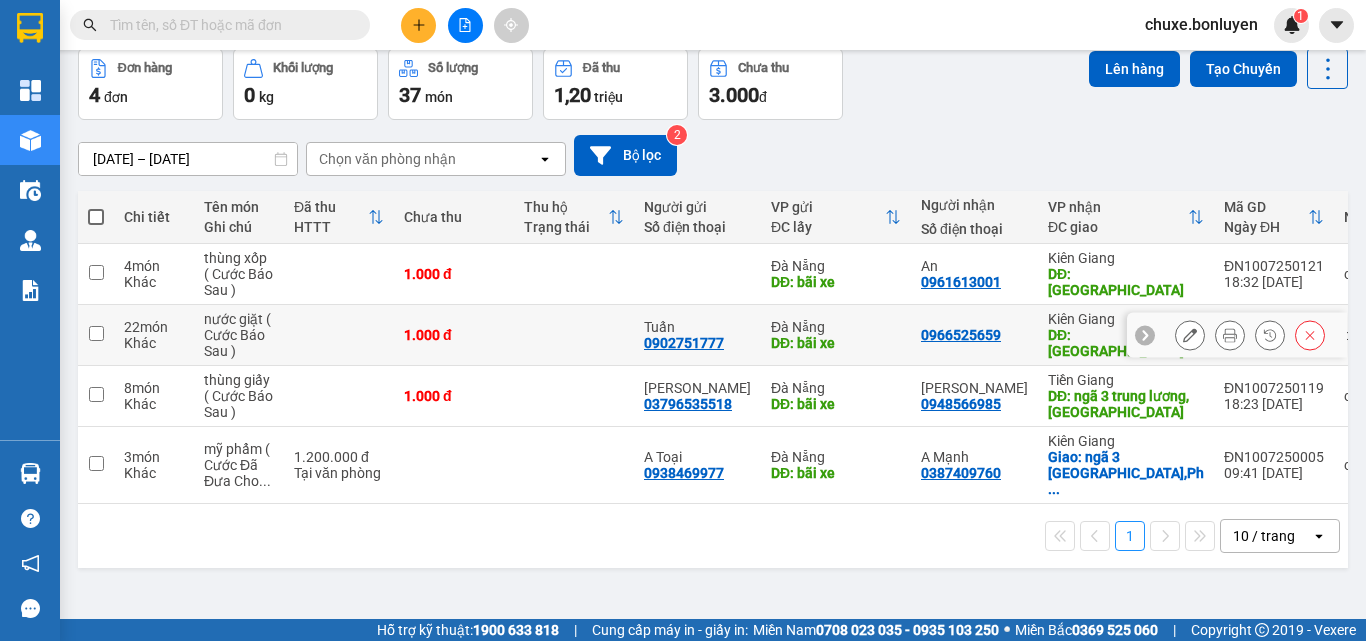 scroll, scrollTop: 92, scrollLeft: 0, axis: vertical 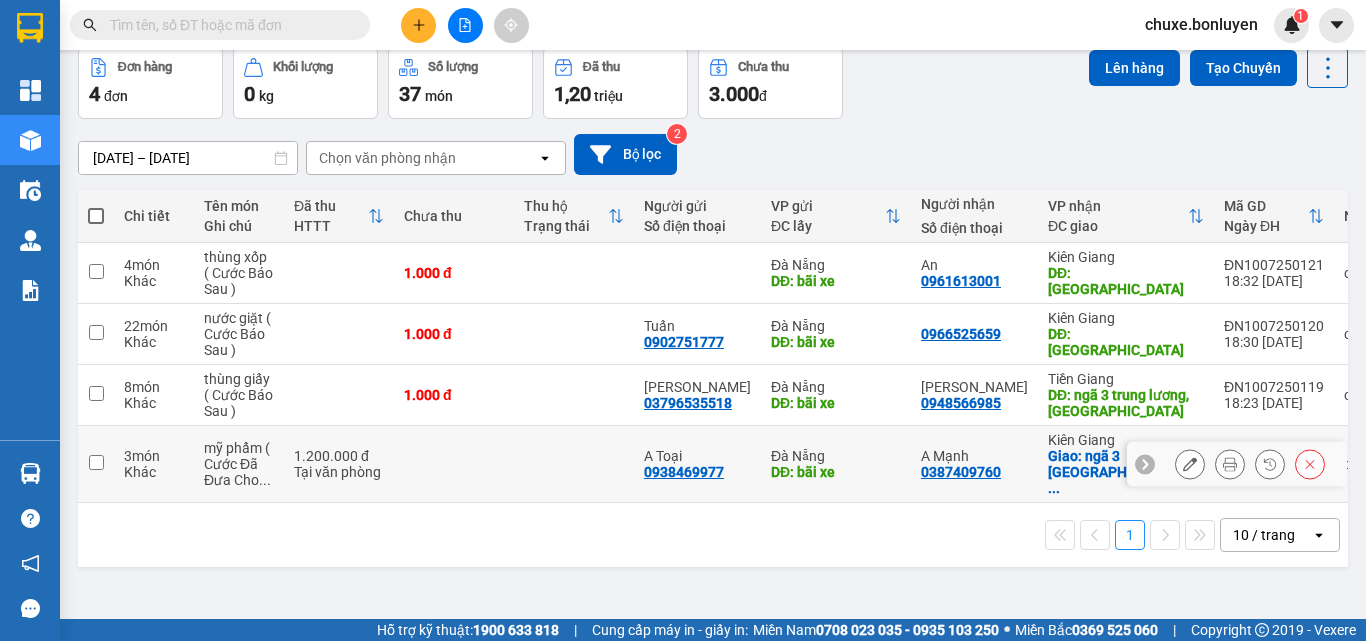 click at bounding box center (96, 462) 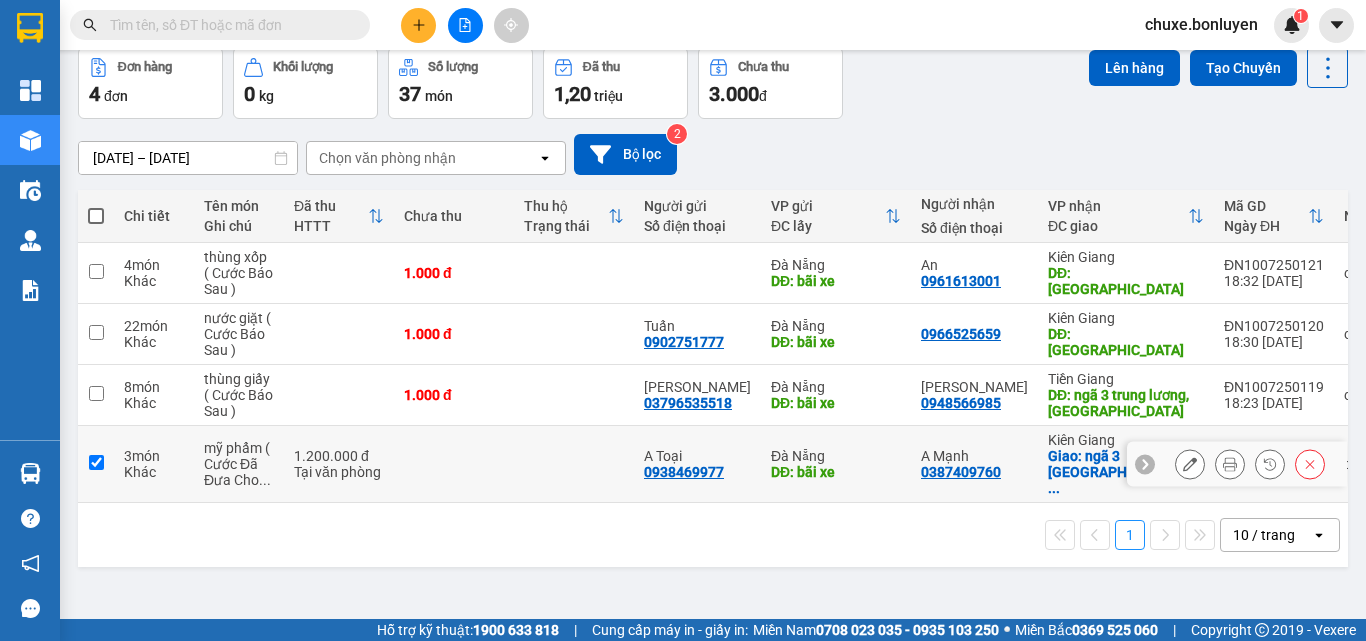 checkbox on "true" 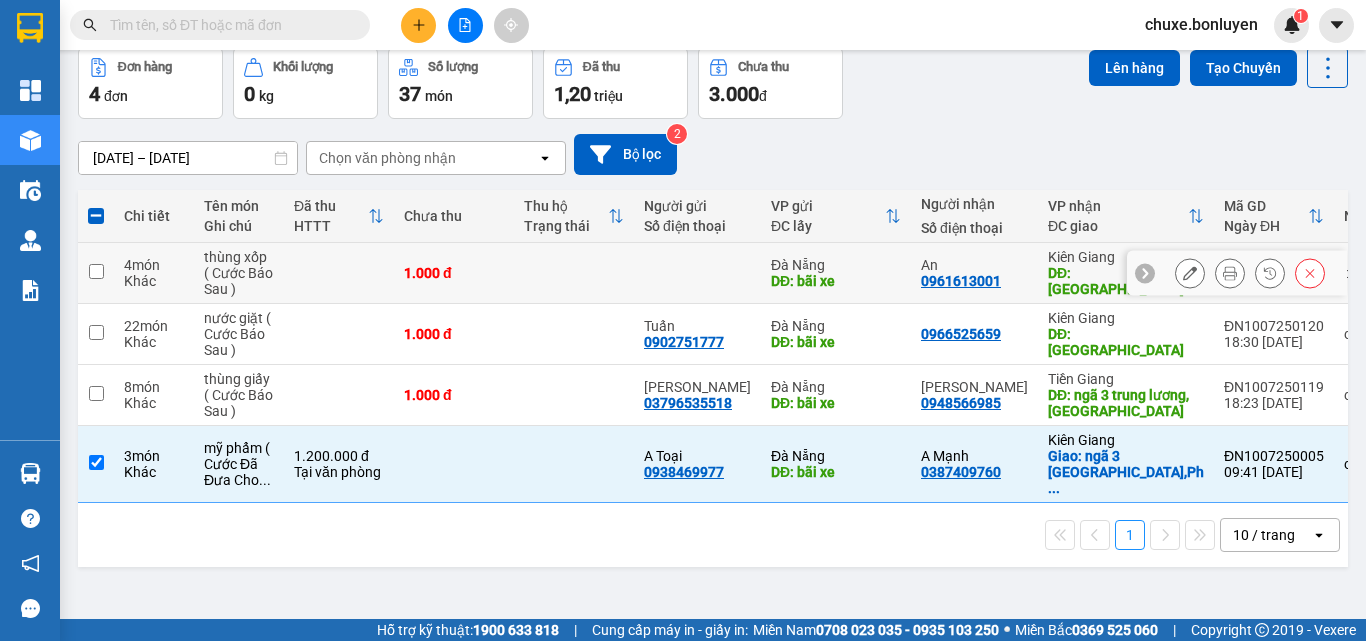 click at bounding box center [96, 271] 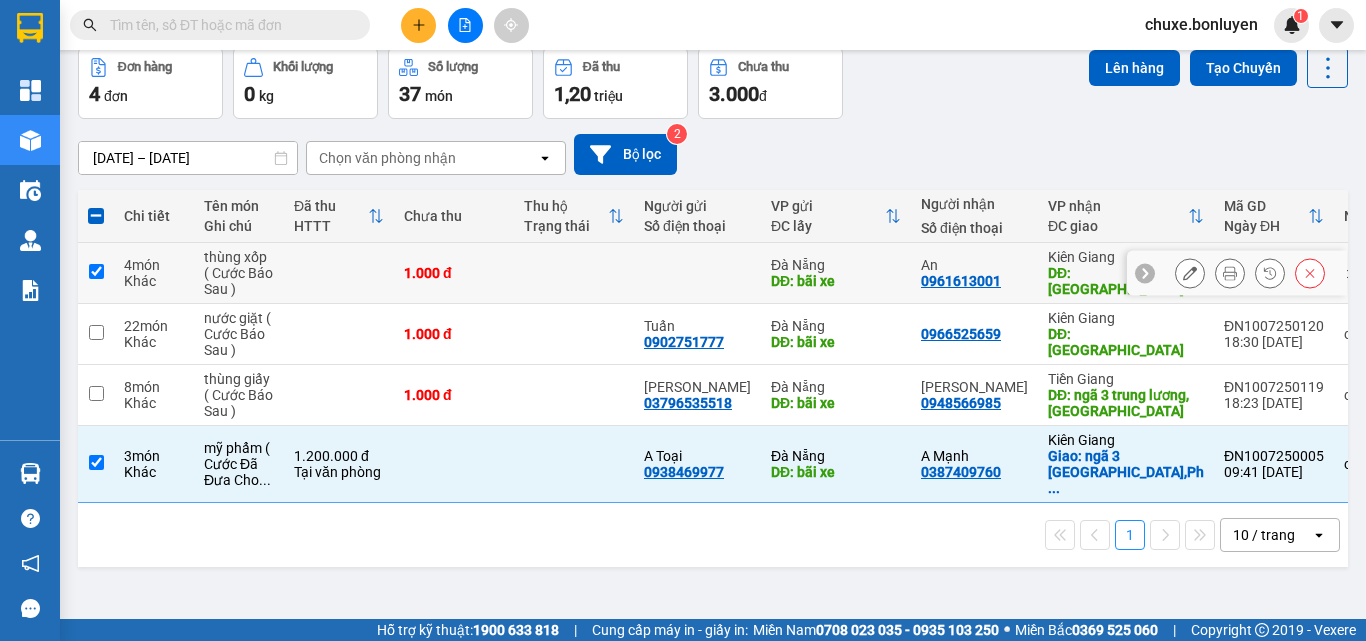checkbox on "true" 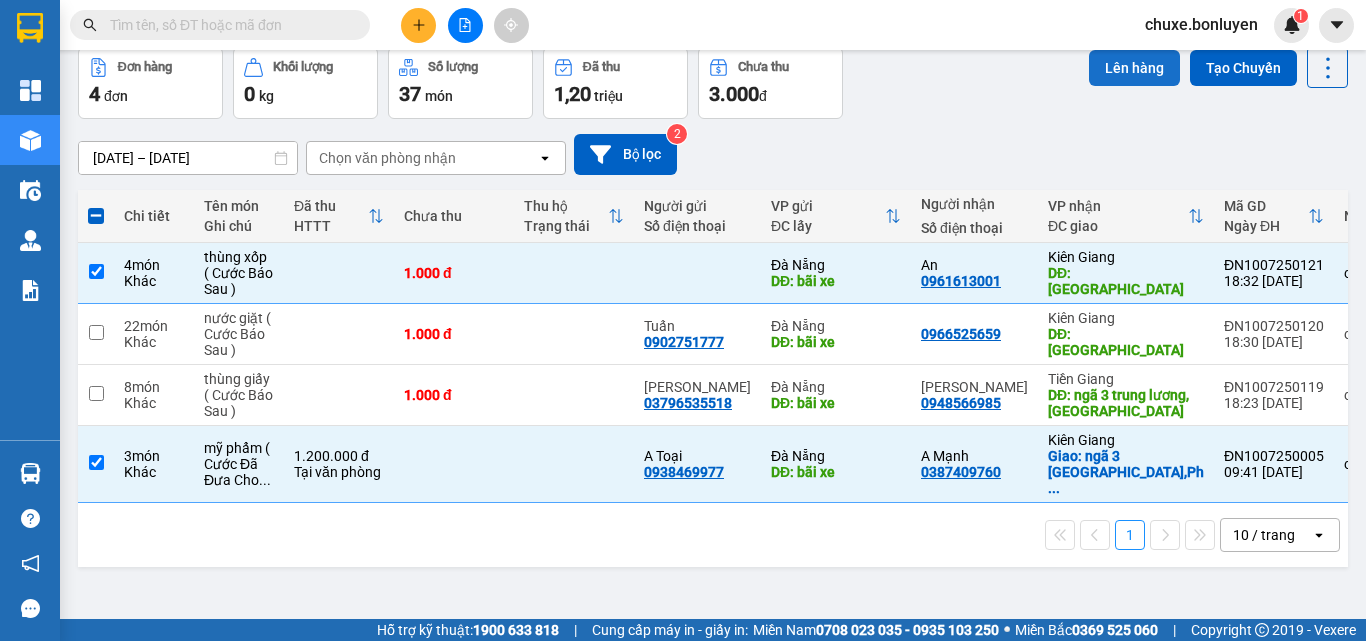 click on "Lên hàng" at bounding box center [1134, 68] 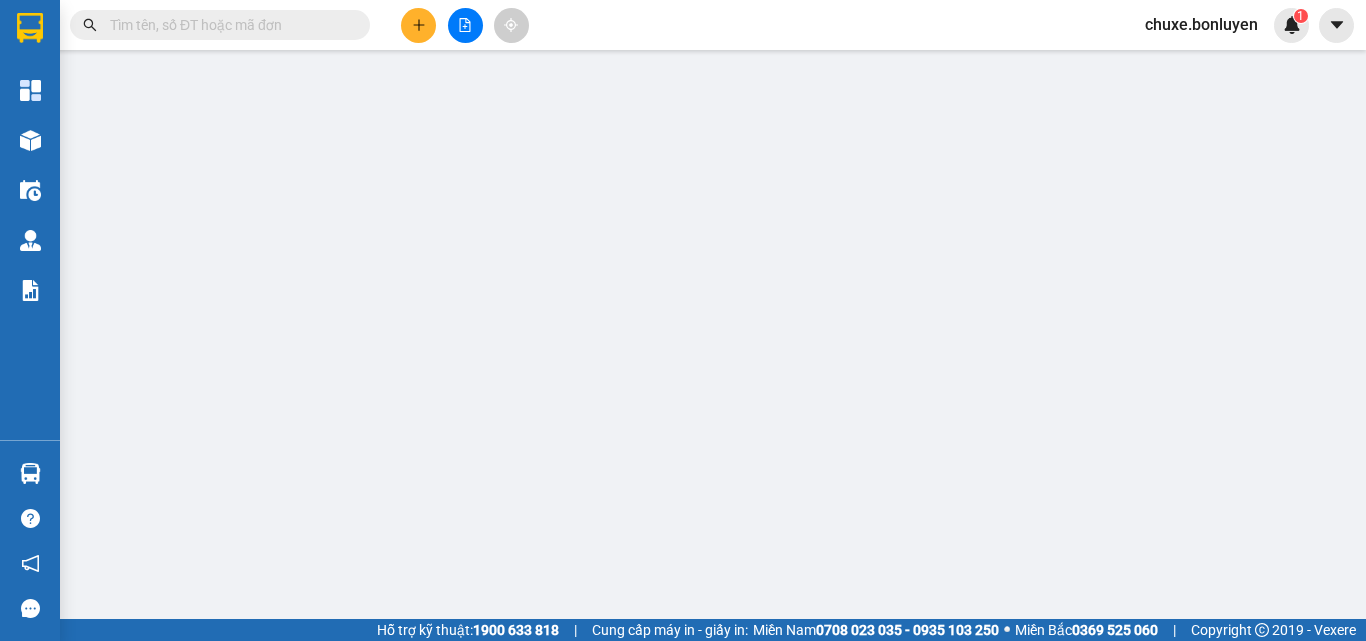 scroll, scrollTop: 0, scrollLeft: 0, axis: both 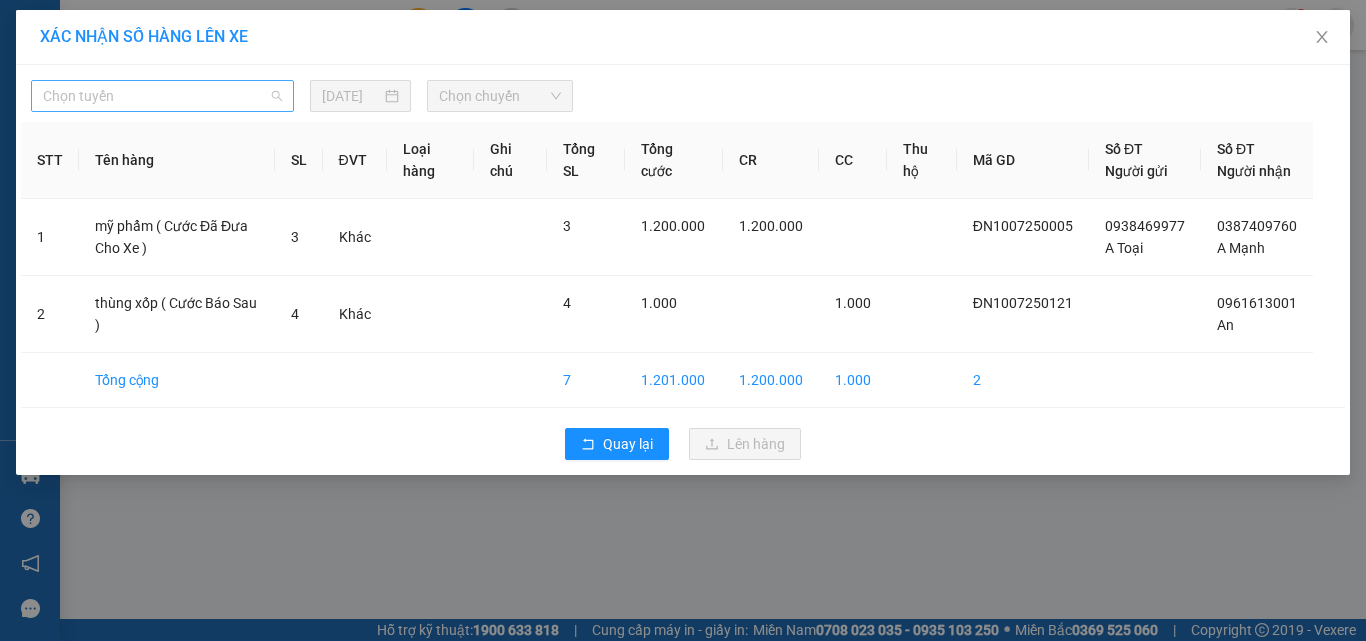 click on "Chọn tuyến" at bounding box center (162, 96) 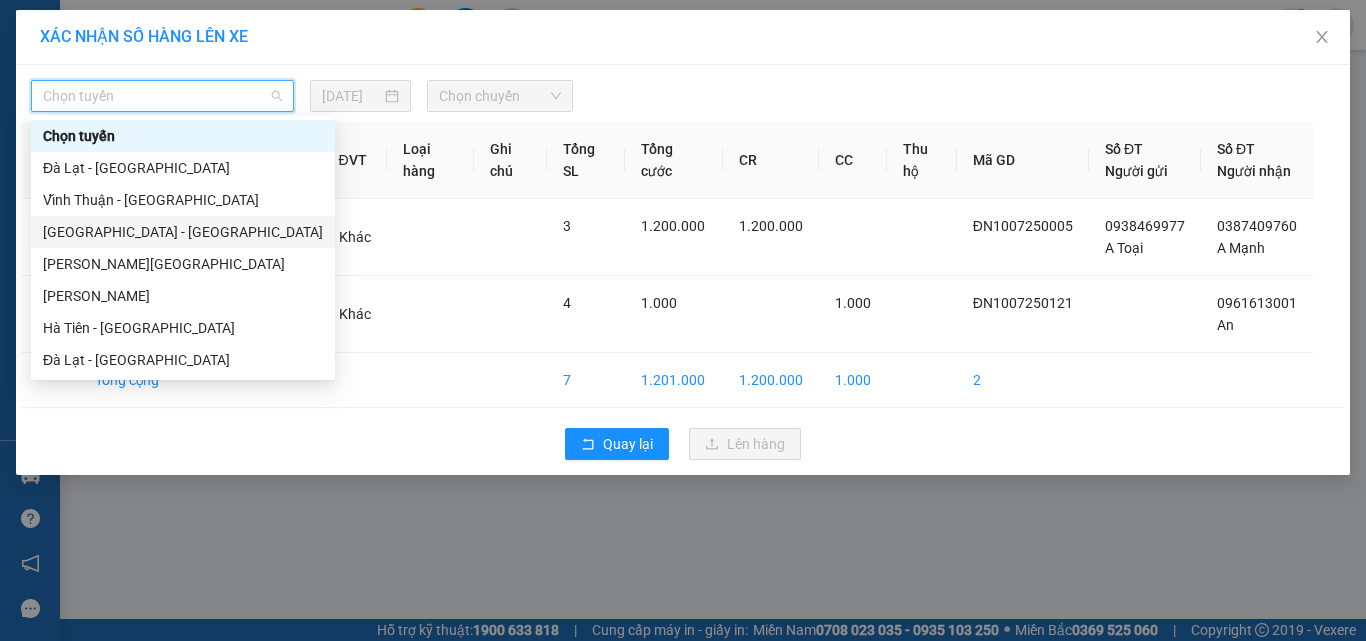click on "[GEOGRAPHIC_DATA] - [GEOGRAPHIC_DATA]" at bounding box center (183, 232) 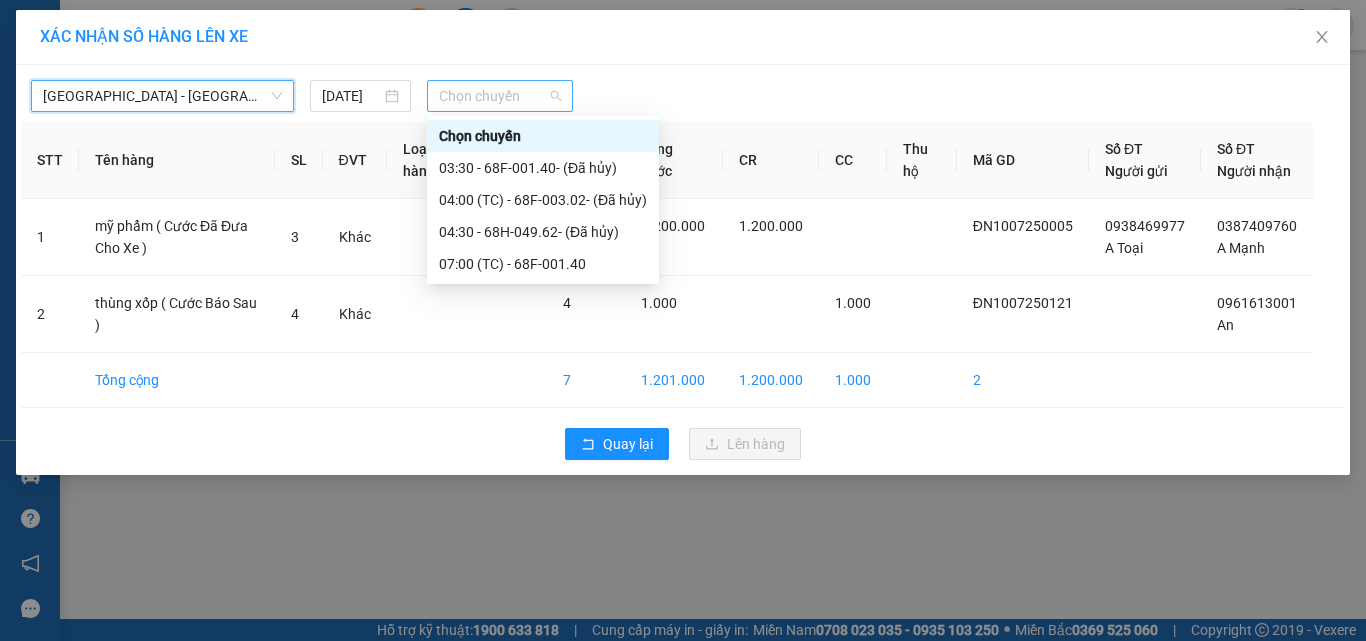 click on "Chọn chuyến" at bounding box center [500, 96] 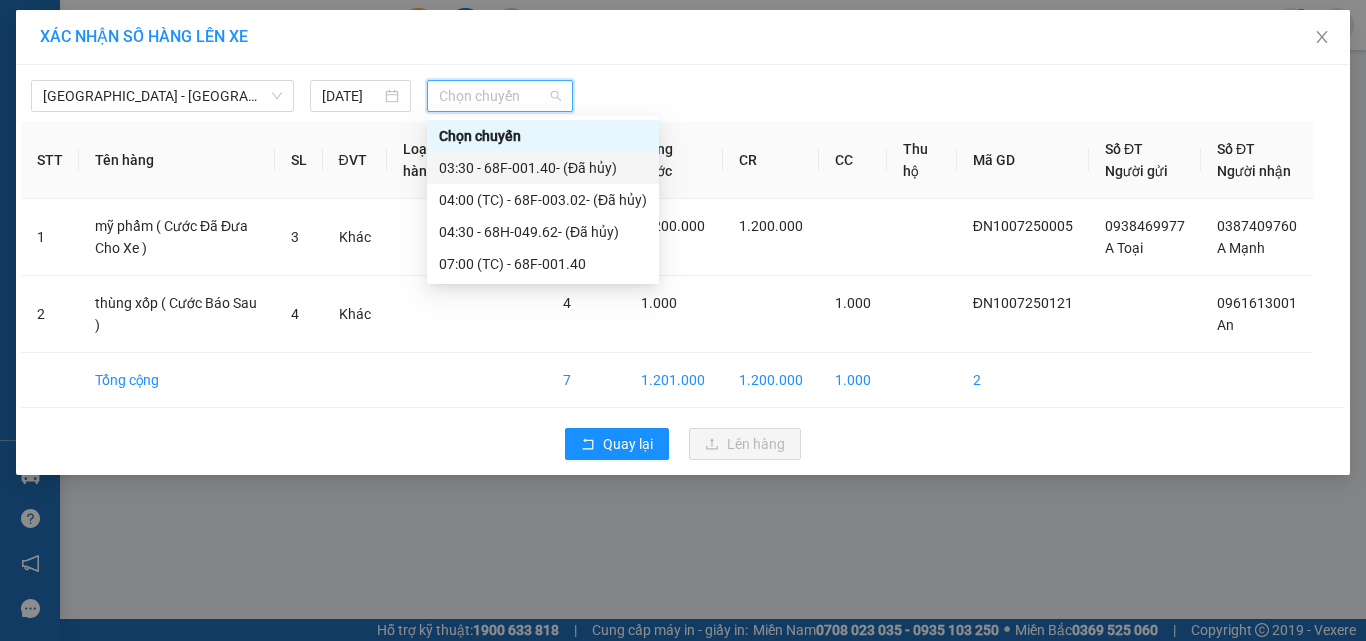 click on "03:30     - 68F-001.40  - (Đã hủy)" at bounding box center [543, 168] 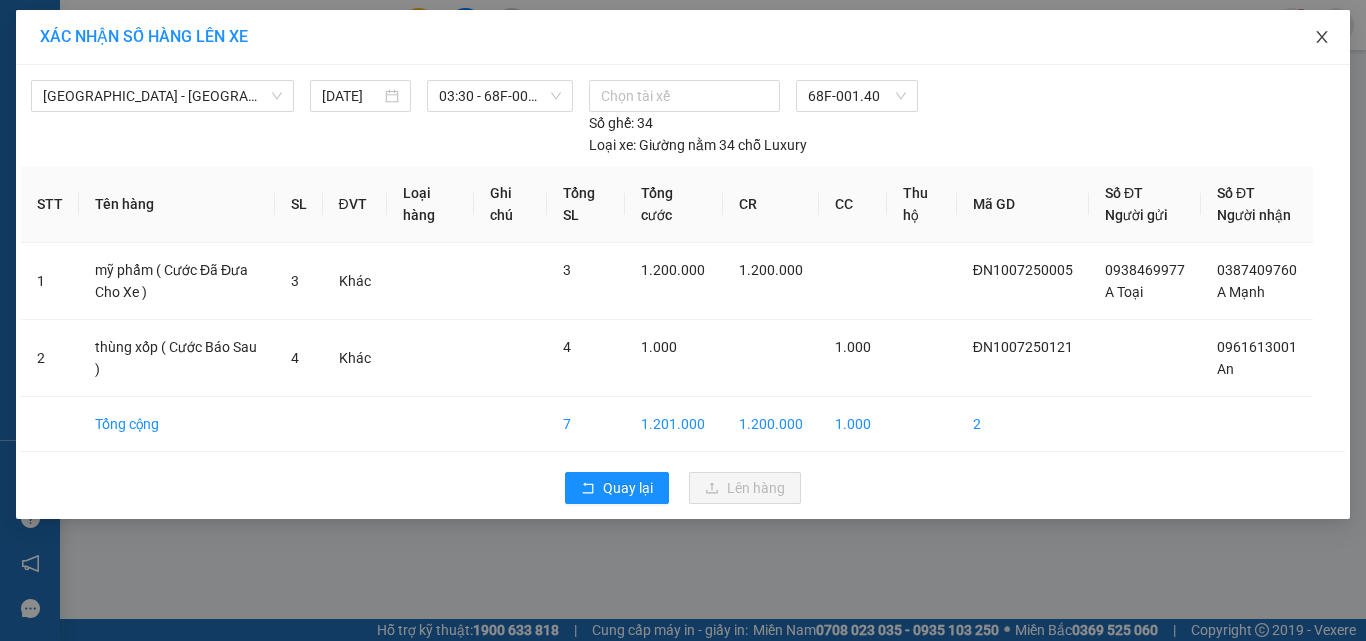 click 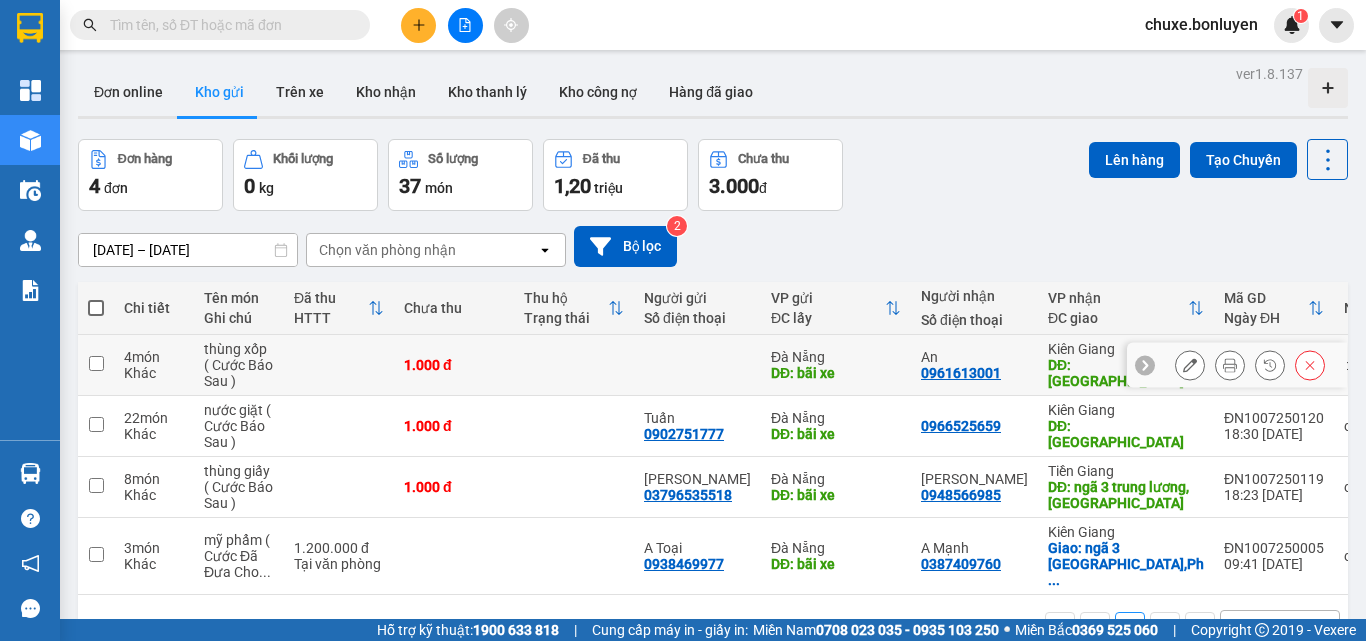 click at bounding box center [96, 363] 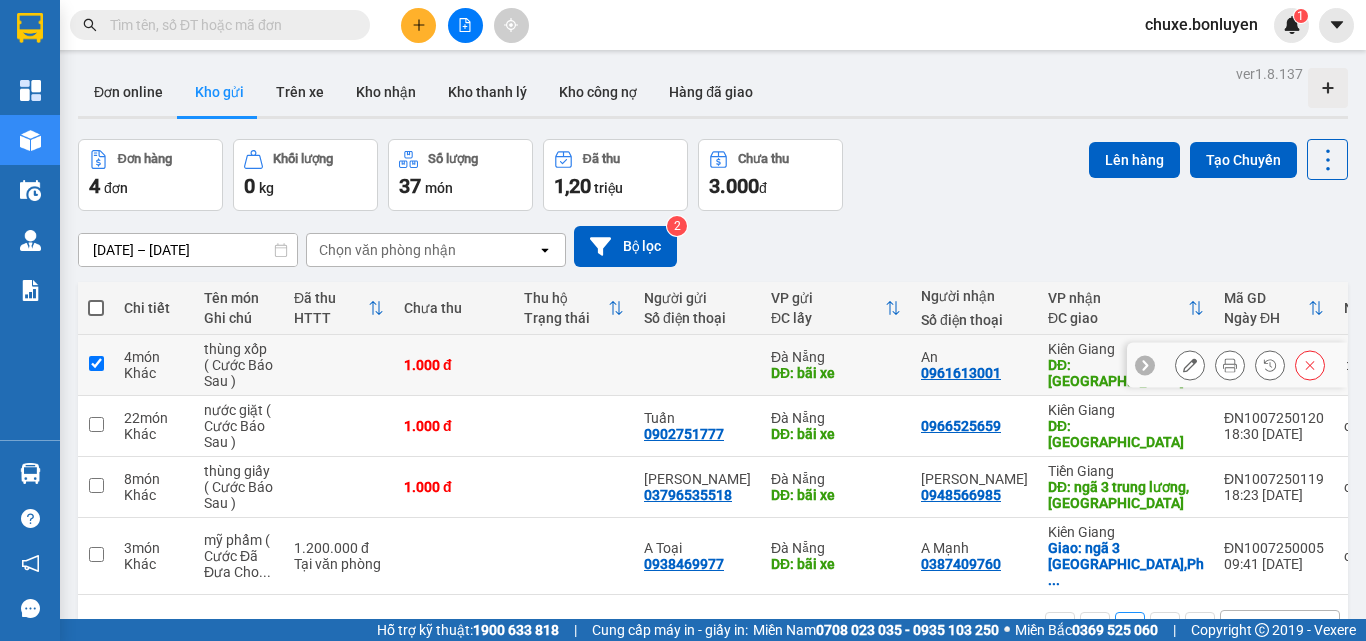 checkbox on "true" 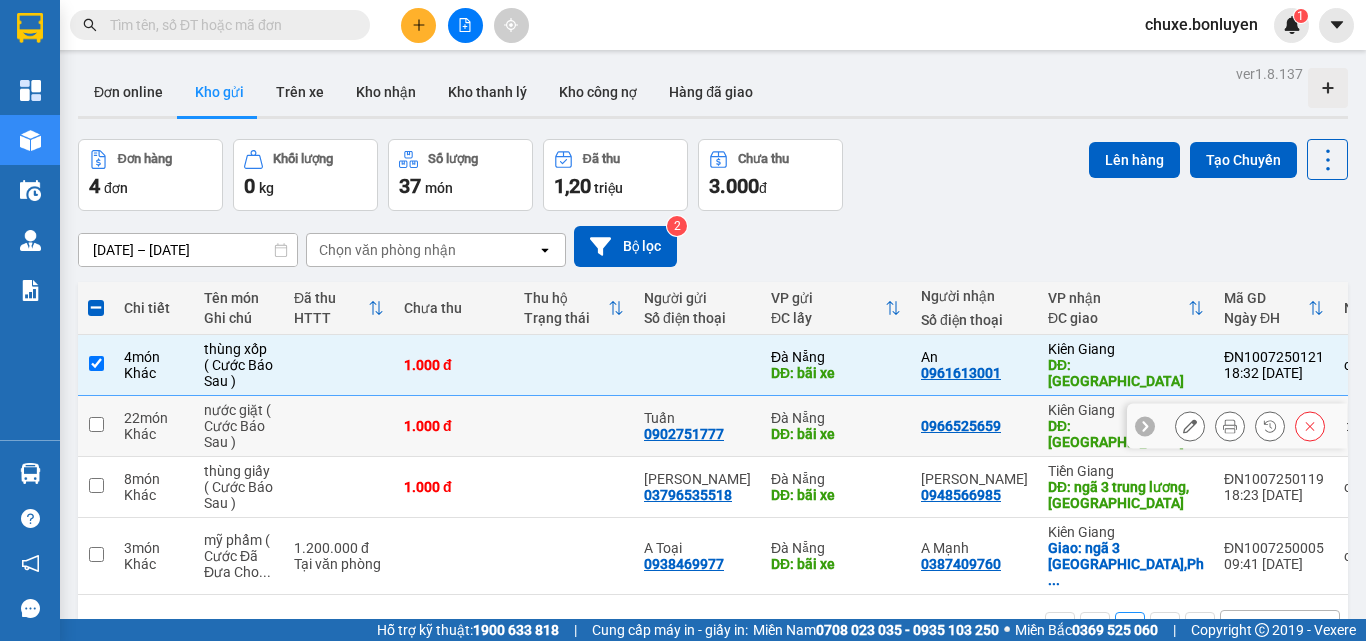 click at bounding box center [96, 424] 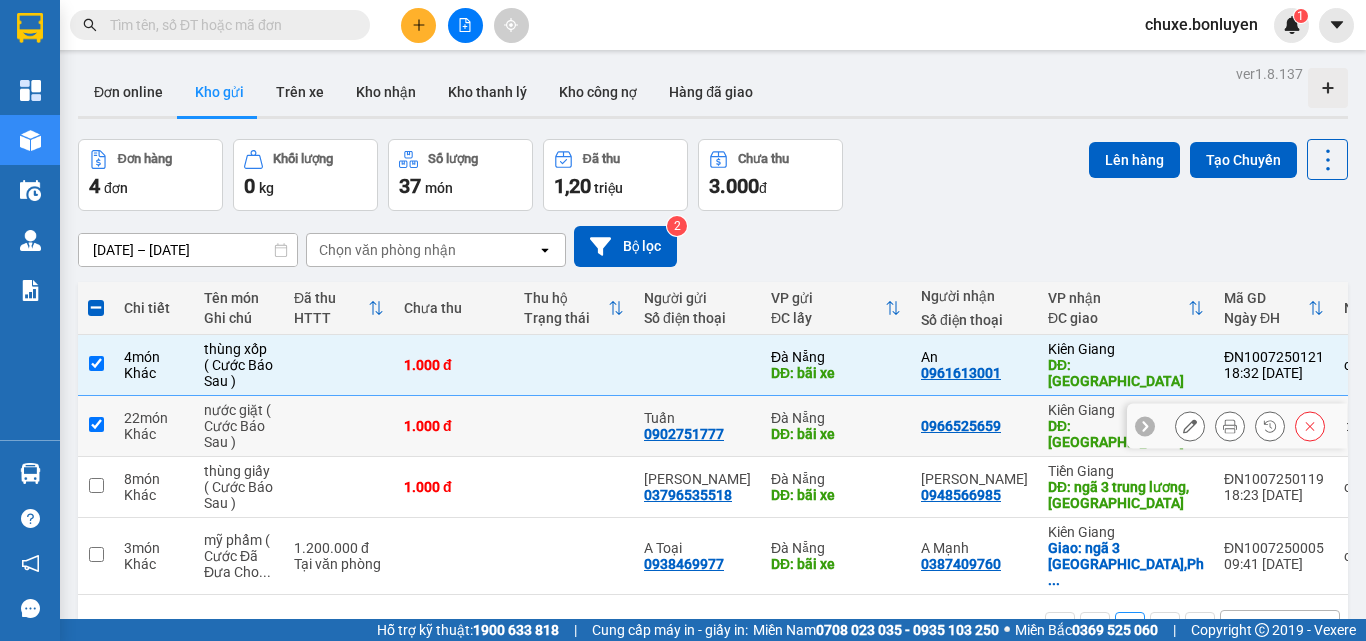 checkbox on "true" 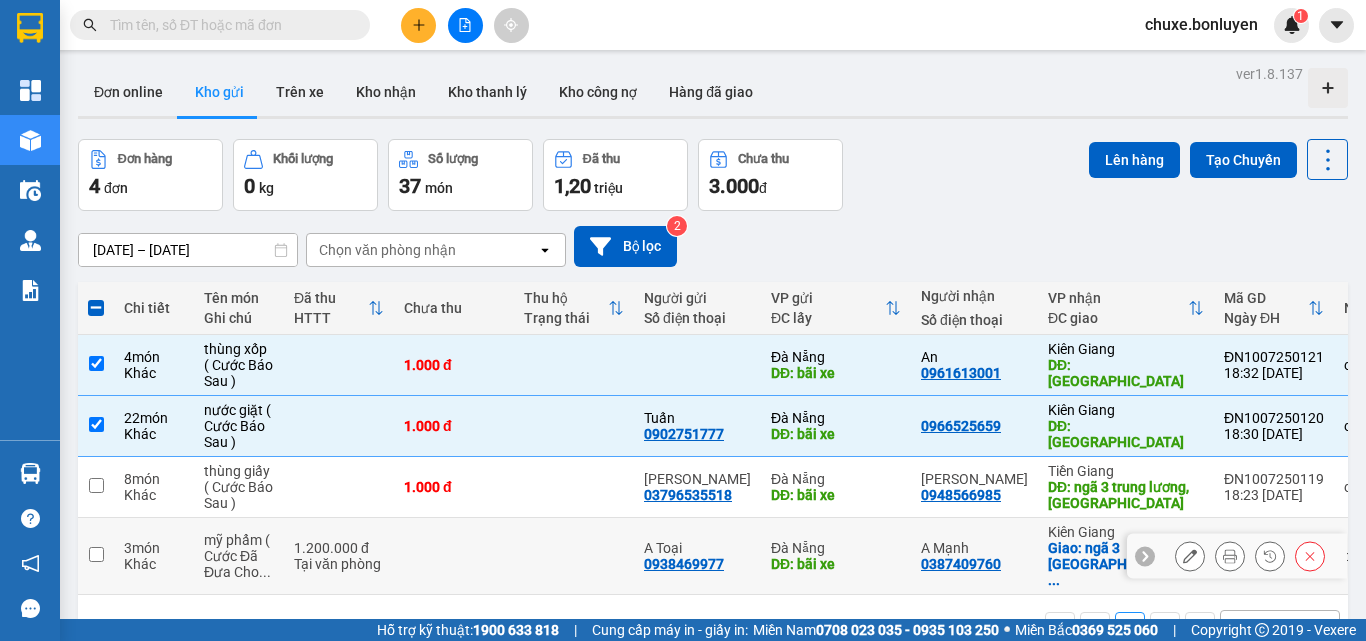 click at bounding box center [96, 556] 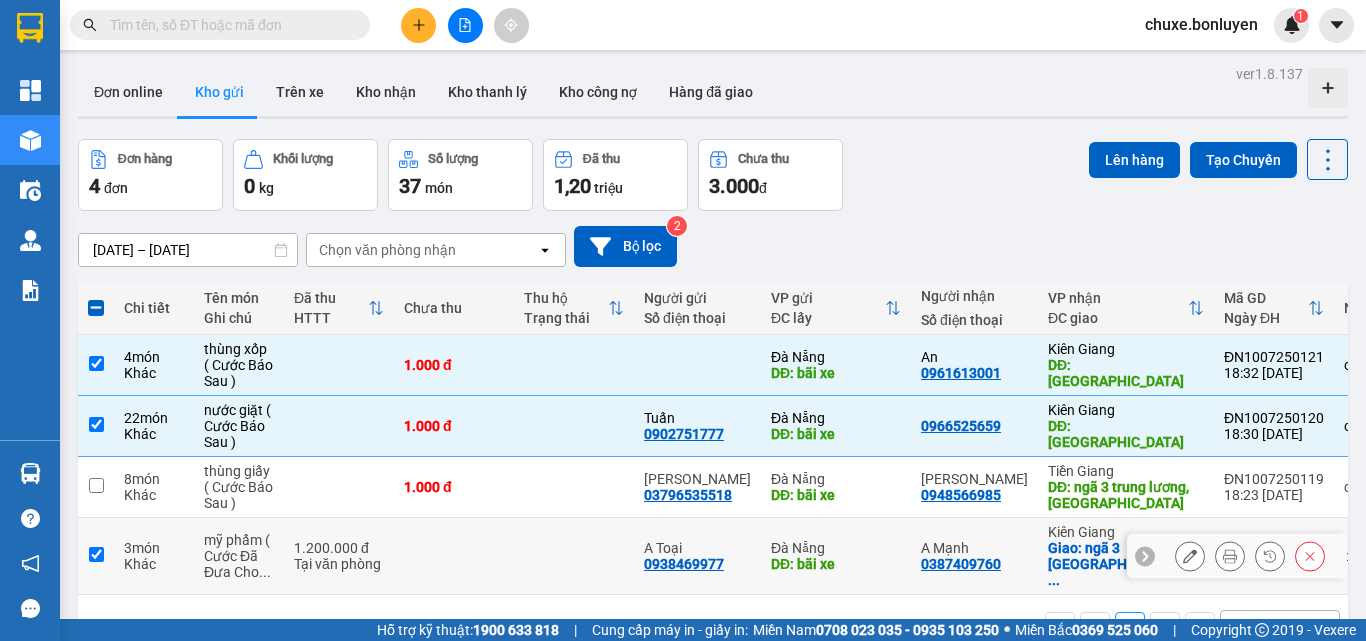 checkbox on "true" 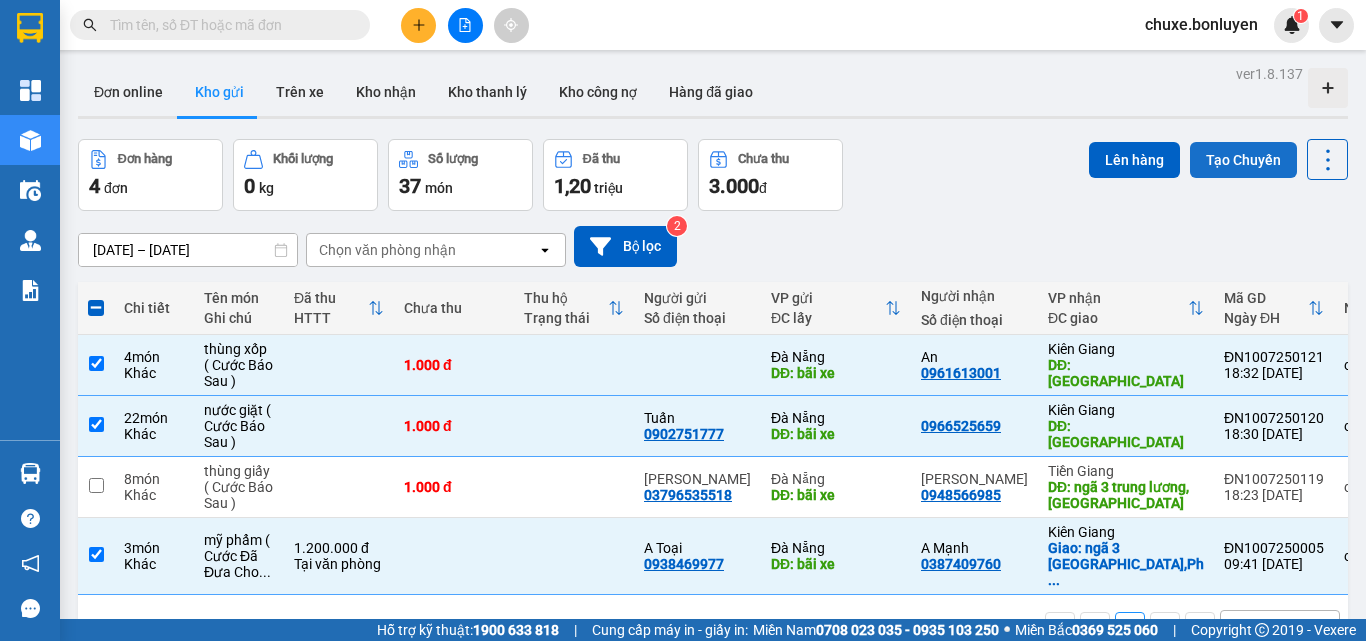 click on "Tạo Chuyến" at bounding box center (1243, 160) 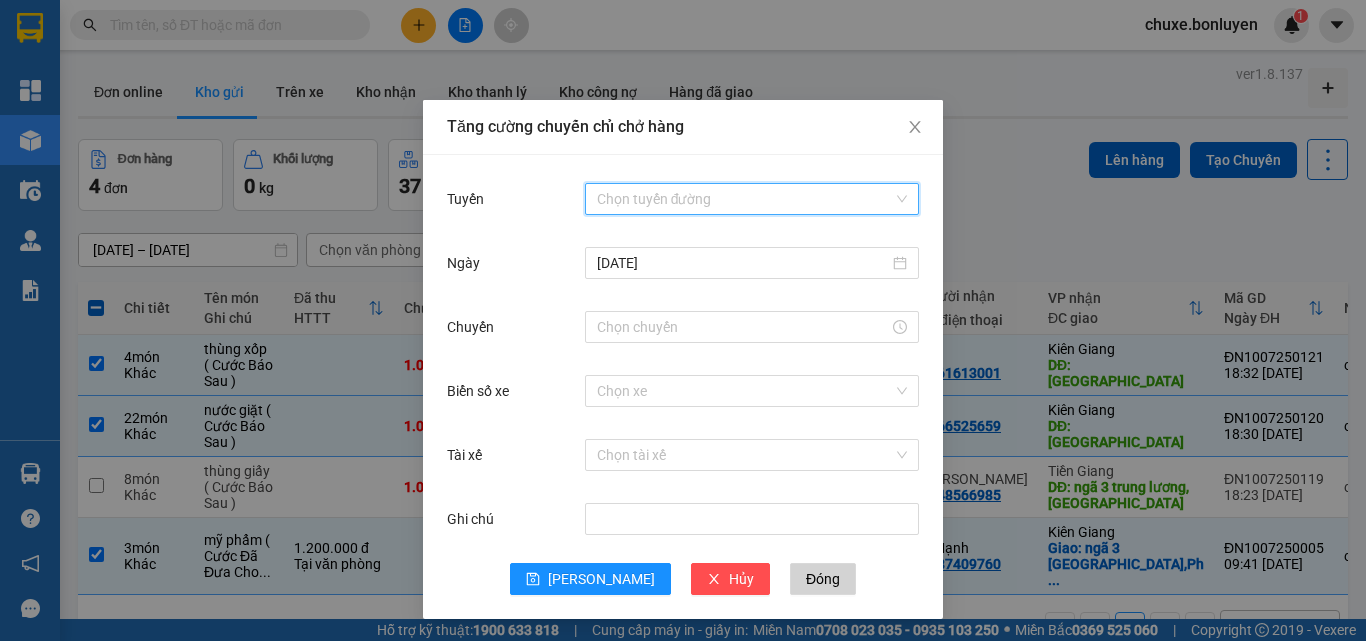 click on "Tuyến" at bounding box center [745, 199] 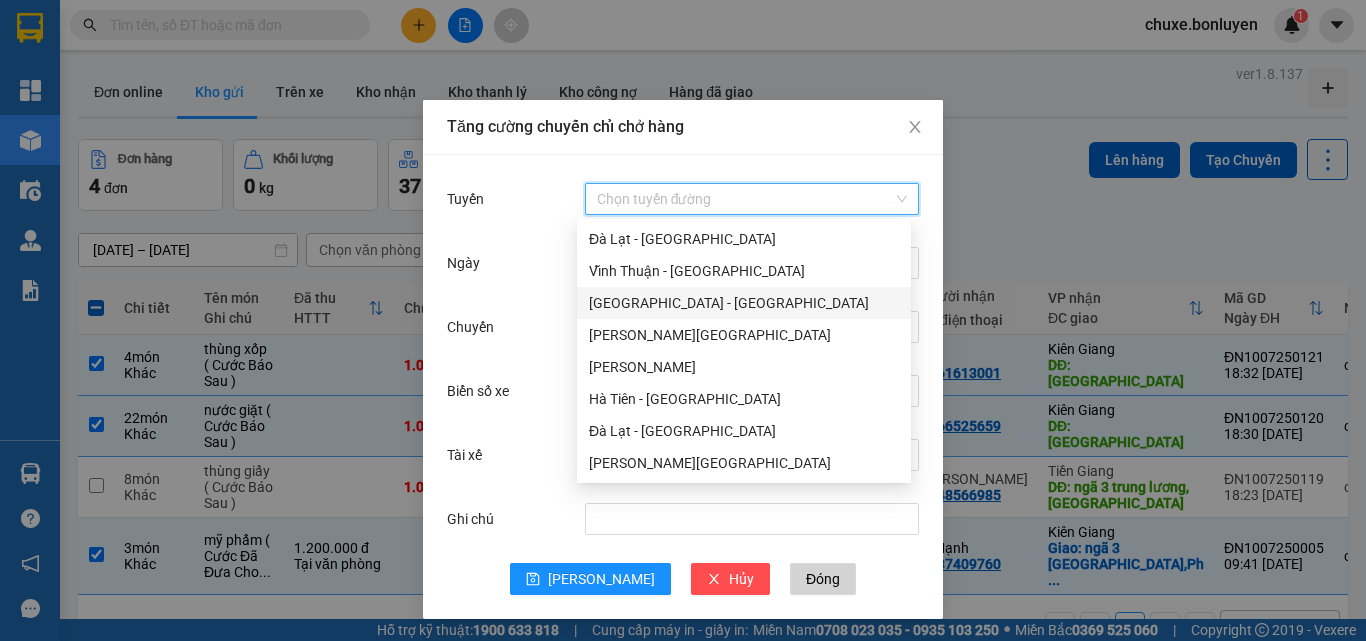 click on "[GEOGRAPHIC_DATA] - [GEOGRAPHIC_DATA]" at bounding box center (744, 303) 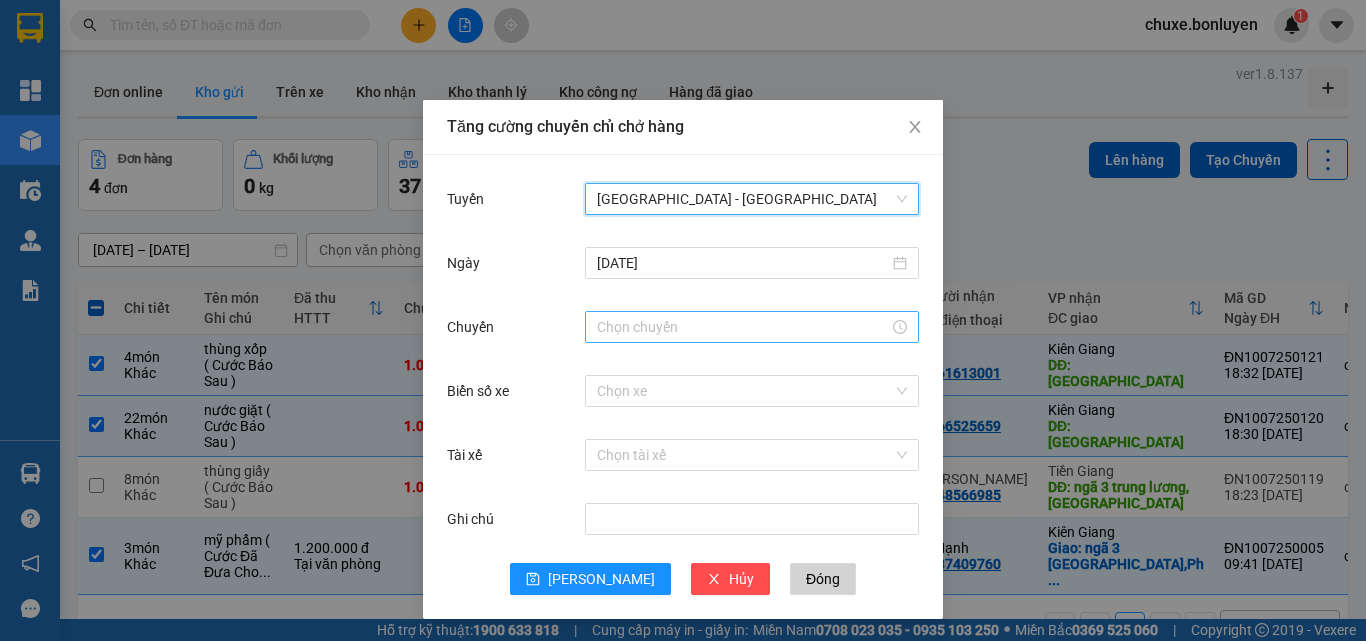 click on "Chuyến" at bounding box center [743, 327] 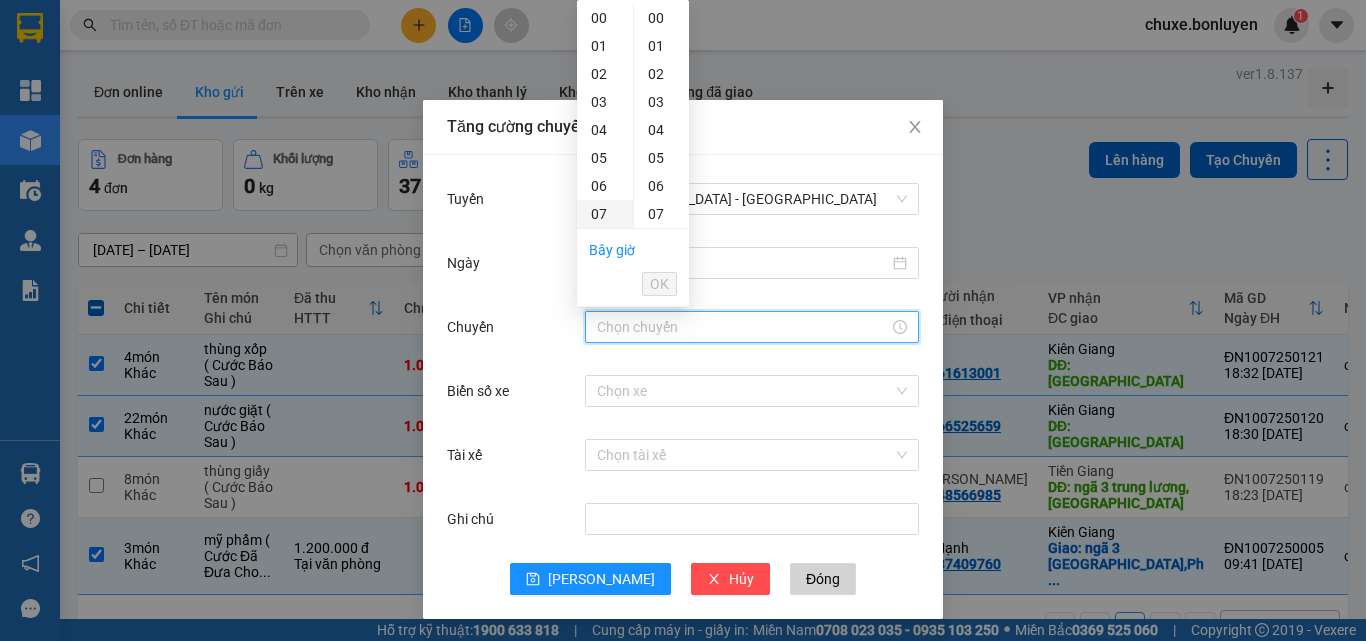 click on "07" at bounding box center [605, 214] 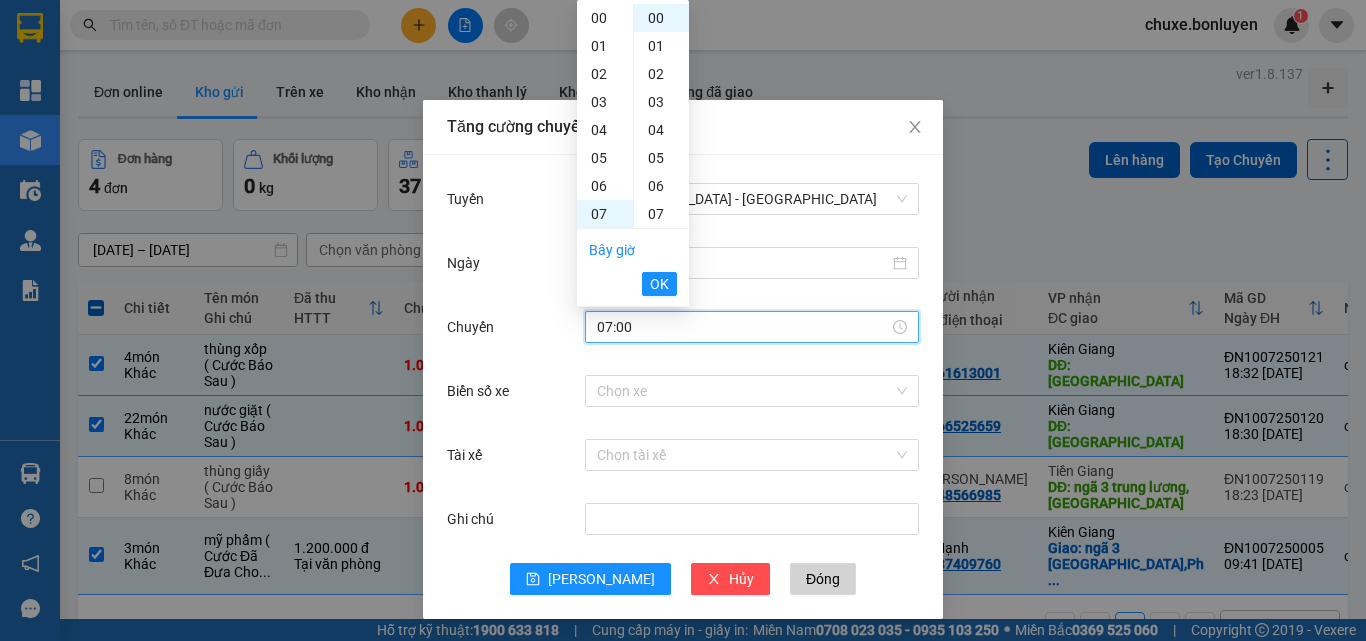 scroll, scrollTop: 196, scrollLeft: 0, axis: vertical 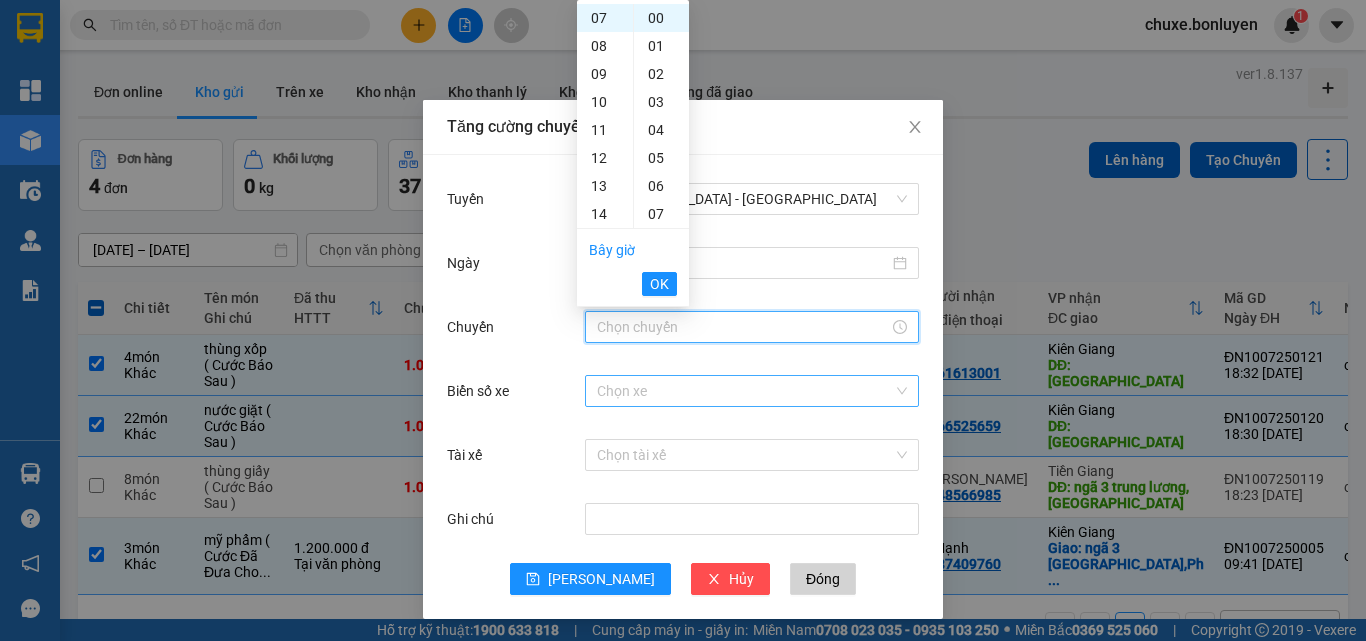 click on "Biển số xe" at bounding box center [745, 391] 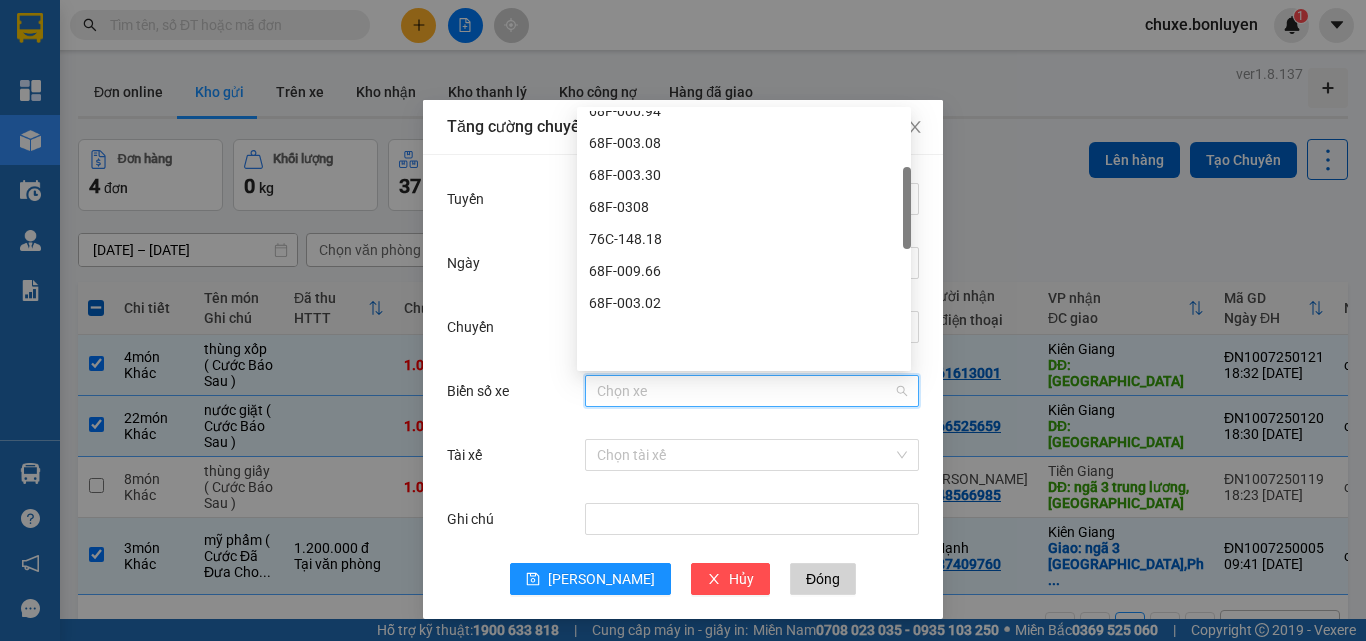 scroll, scrollTop: 236, scrollLeft: 0, axis: vertical 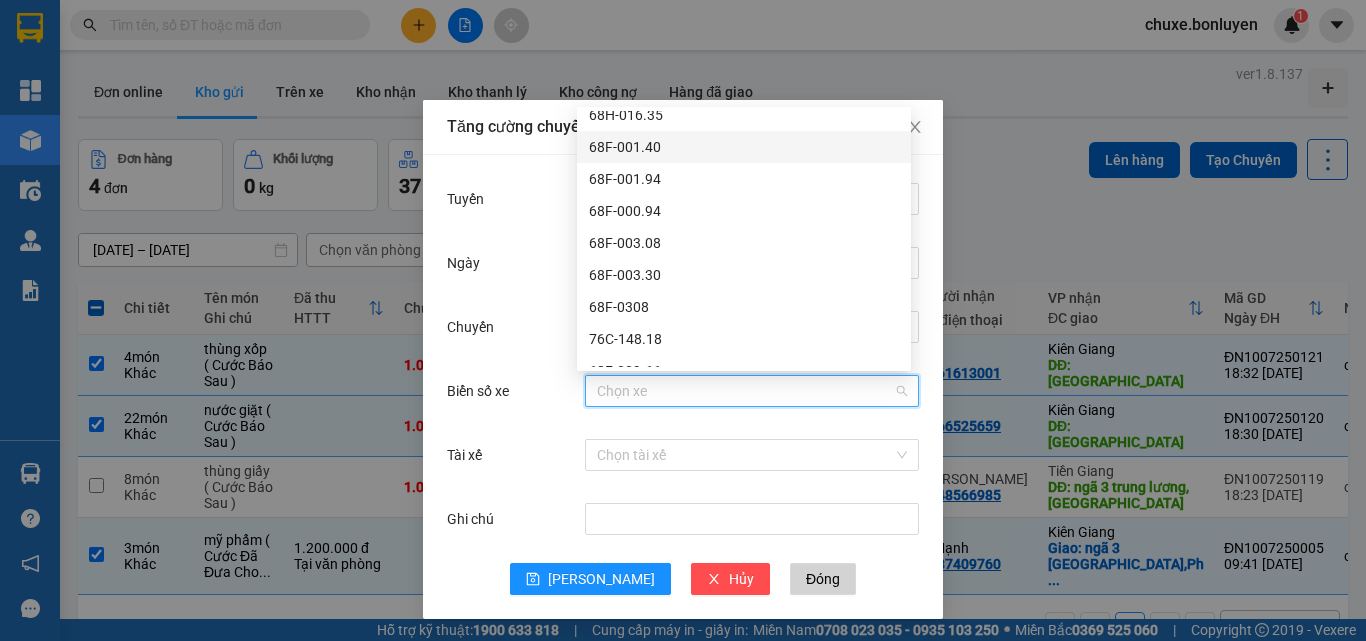 click on "68F-001.40" at bounding box center (744, 147) 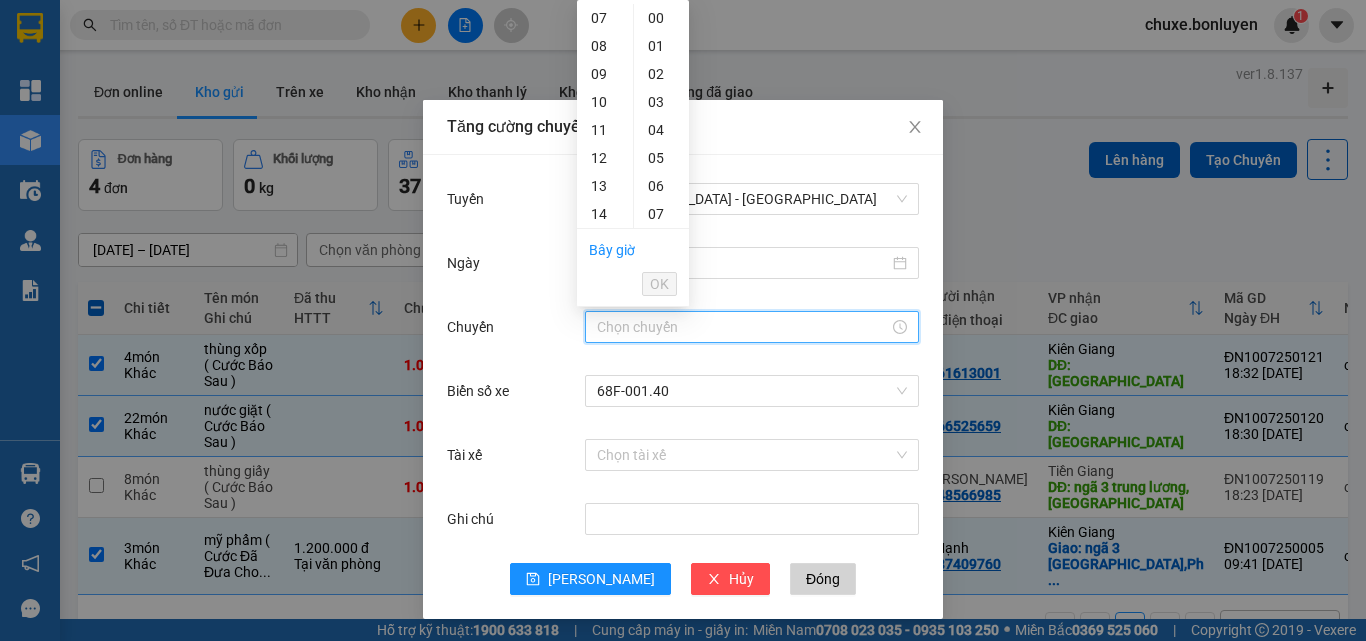 click on "Chuyến" at bounding box center [743, 327] 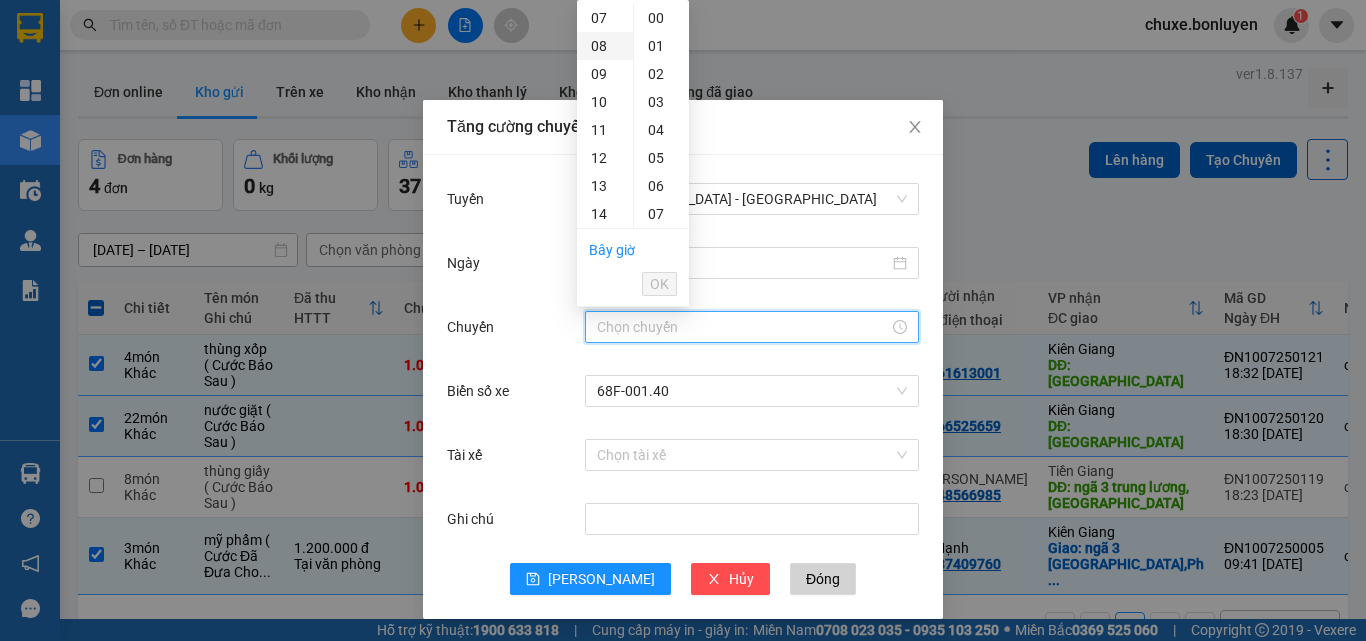 click on "08" at bounding box center (605, 46) 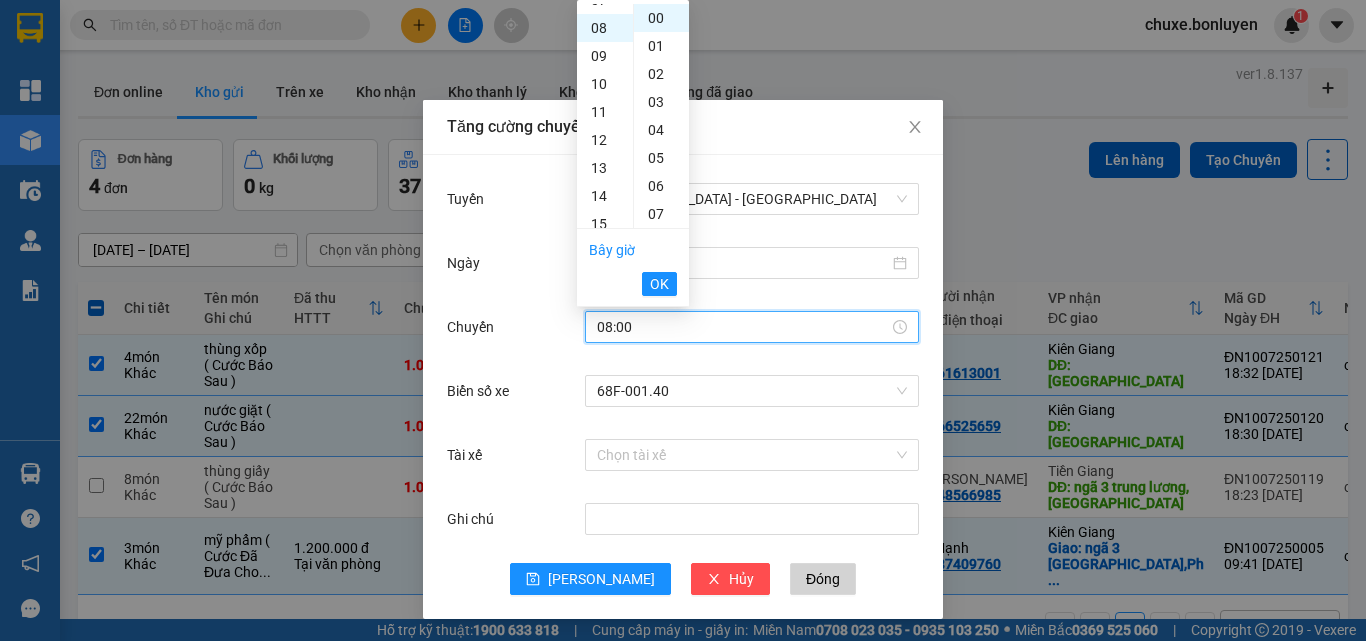scroll, scrollTop: 224, scrollLeft: 0, axis: vertical 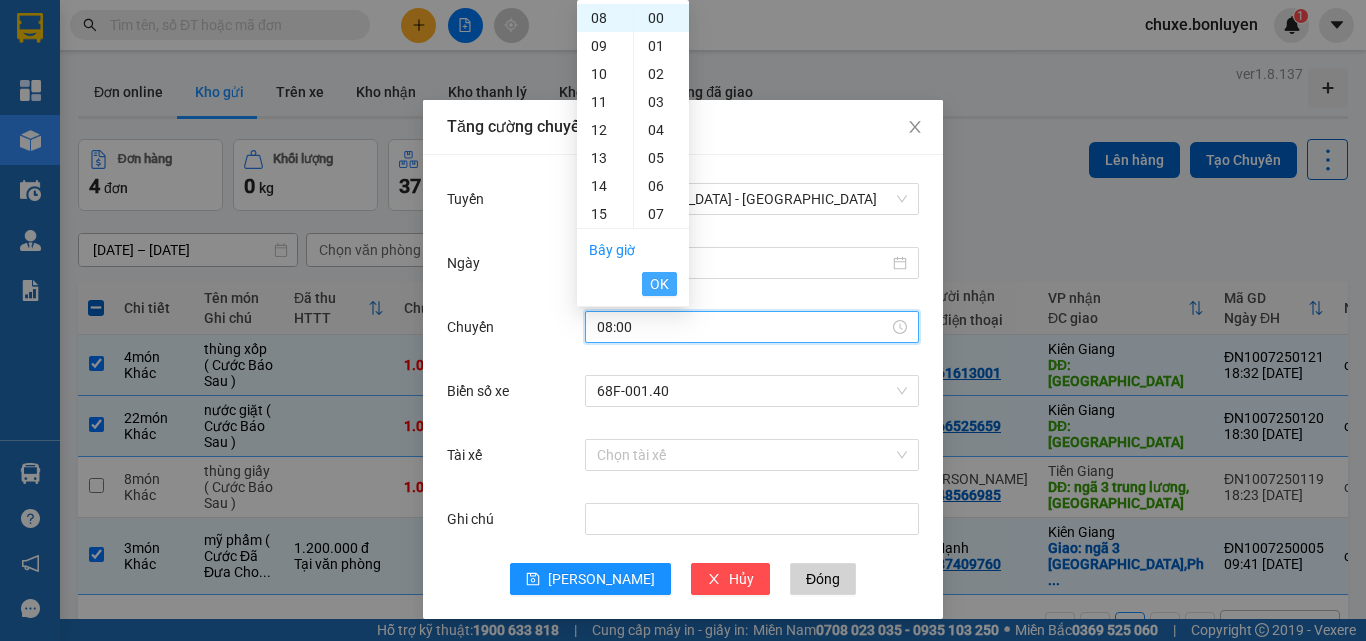click on "OK" at bounding box center [659, 284] 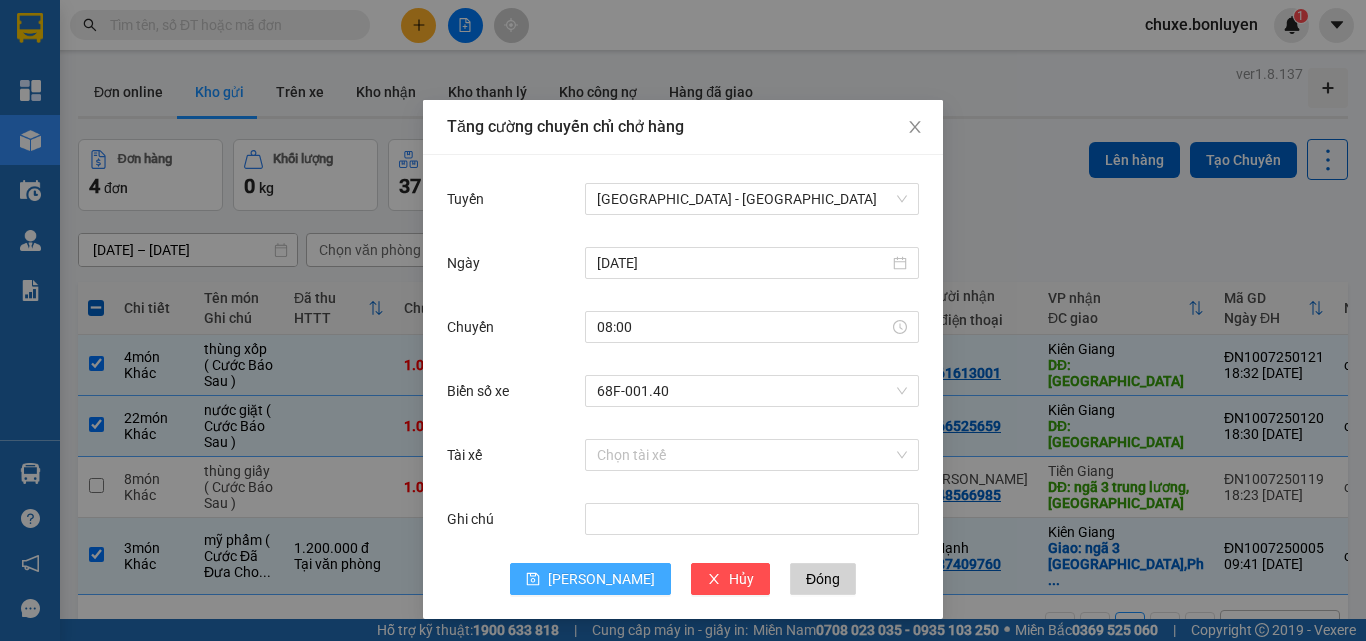 click on "Lưu" at bounding box center (601, 579) 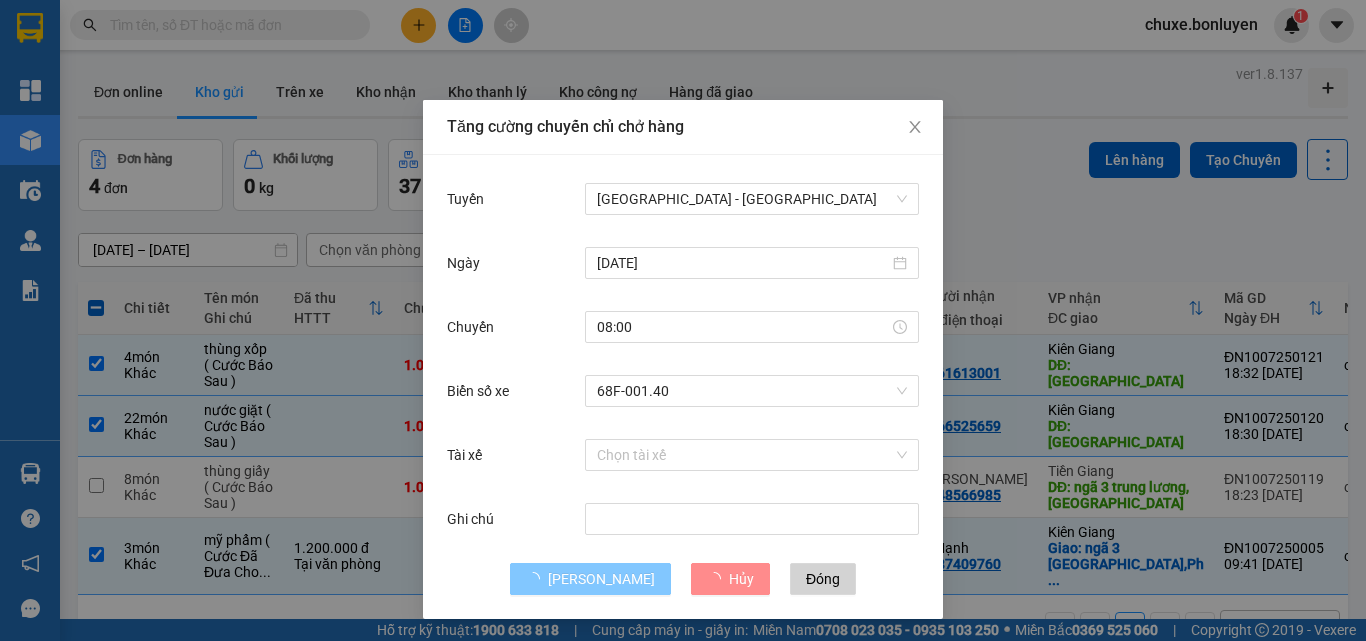 type 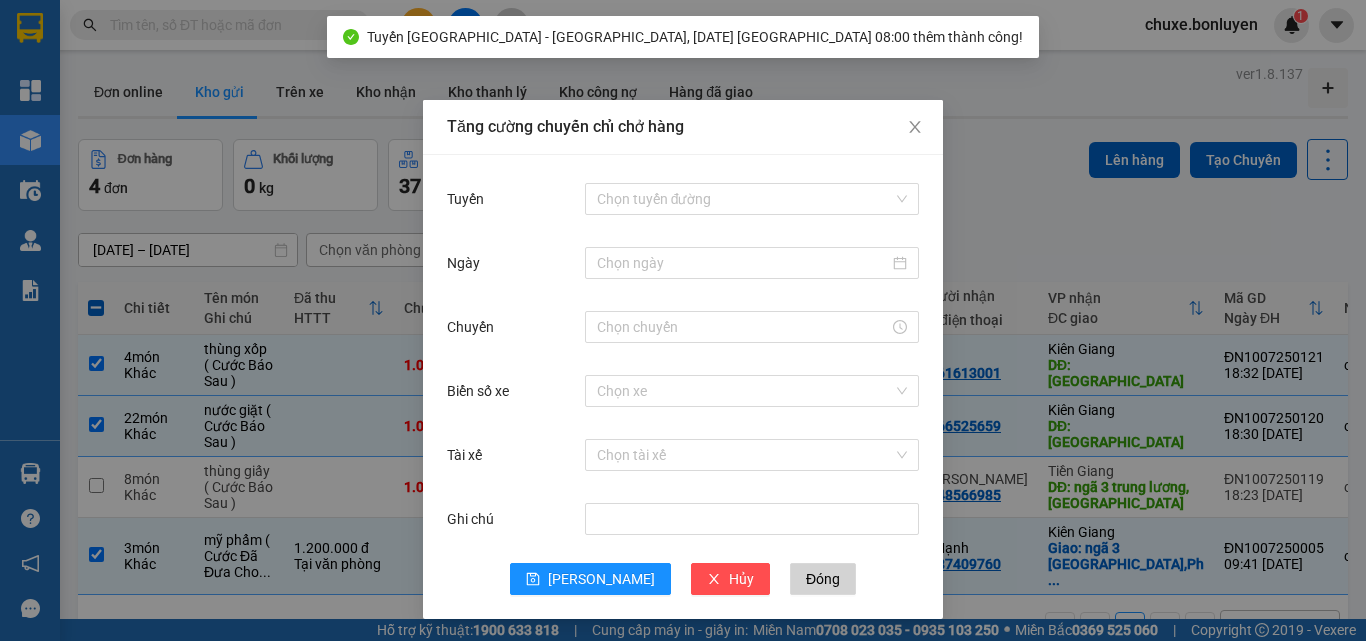 click on "Tuyến Đà Nẵng - Hà Tiên, ngày 11-07-2025 Chuyến 08:00 thêm thành công!" at bounding box center (695, 37) 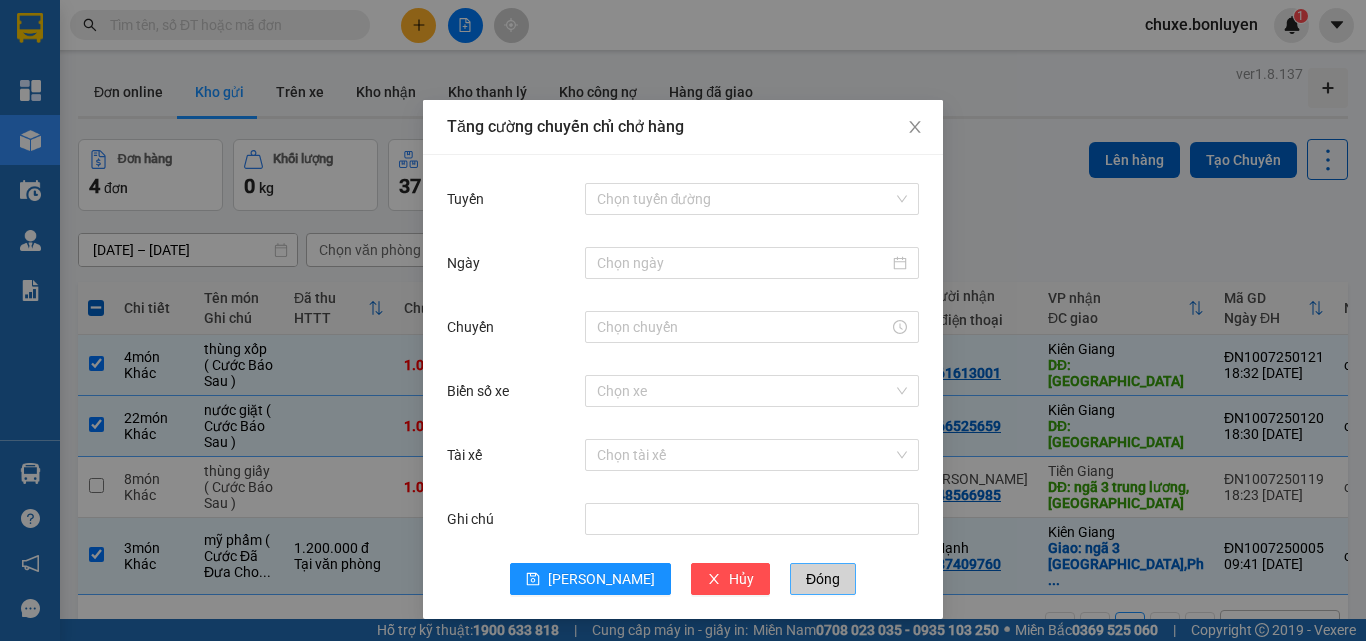 click on "Đóng" at bounding box center [823, 579] 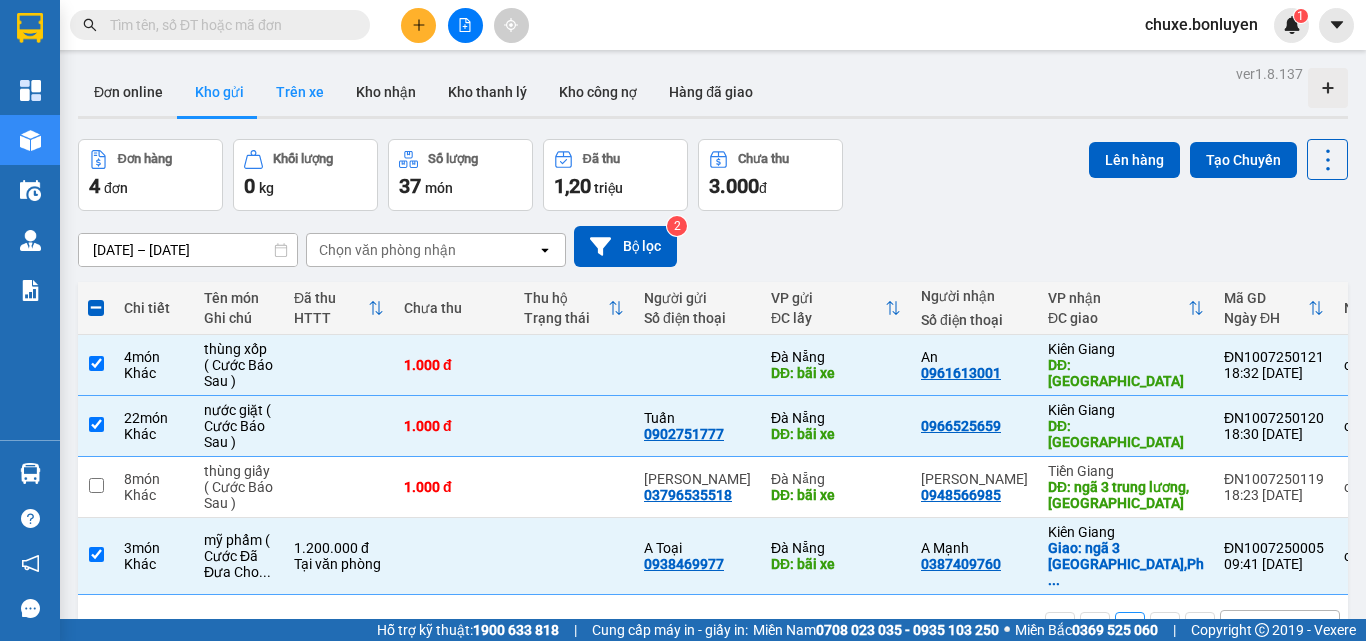 click on "Trên xe" at bounding box center (300, 92) 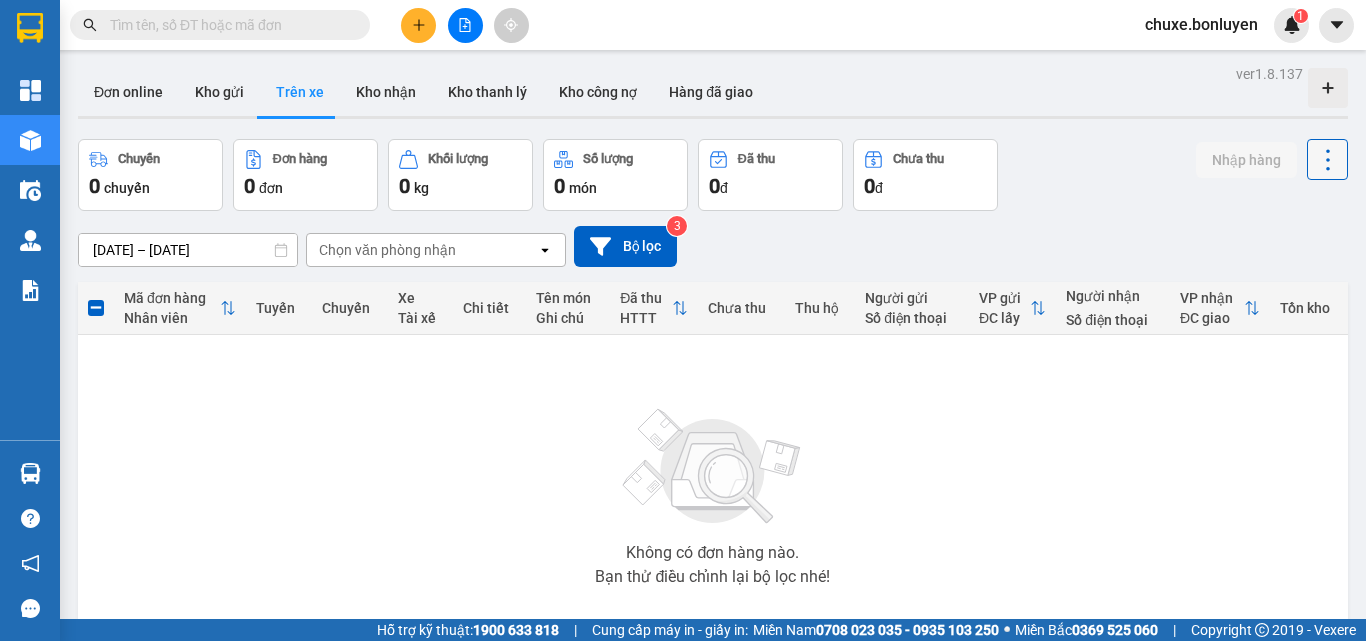 click 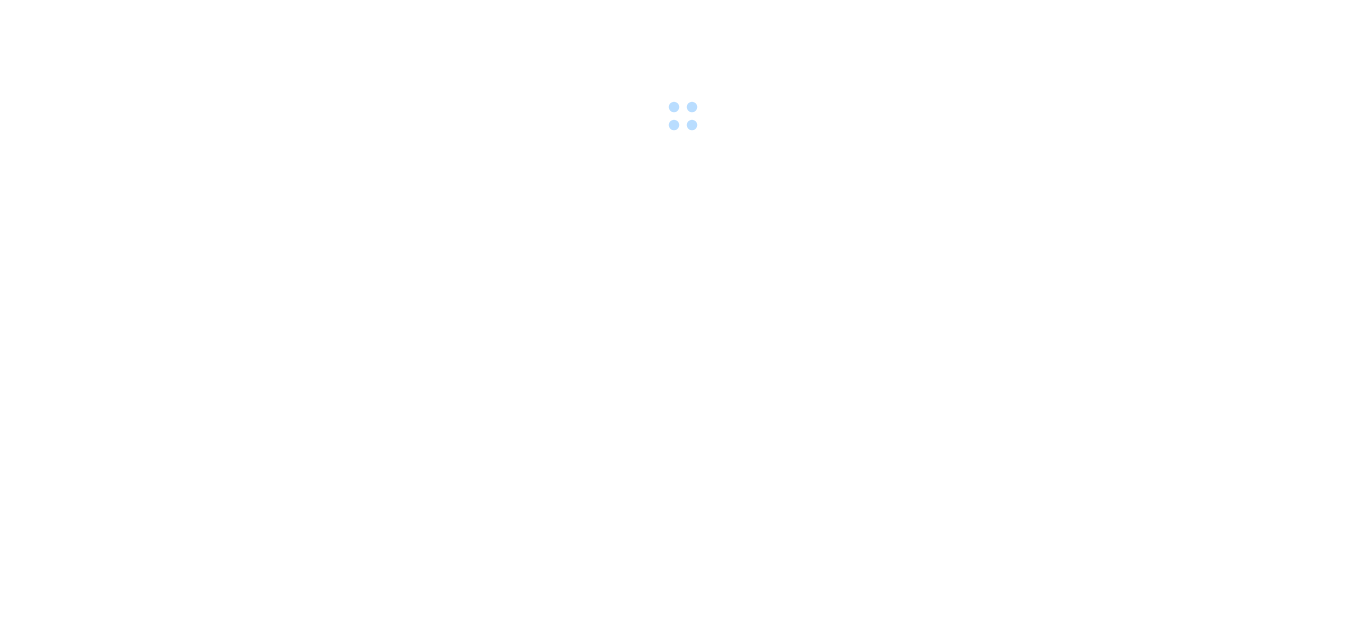 scroll, scrollTop: 0, scrollLeft: 0, axis: both 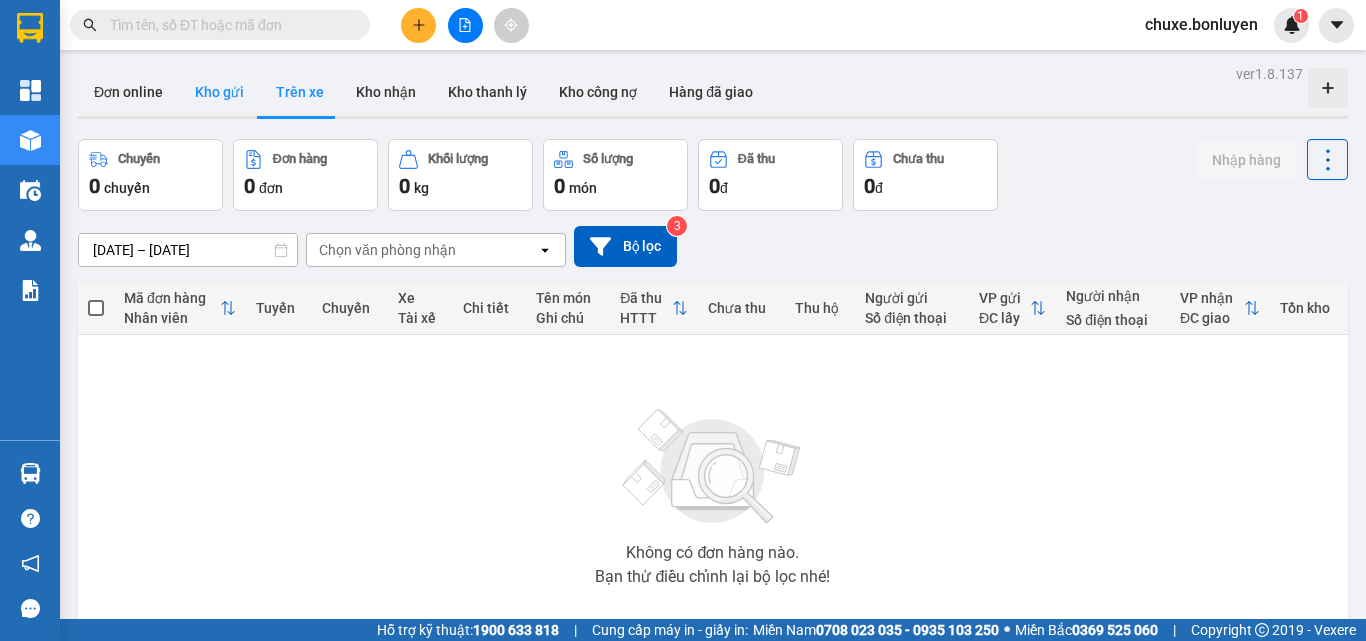 click on "Kho gửi" at bounding box center [219, 92] 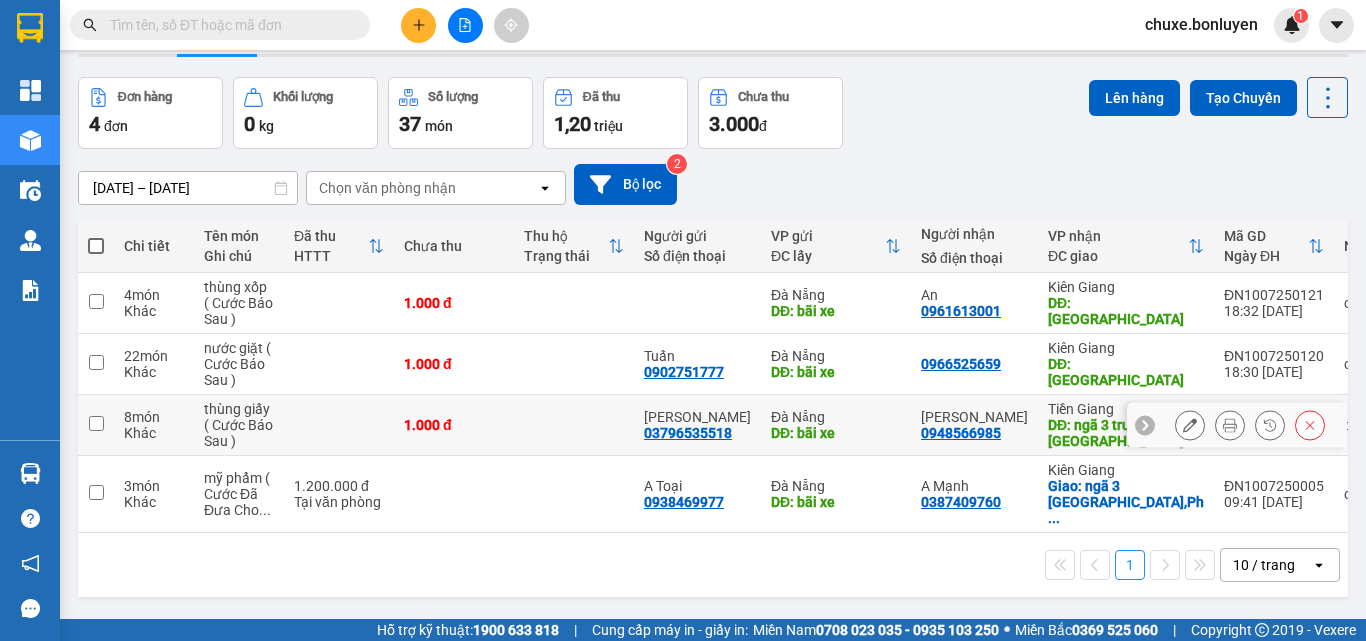 scroll, scrollTop: 92, scrollLeft: 0, axis: vertical 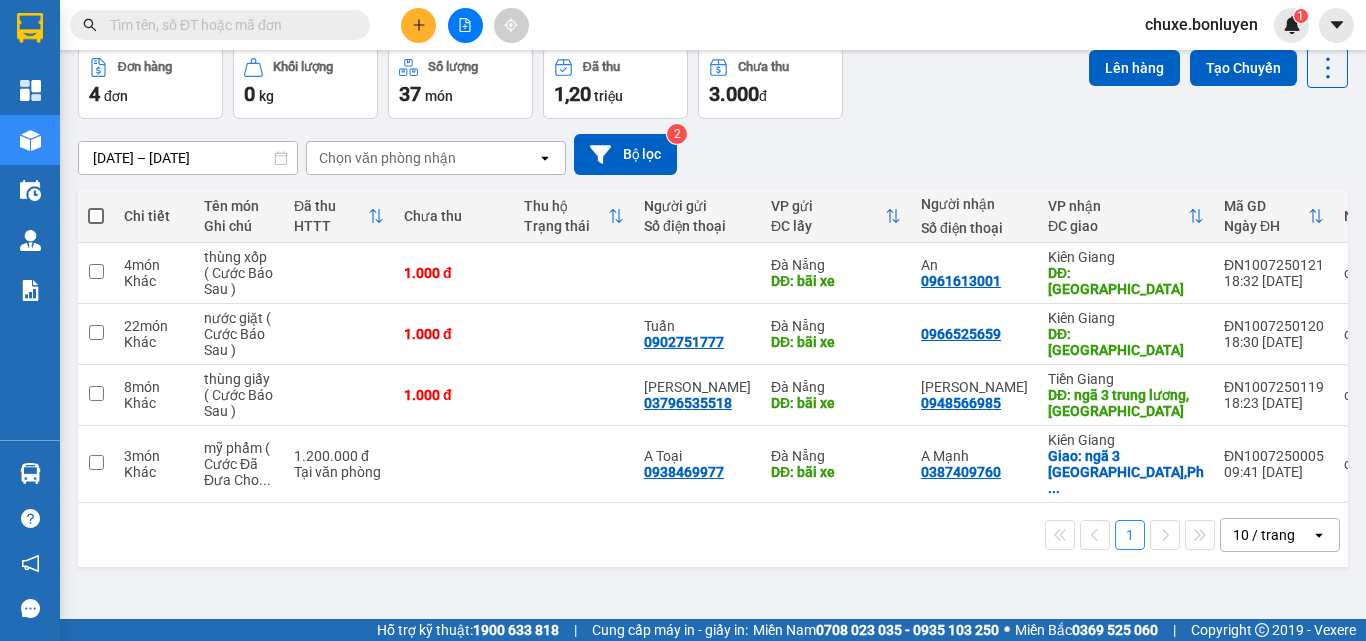 drag, startPoint x: 825, startPoint y: 176, endPoint x: 851, endPoint y: 191, distance: 30.016663 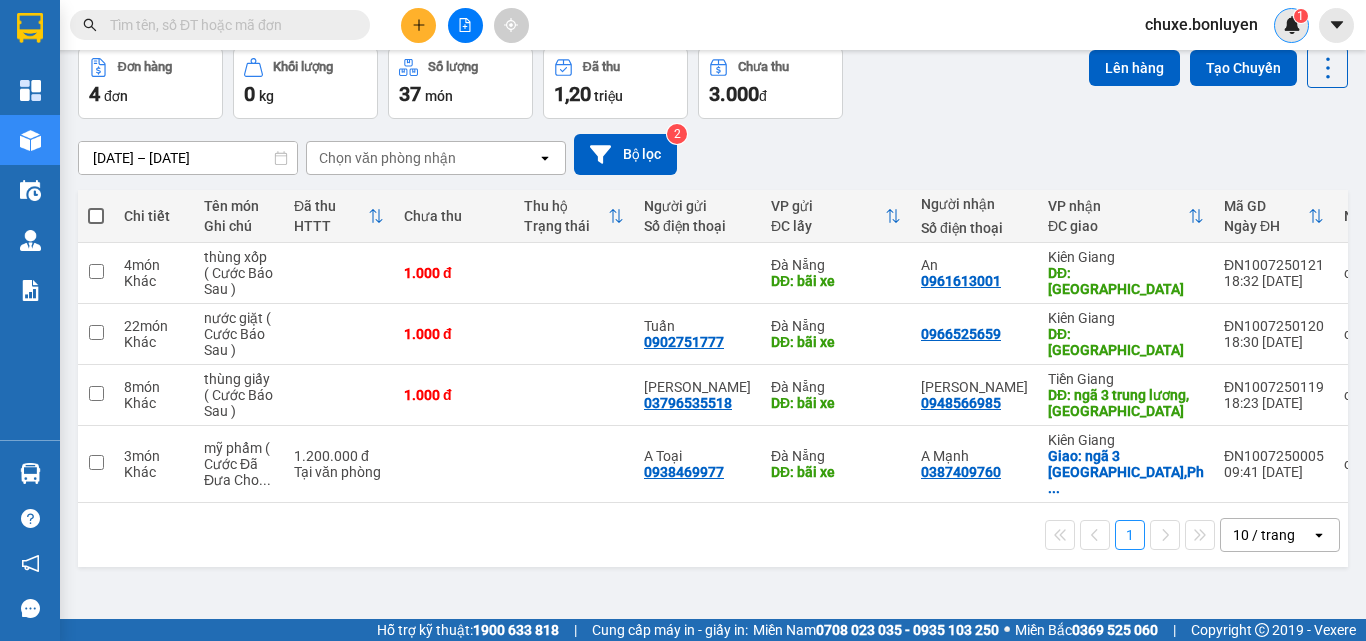 click at bounding box center [1292, 25] 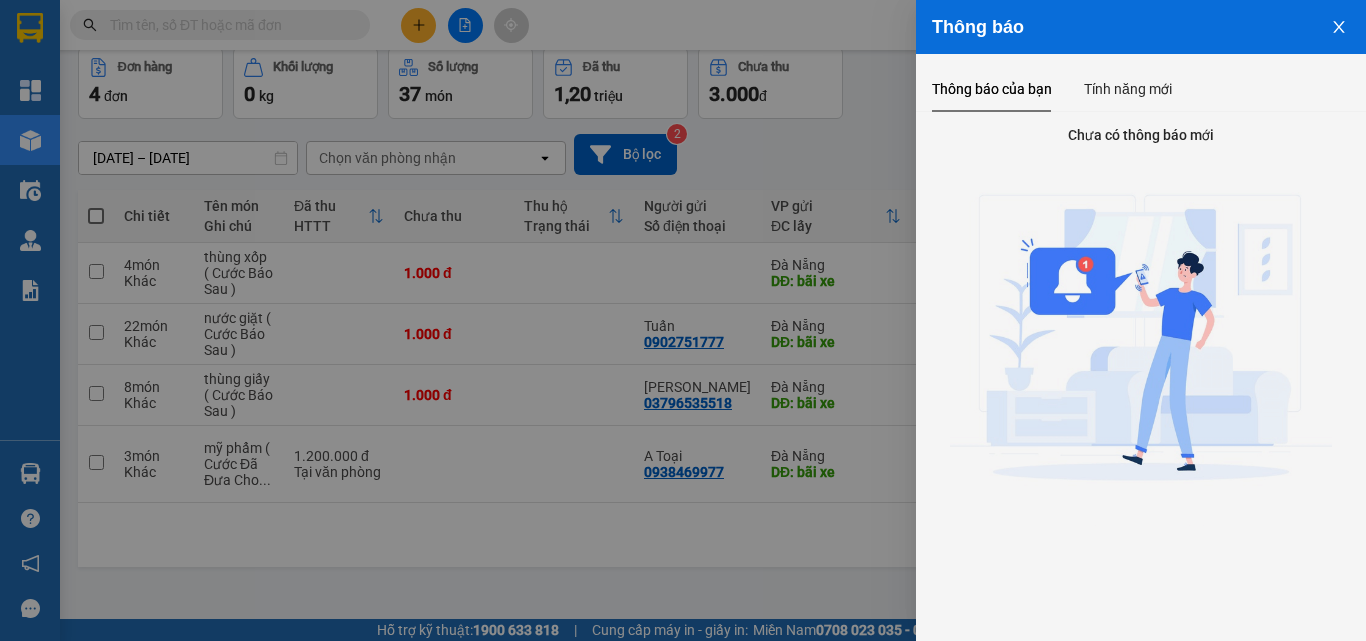 click at bounding box center (683, 320) 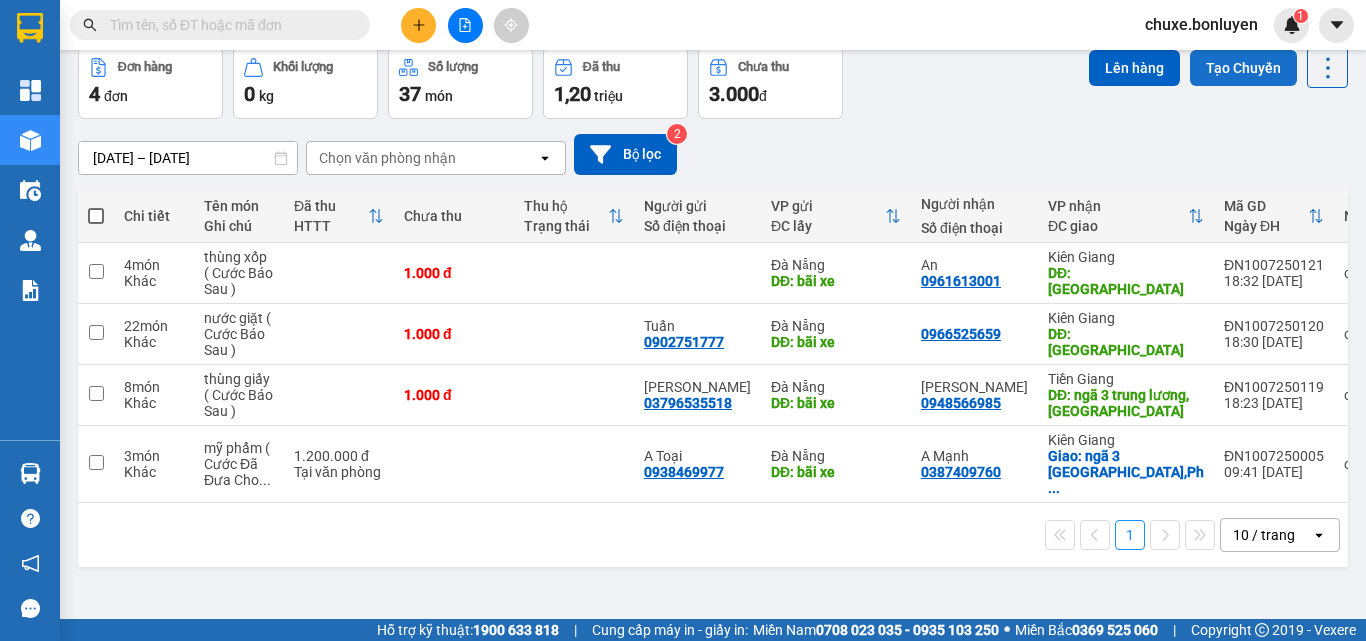 click on "Tạo Chuyến" at bounding box center [1243, 68] 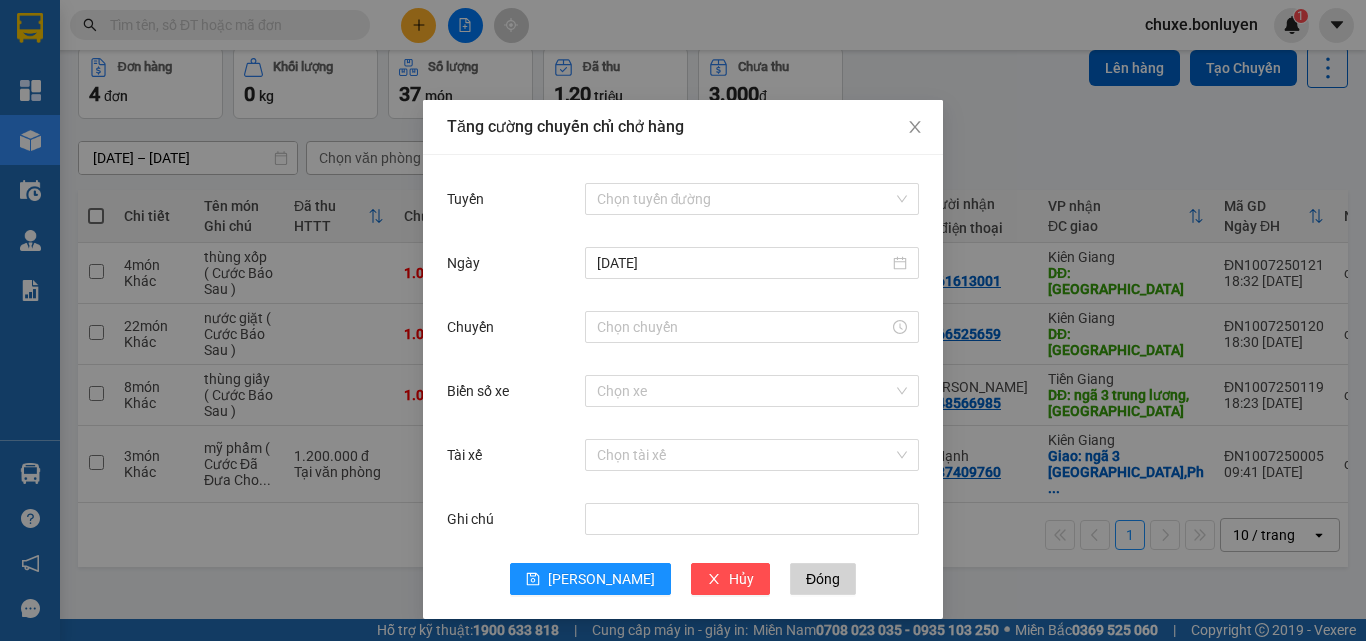 scroll, scrollTop: 2, scrollLeft: 0, axis: vertical 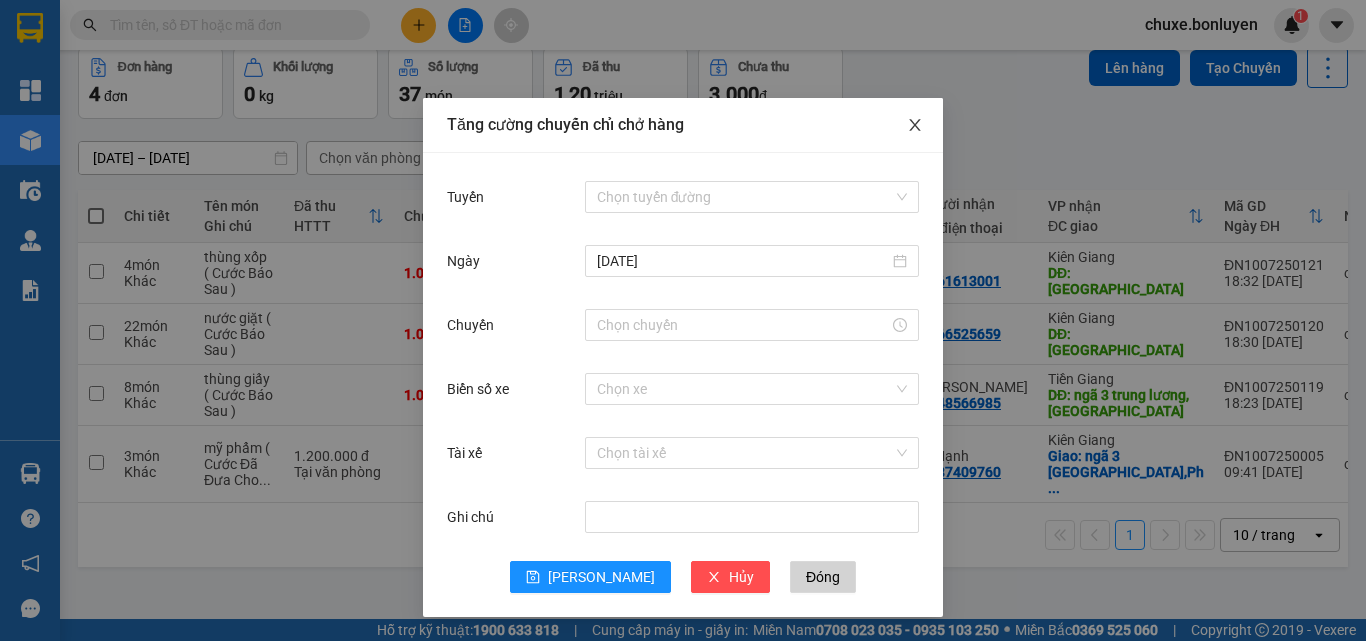 click 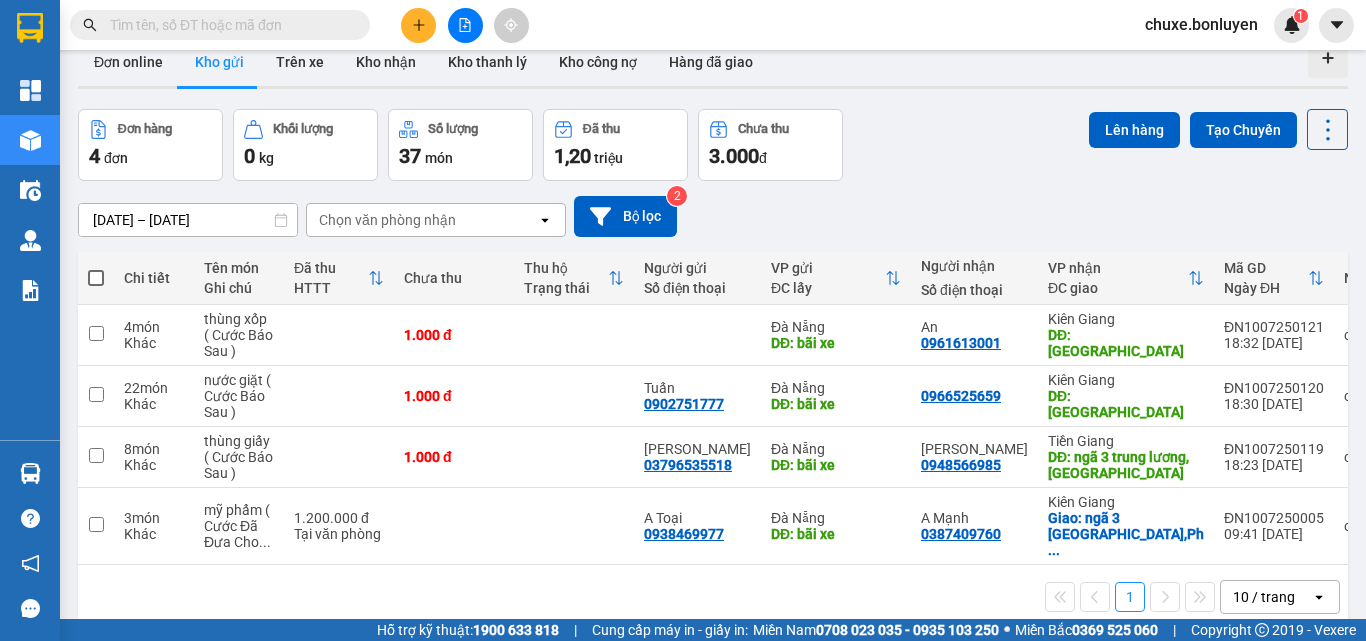 scroll, scrollTop: 0, scrollLeft: 0, axis: both 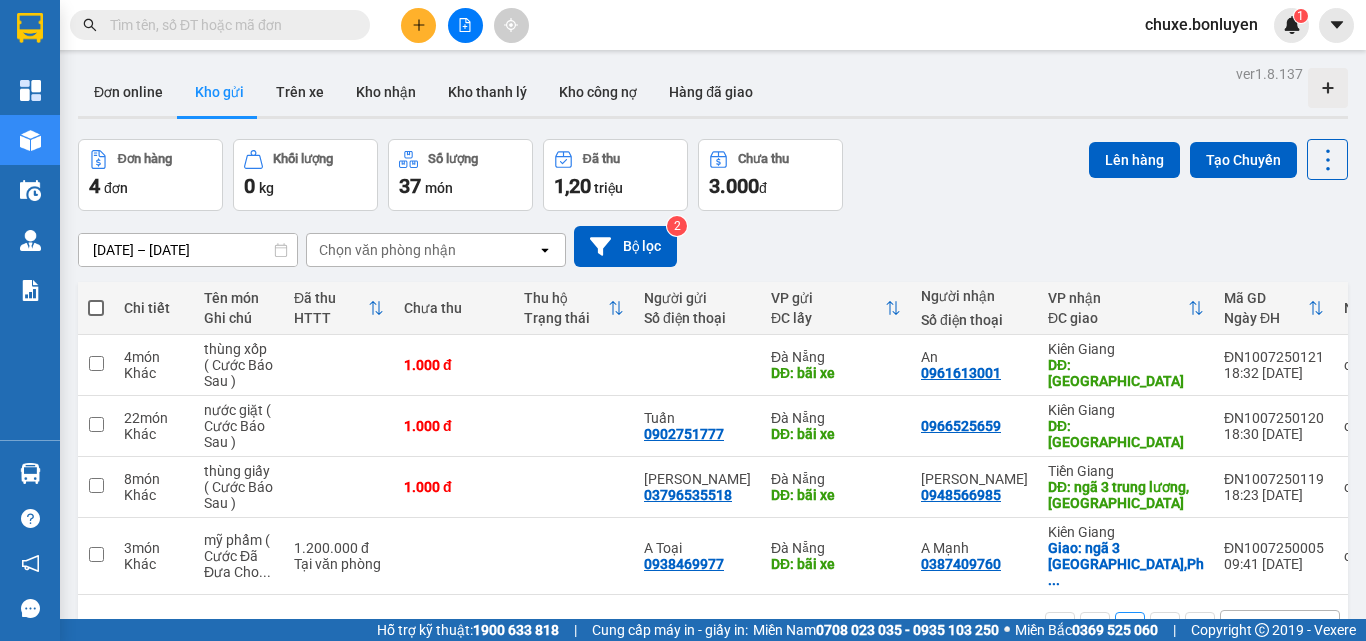click on "Kho gửi" at bounding box center (219, 92) 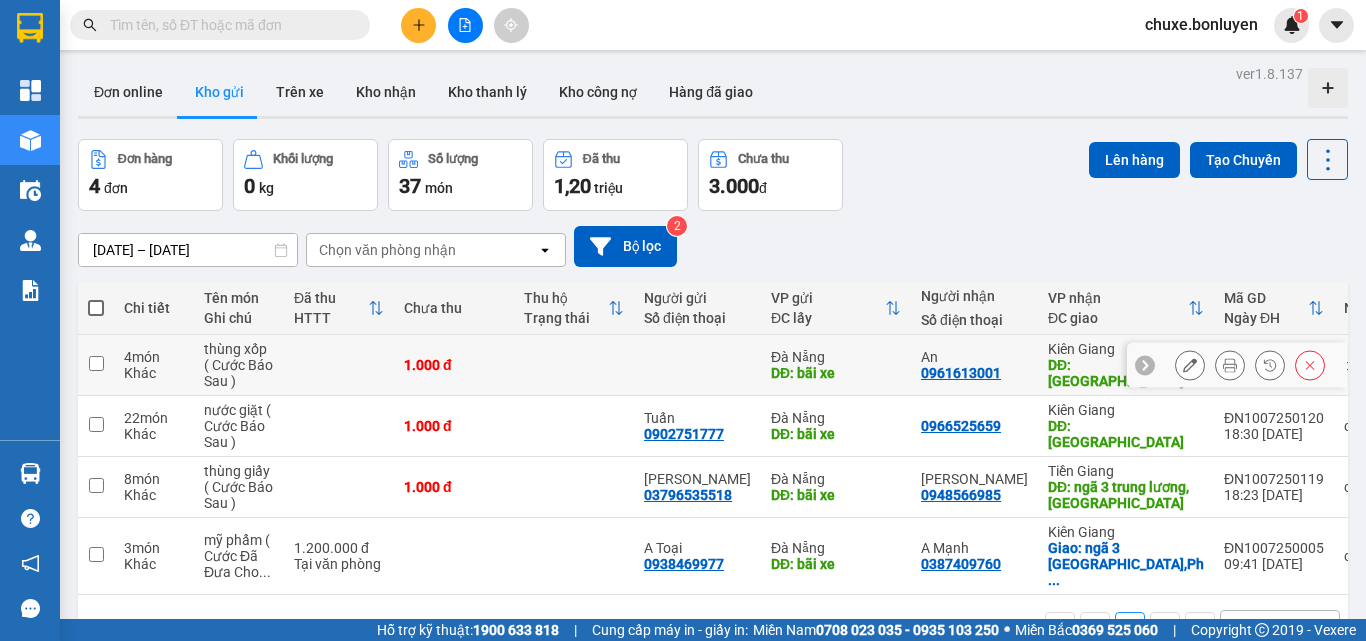 click at bounding box center [96, 363] 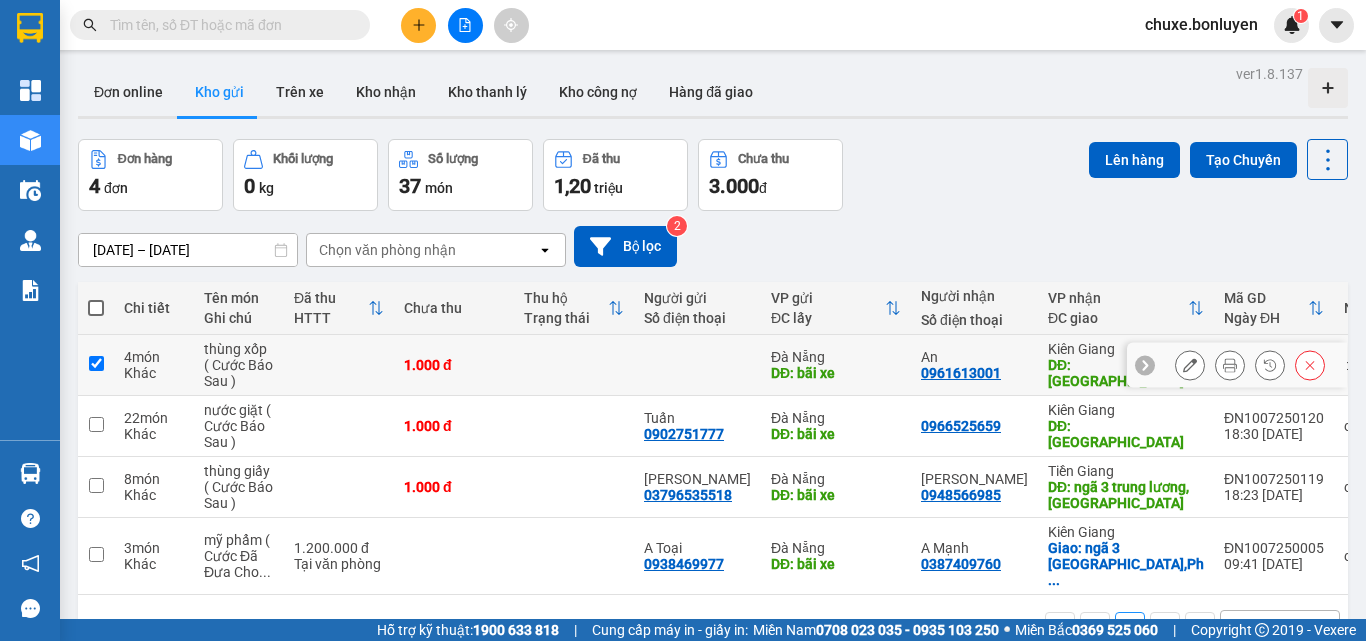 checkbox on "true" 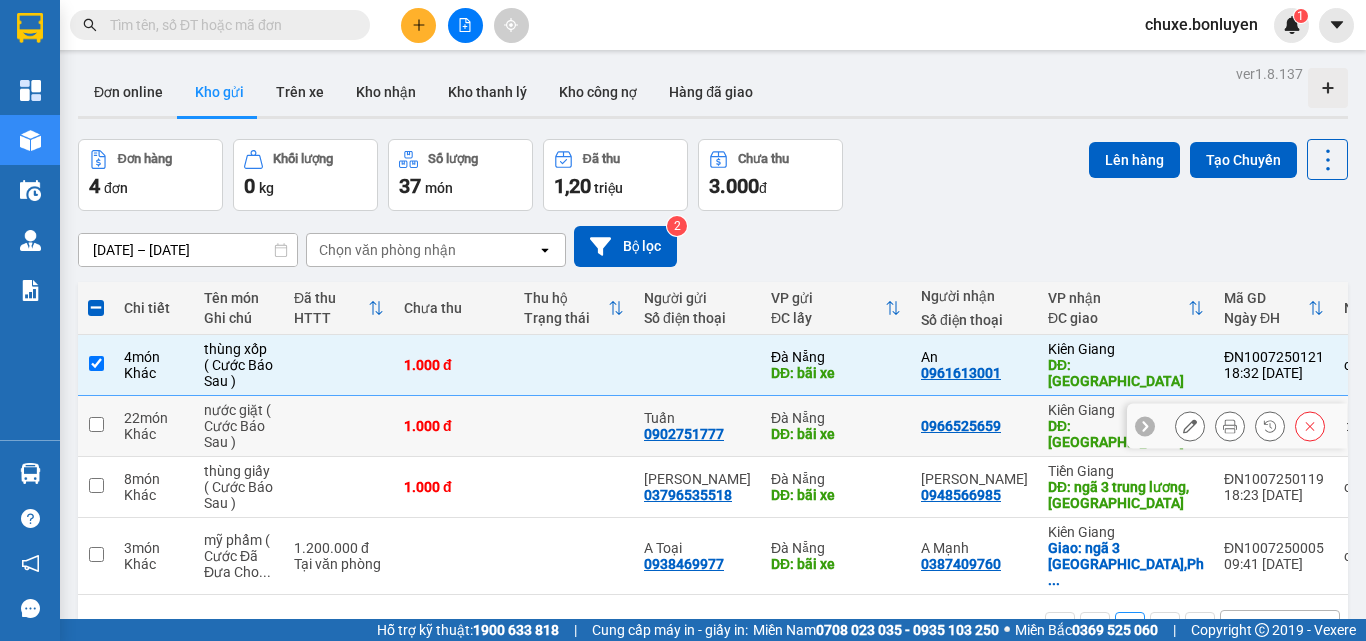 click at bounding box center [96, 424] 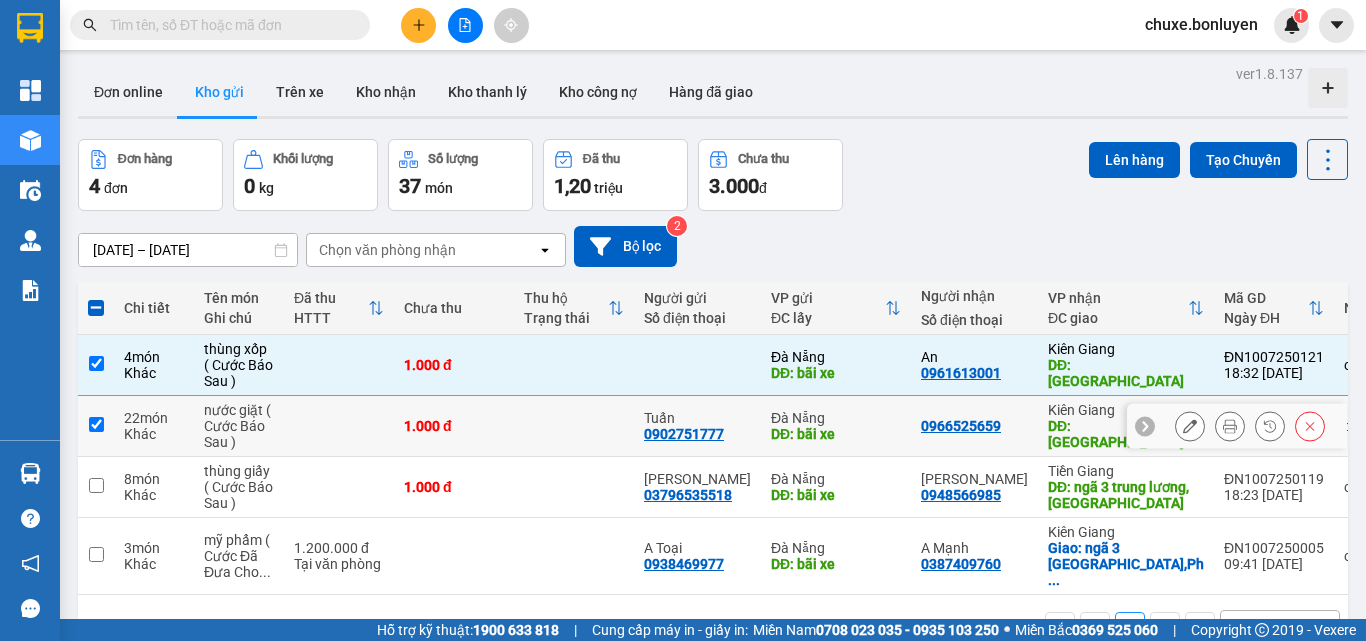 checkbox on "true" 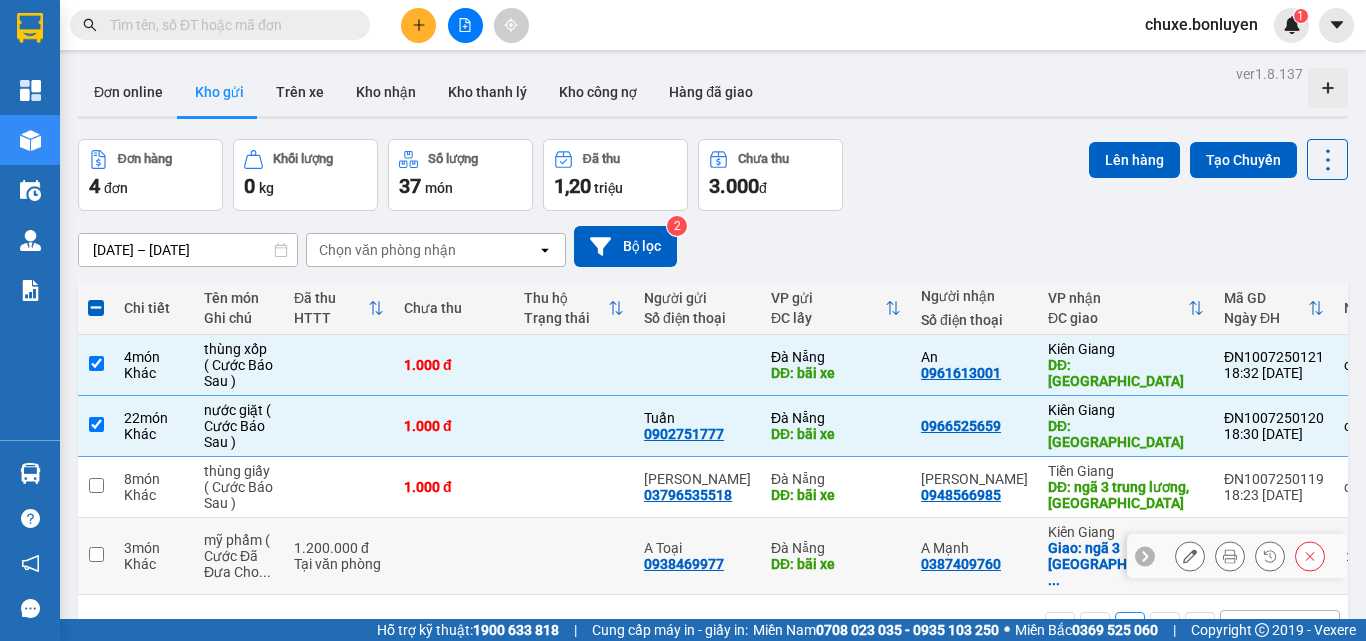 click at bounding box center (96, 554) 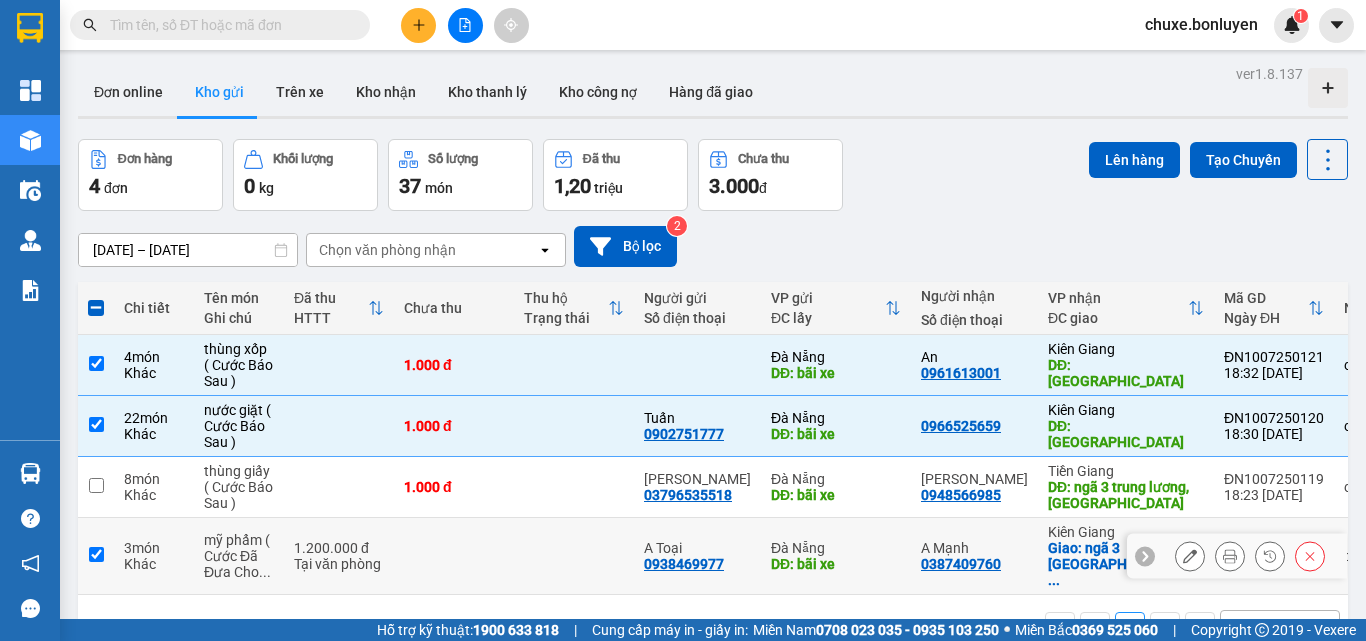 checkbox on "true" 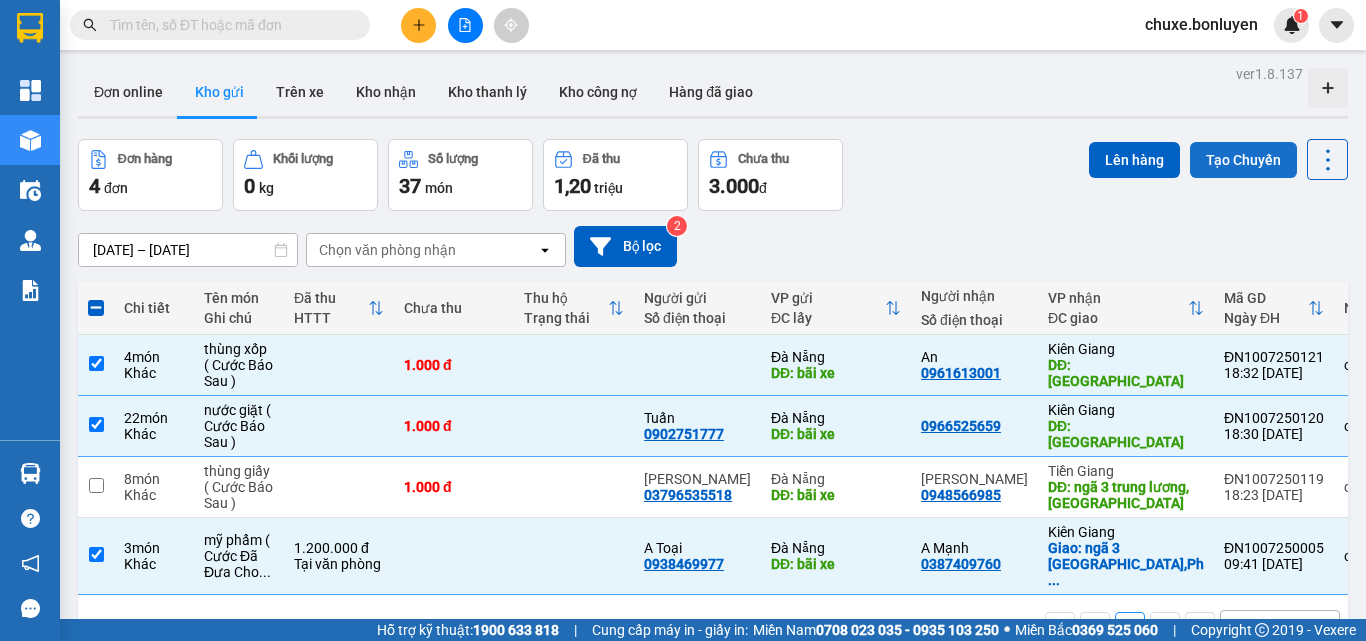click on "Tạo Chuyến" at bounding box center [1243, 160] 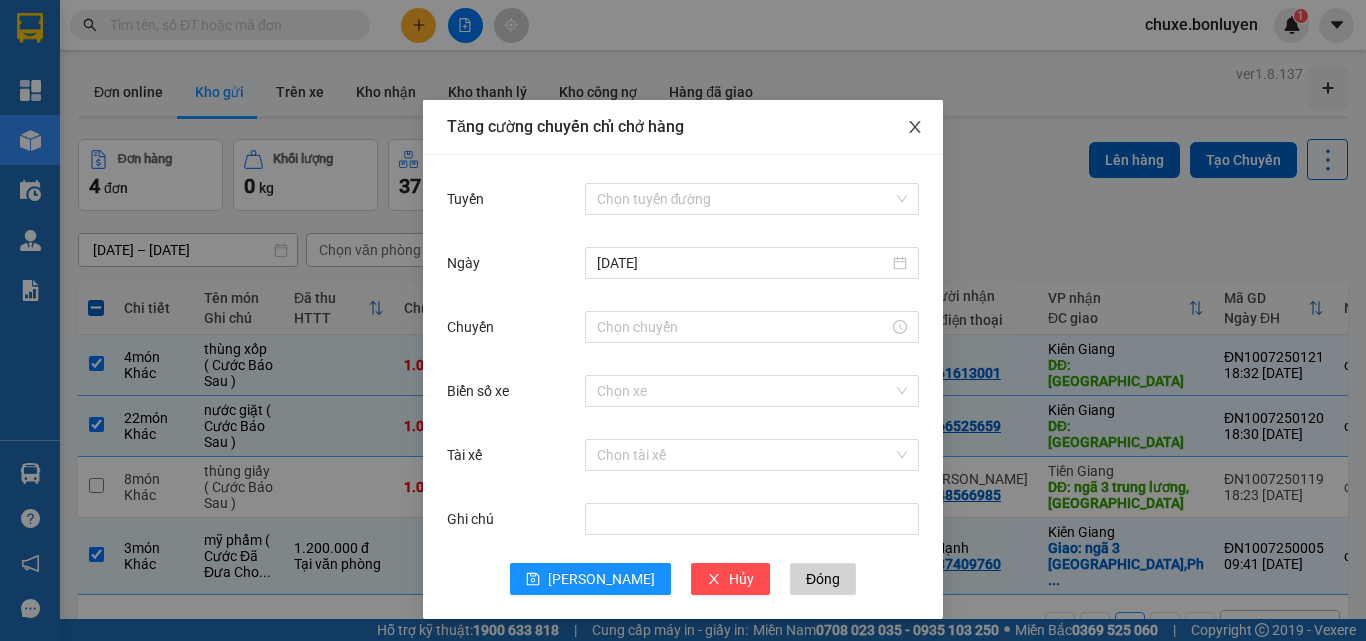 click 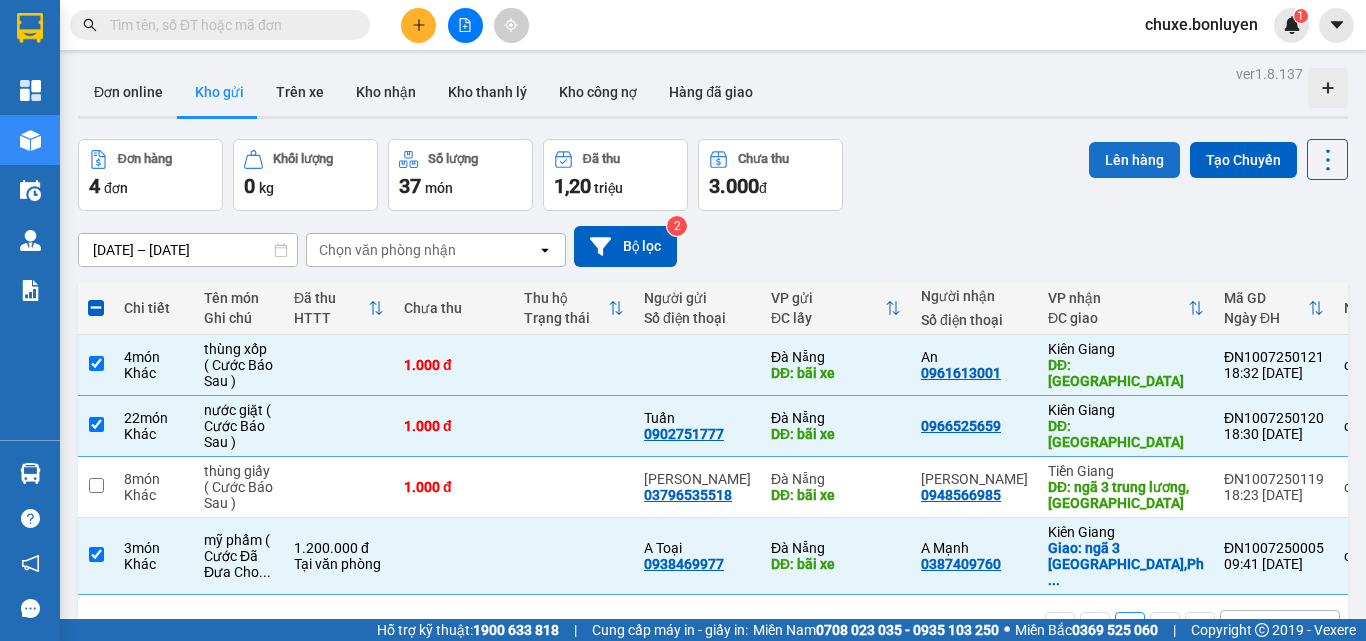 click on "Lên hàng" at bounding box center (1134, 160) 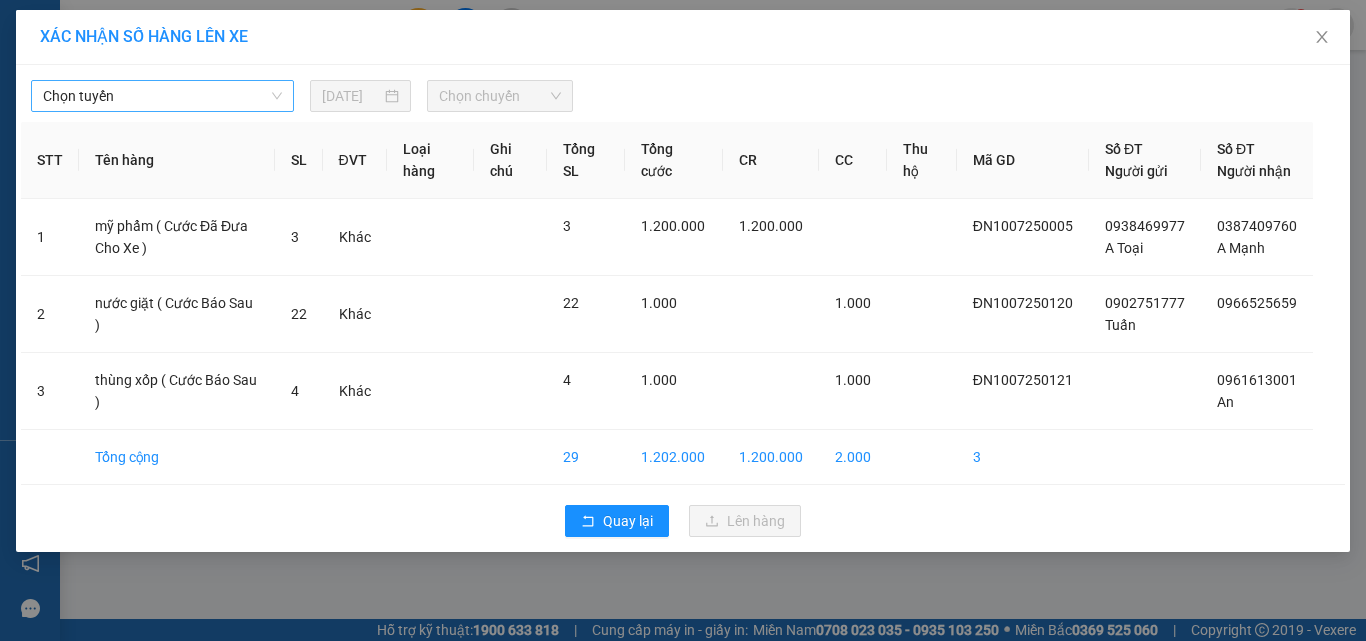 click on "Chọn tuyến" at bounding box center (162, 96) 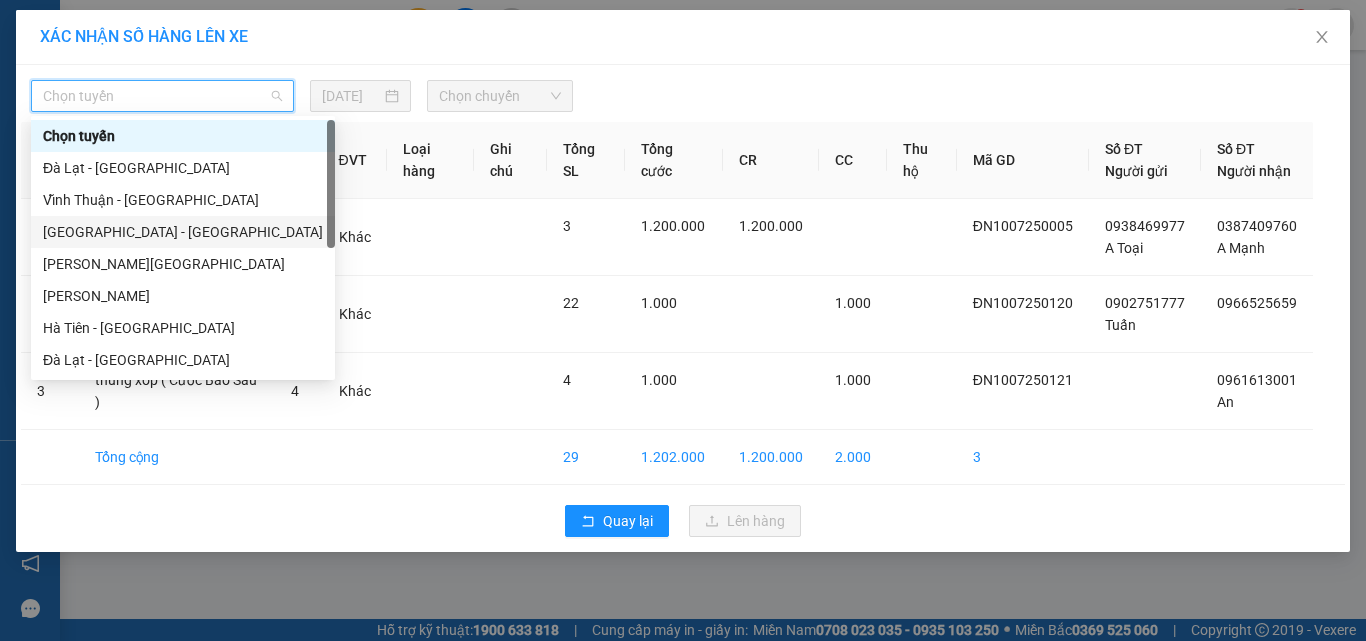 click on "[GEOGRAPHIC_DATA] - [GEOGRAPHIC_DATA]" at bounding box center [183, 232] 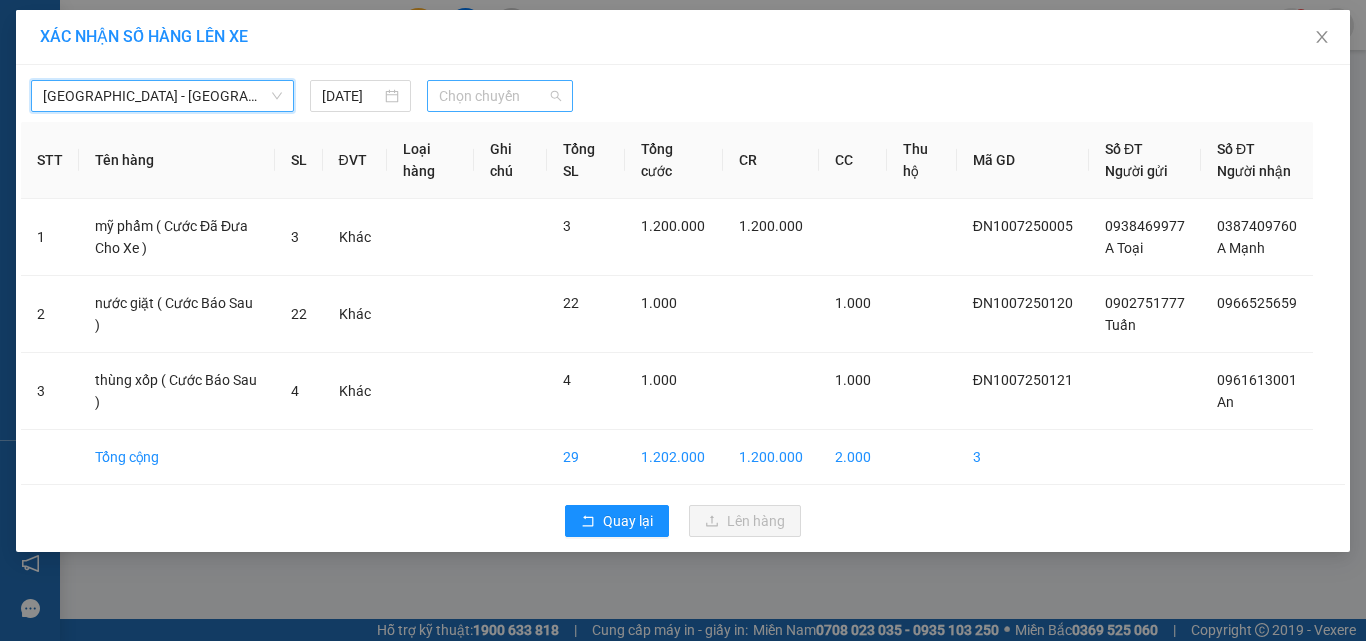 click on "Chọn chuyến" at bounding box center (500, 96) 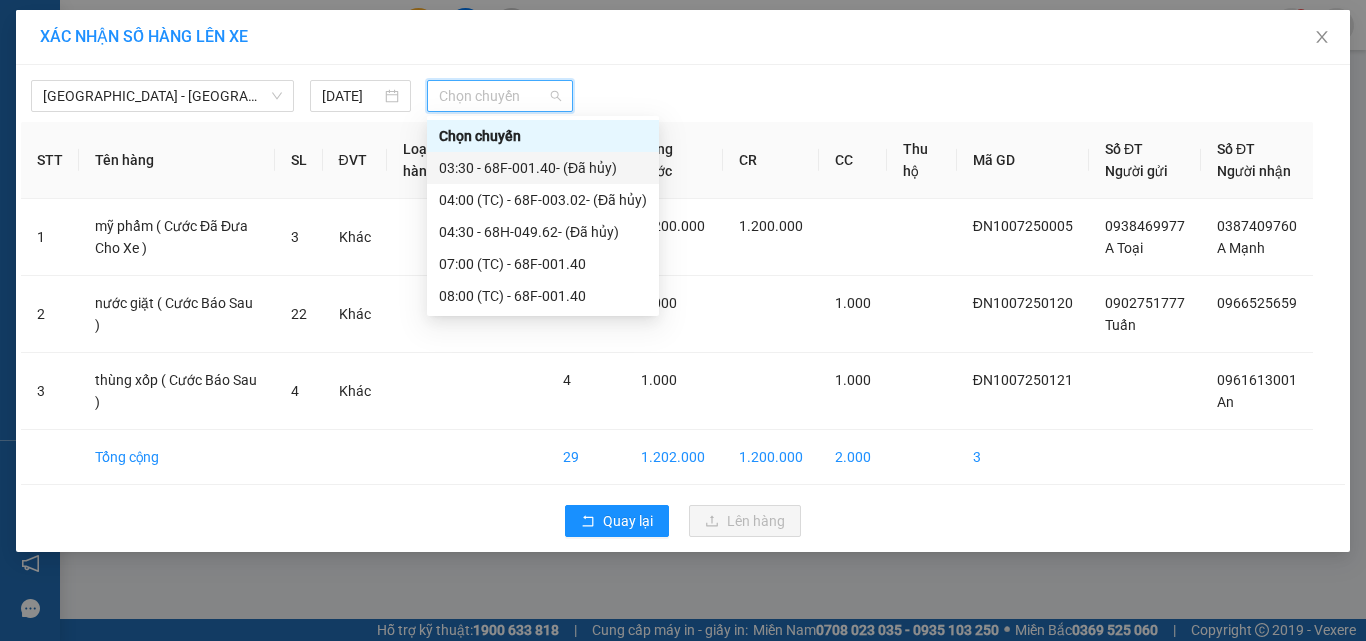 click on "03:30     - 68F-001.40  - (Đã hủy)" at bounding box center (543, 168) 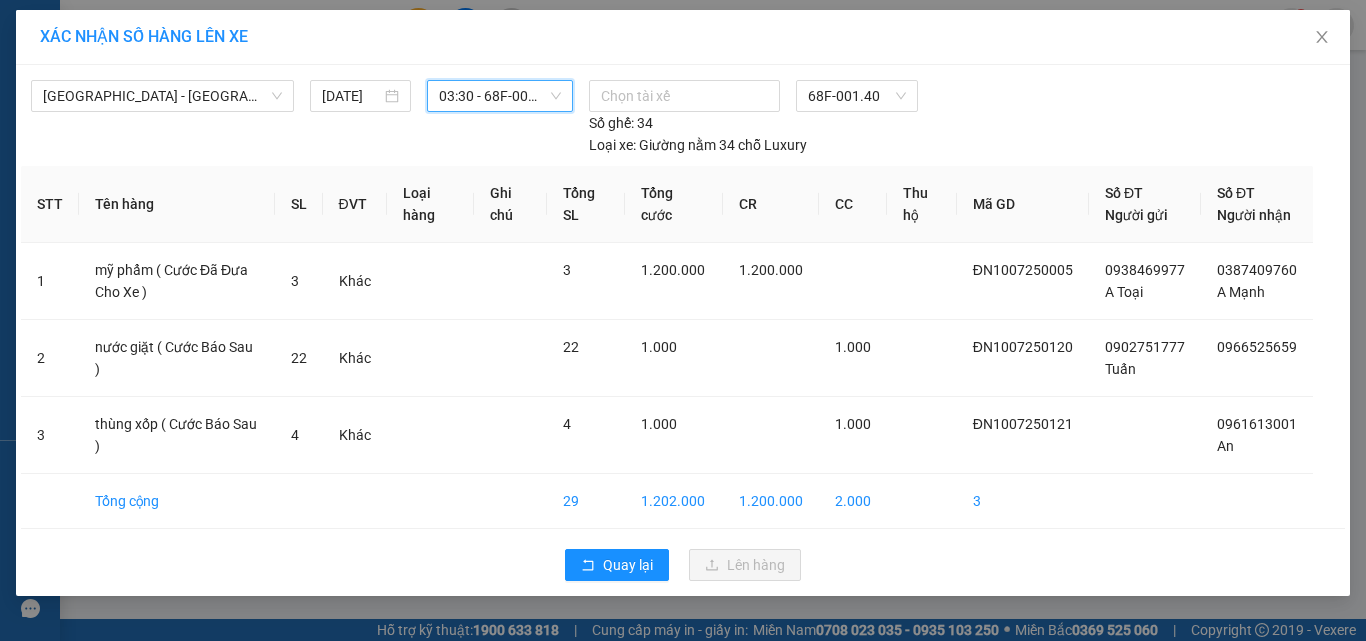 scroll, scrollTop: 1, scrollLeft: 0, axis: vertical 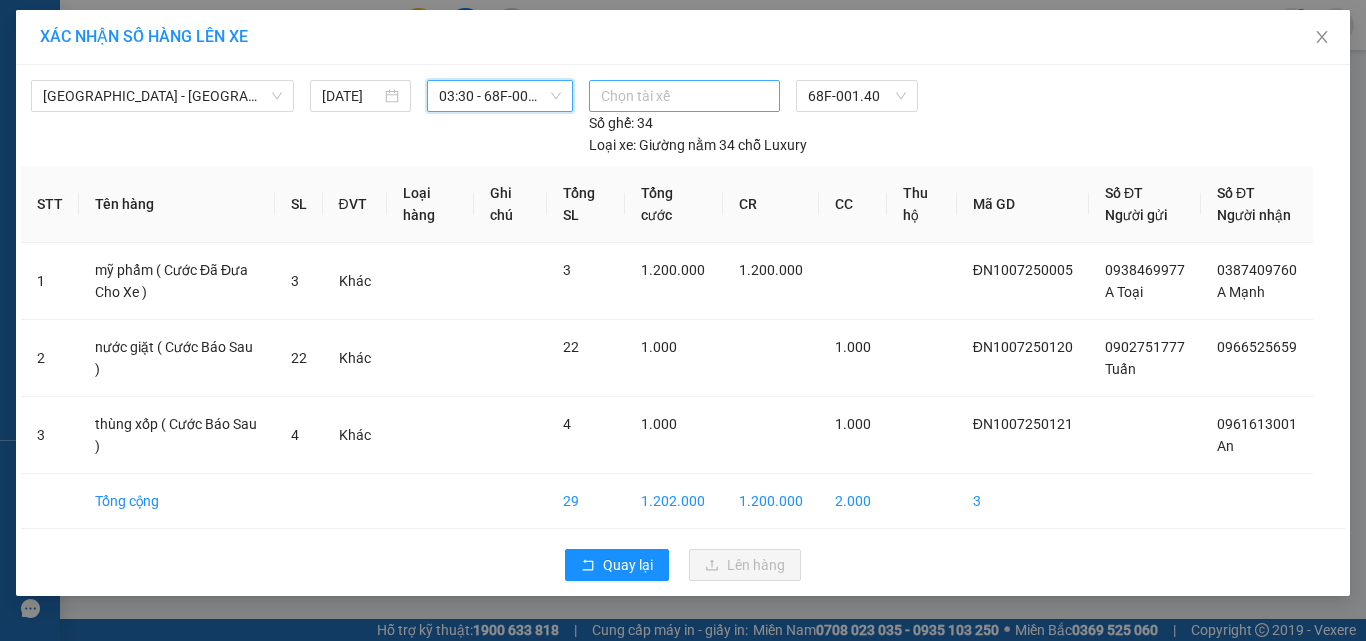 click at bounding box center [685, 96] 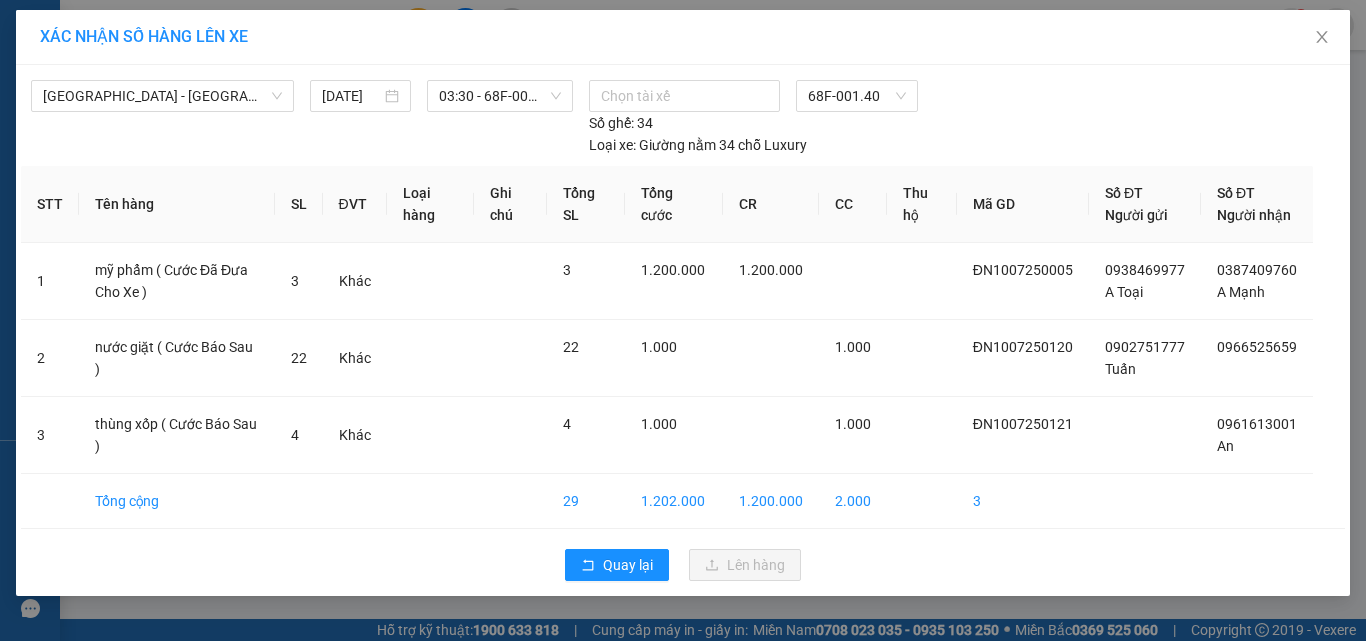 click on "Chọn tài xế 68F-001.40 Số ghế: 34 Loại xe: Giường nằm 34 chỗ Luxury" at bounding box center [858, 118] 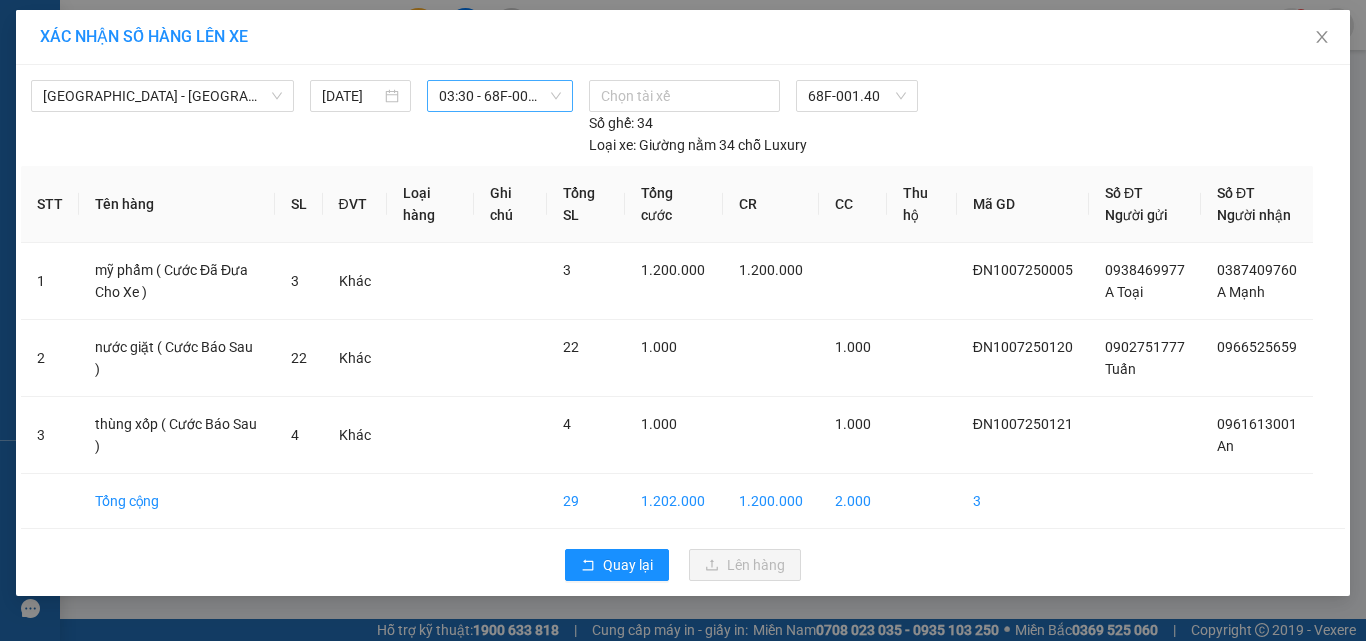 click on "03:30     - 68F-001.40  - (Đã hủy)" at bounding box center [500, 96] 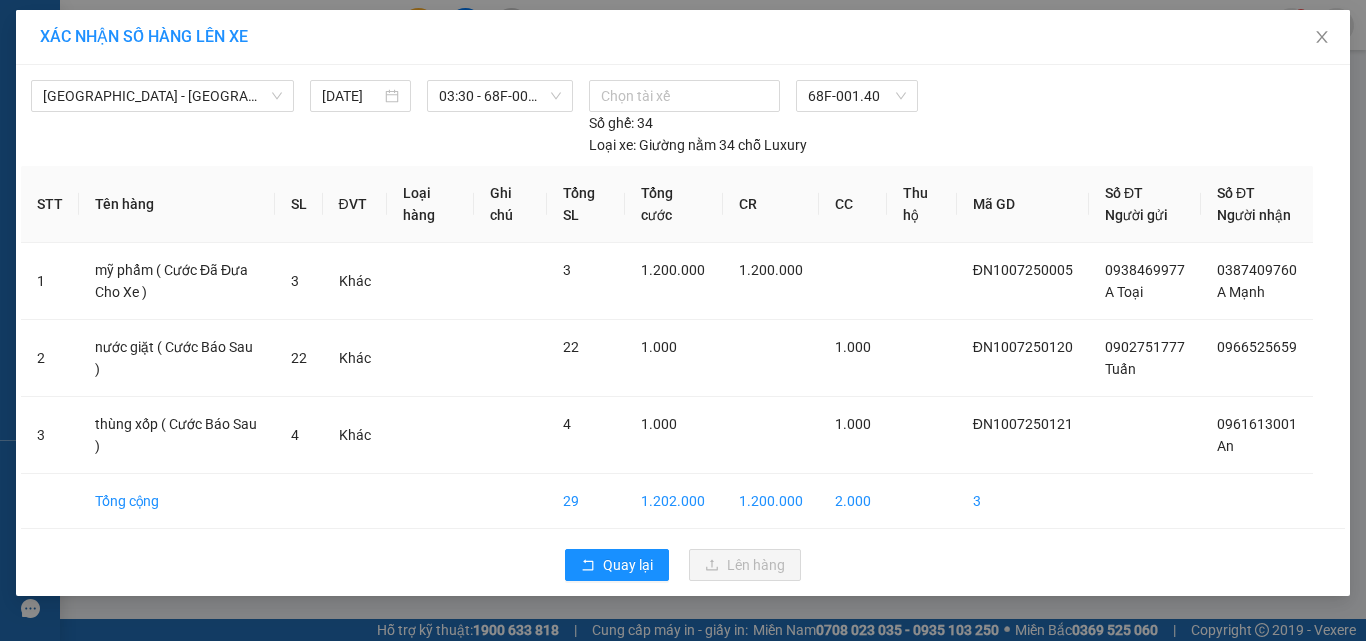 click on "Chọn tài xế 68F-001.40 Số ghế: 34 Loại xe: Giường nằm 34 chỗ Luxury" at bounding box center [858, 118] 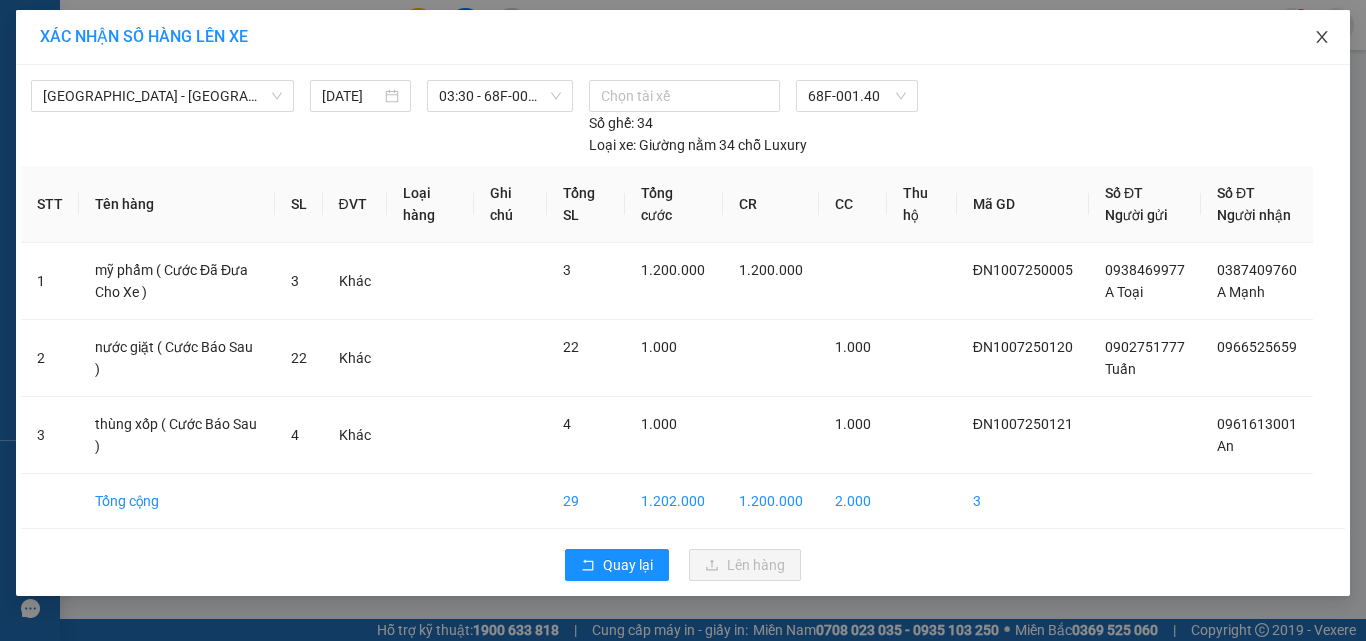 click at bounding box center [1322, 38] 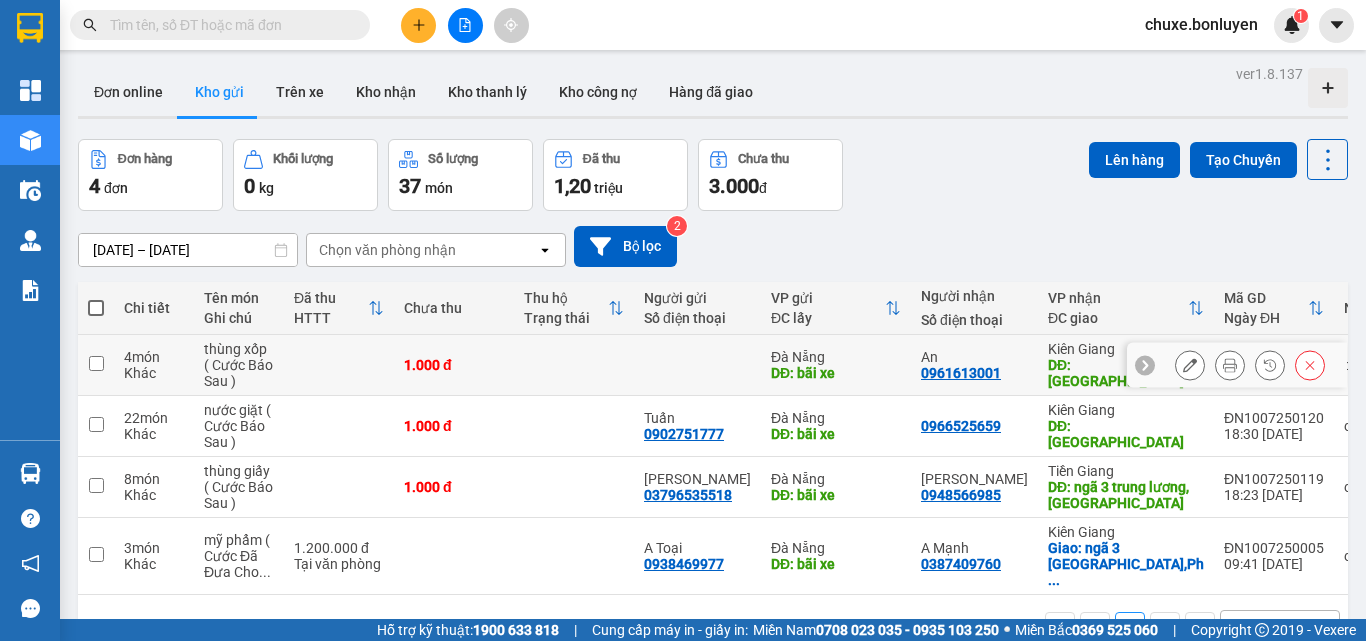 click at bounding box center [96, 363] 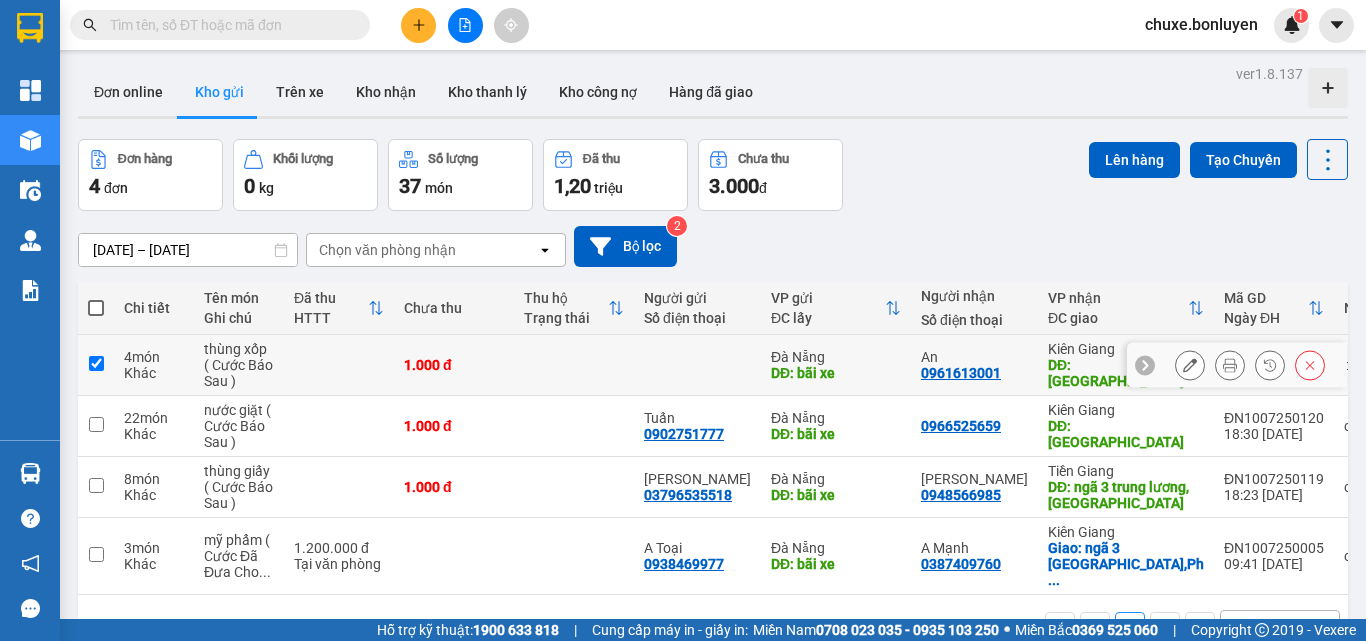checkbox on "true" 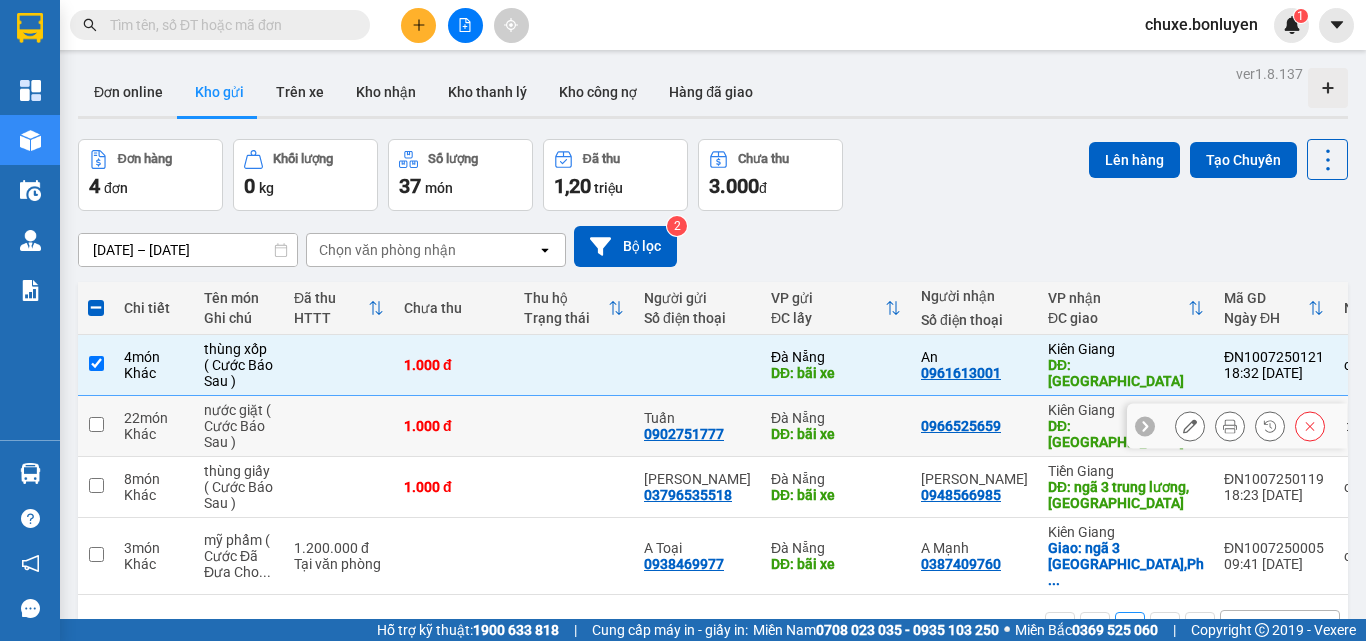 click at bounding box center (96, 424) 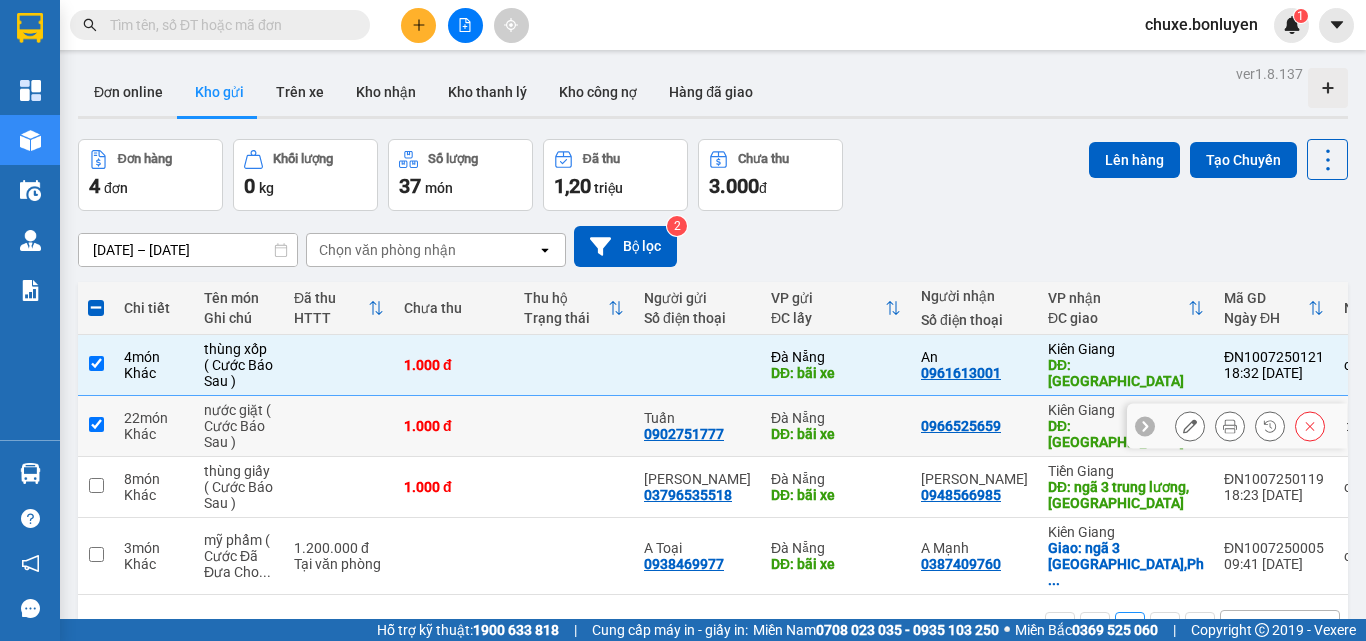 checkbox on "true" 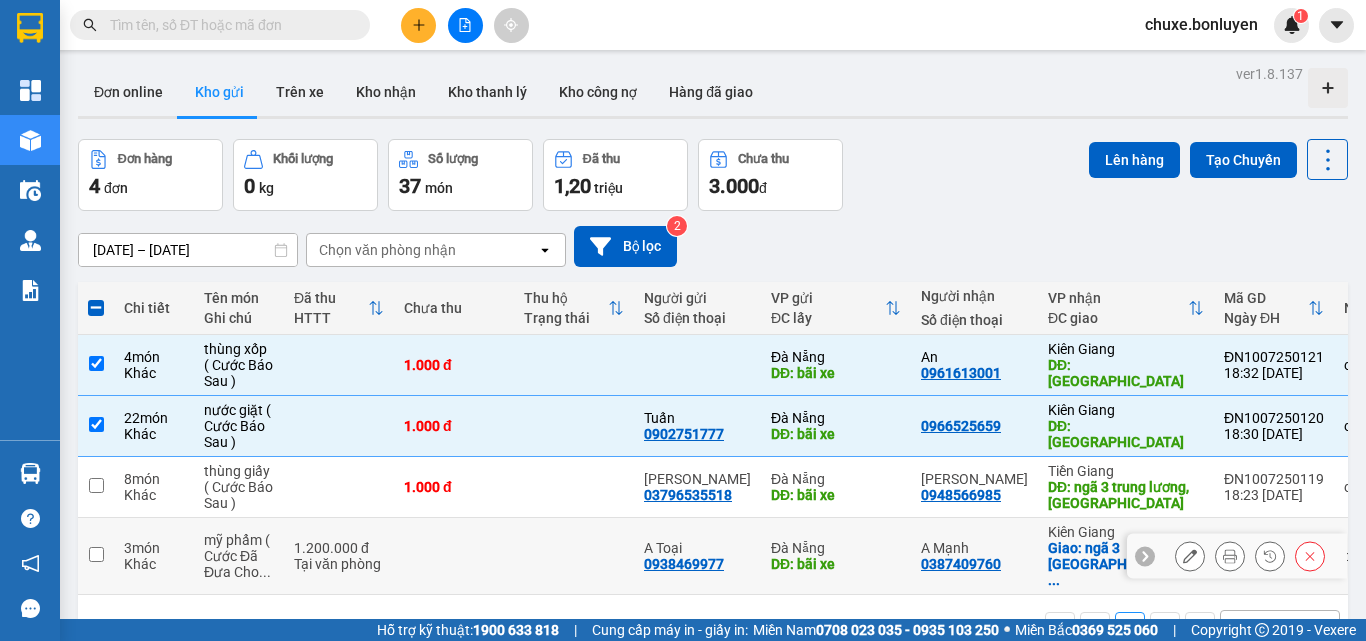 click at bounding box center [96, 556] 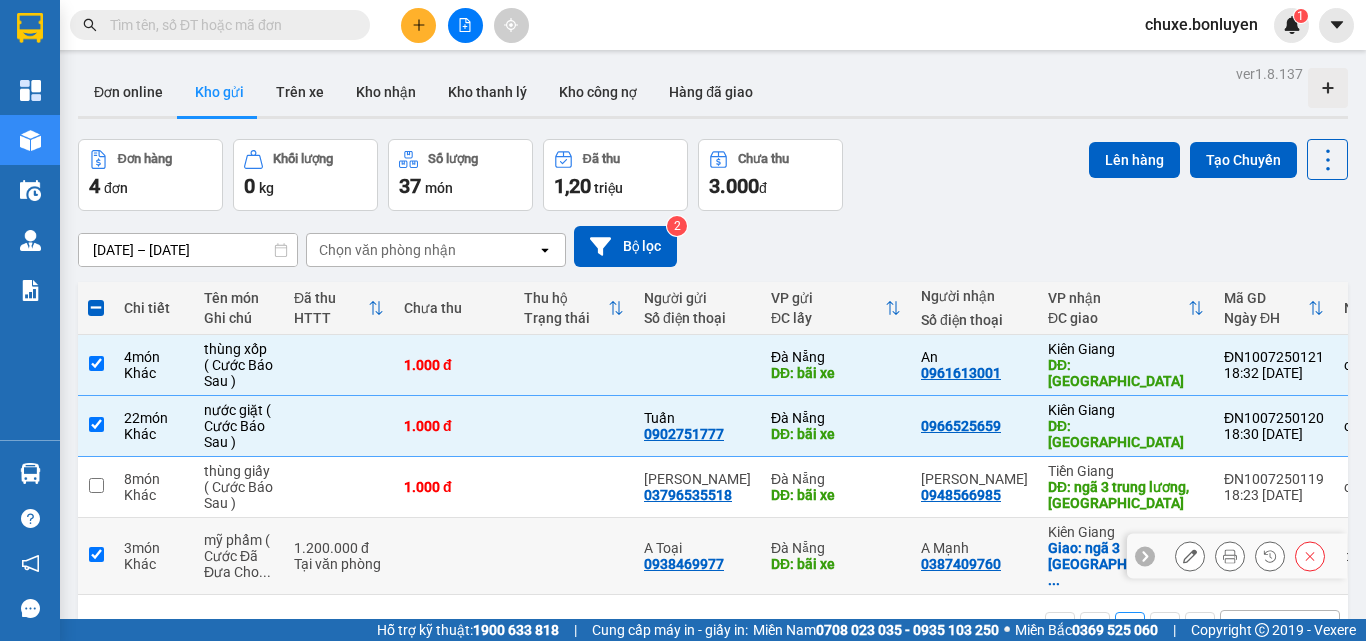 checkbox on "true" 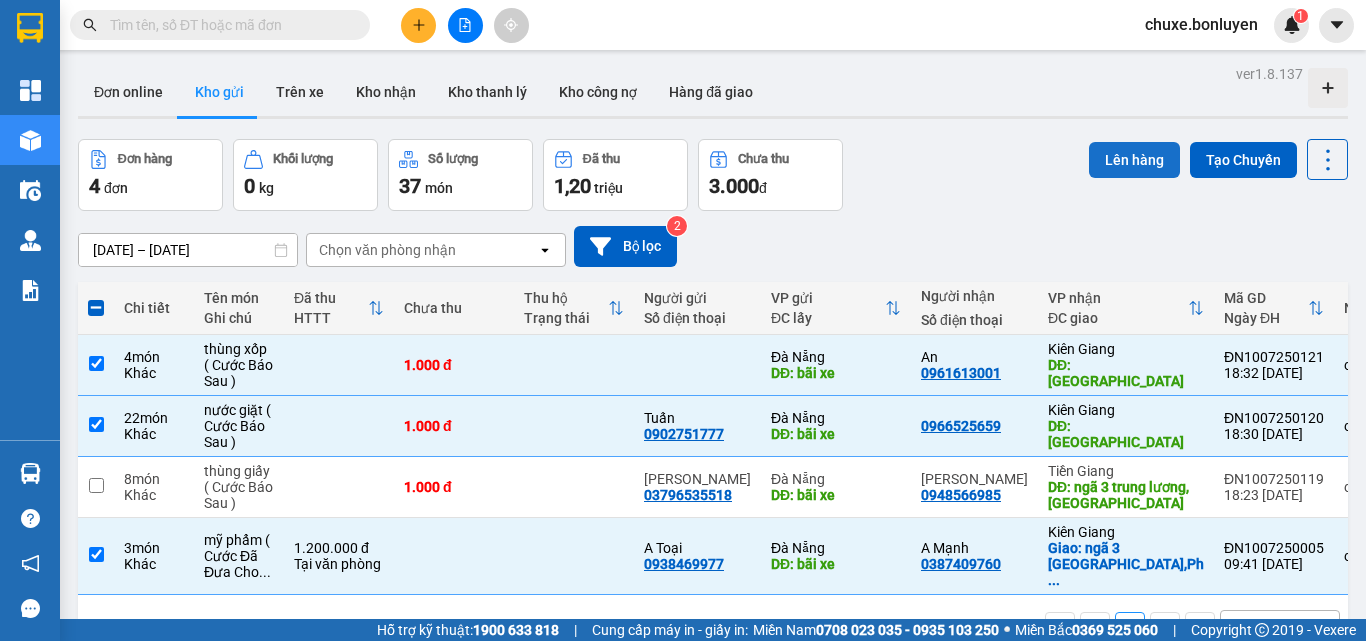 click on "Lên hàng" at bounding box center (1134, 160) 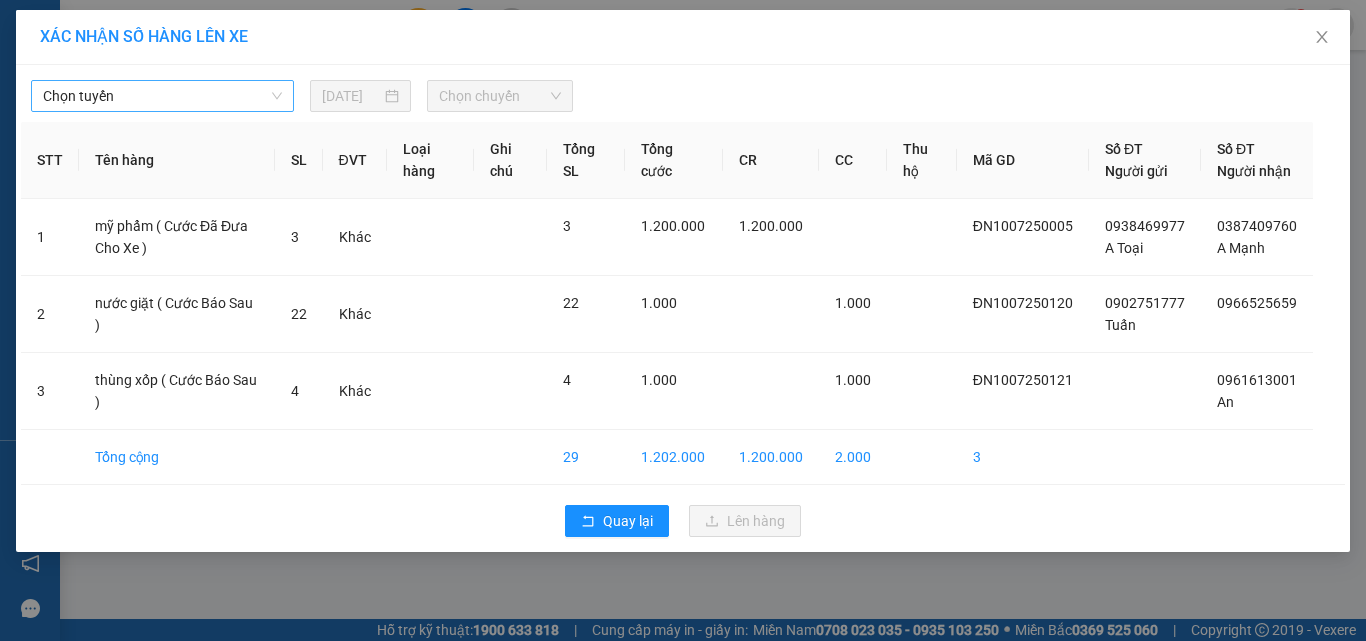click on "Chọn tuyến" at bounding box center [162, 96] 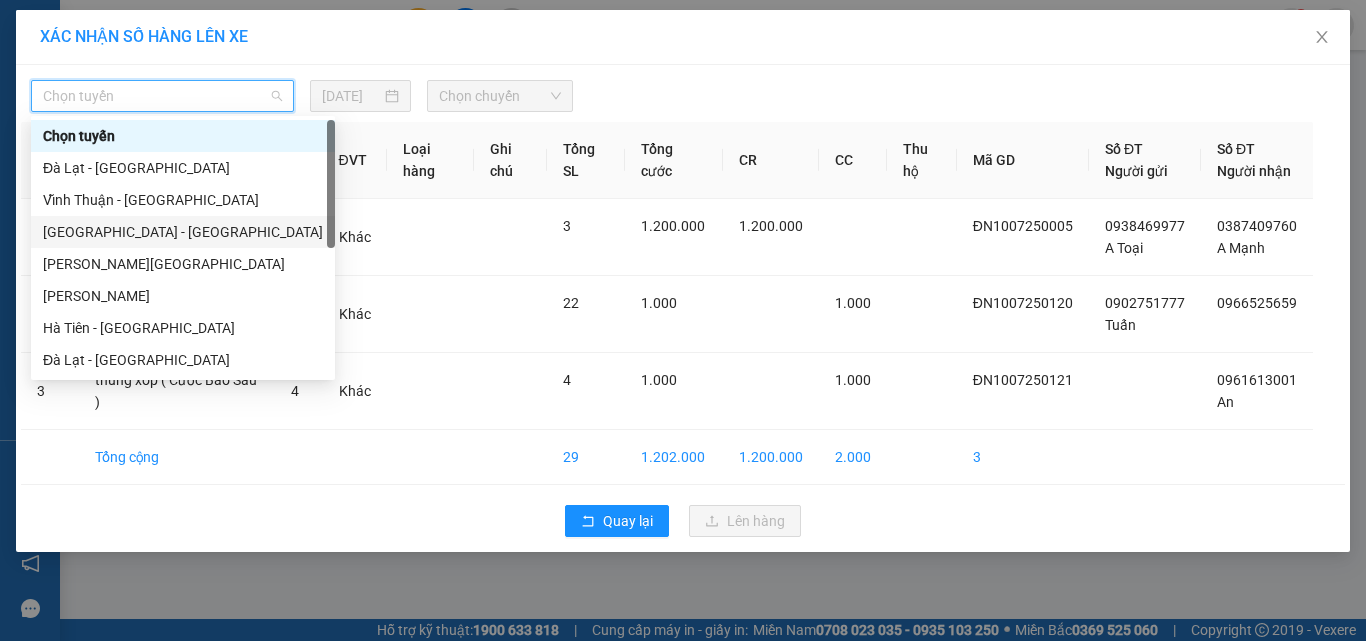 click on "[GEOGRAPHIC_DATA] - [GEOGRAPHIC_DATA]" at bounding box center [183, 232] 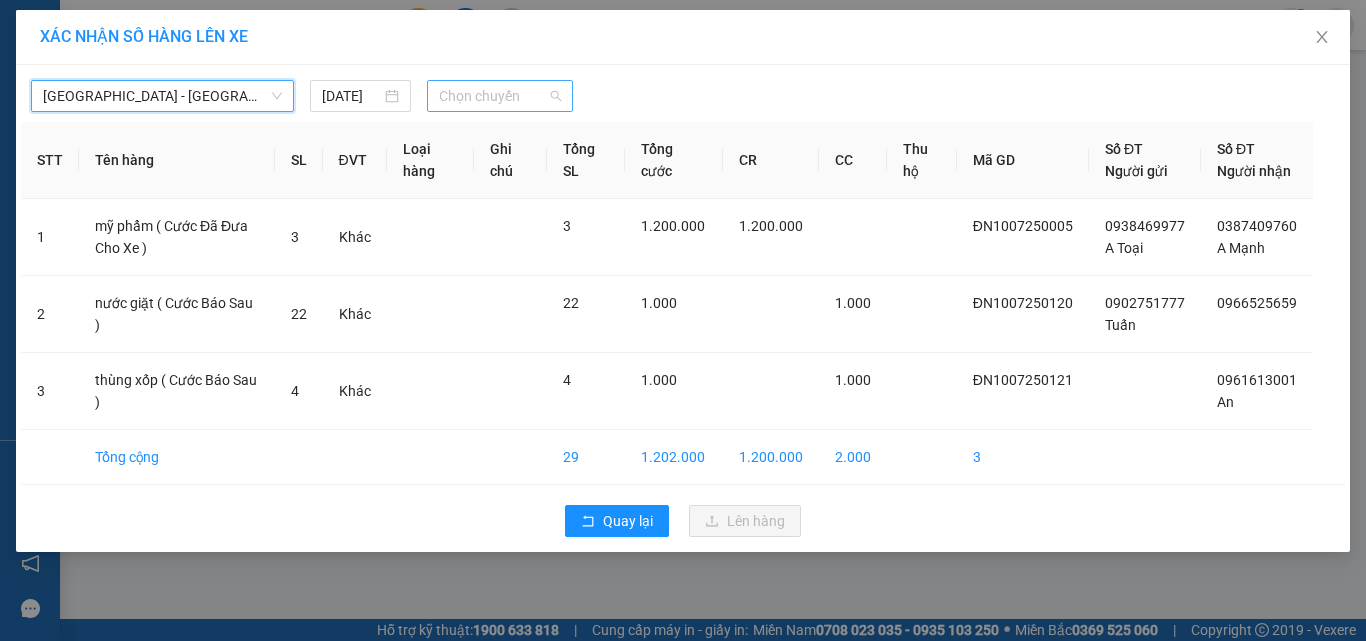 click on "Chọn chuyến" at bounding box center [500, 96] 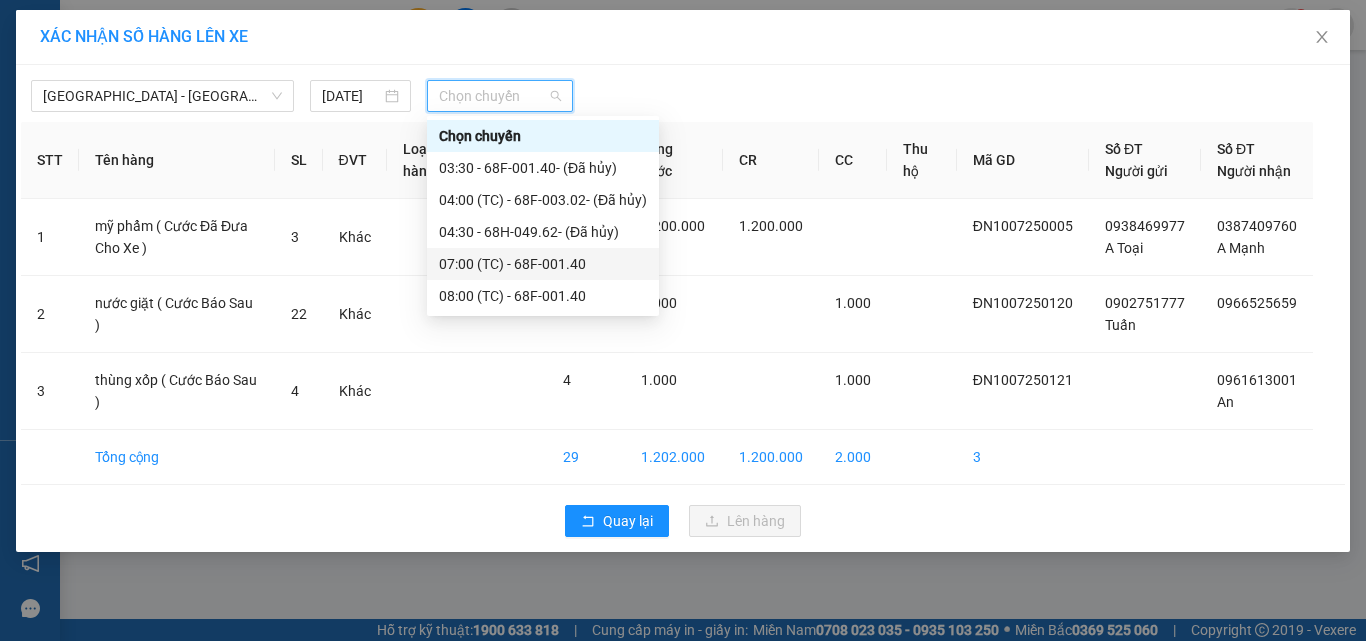 click on "07:00   (TC)   - 68F-001.40" at bounding box center [543, 264] 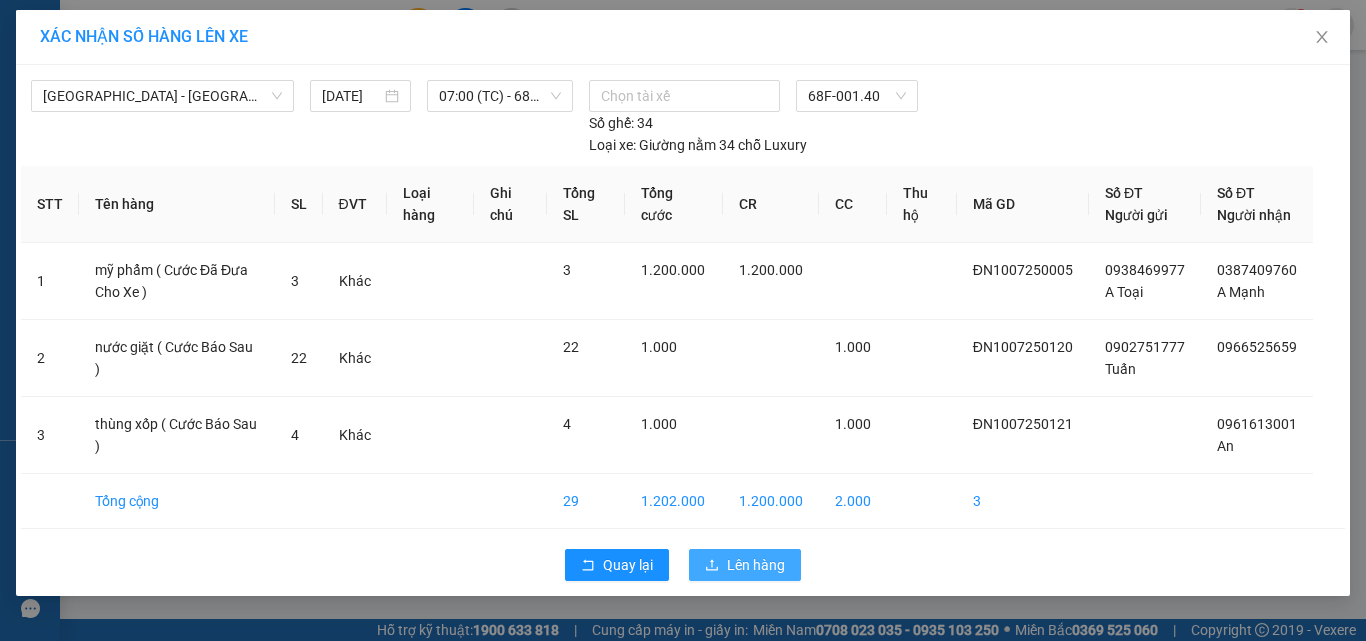 click on "Lên hàng" at bounding box center (756, 565) 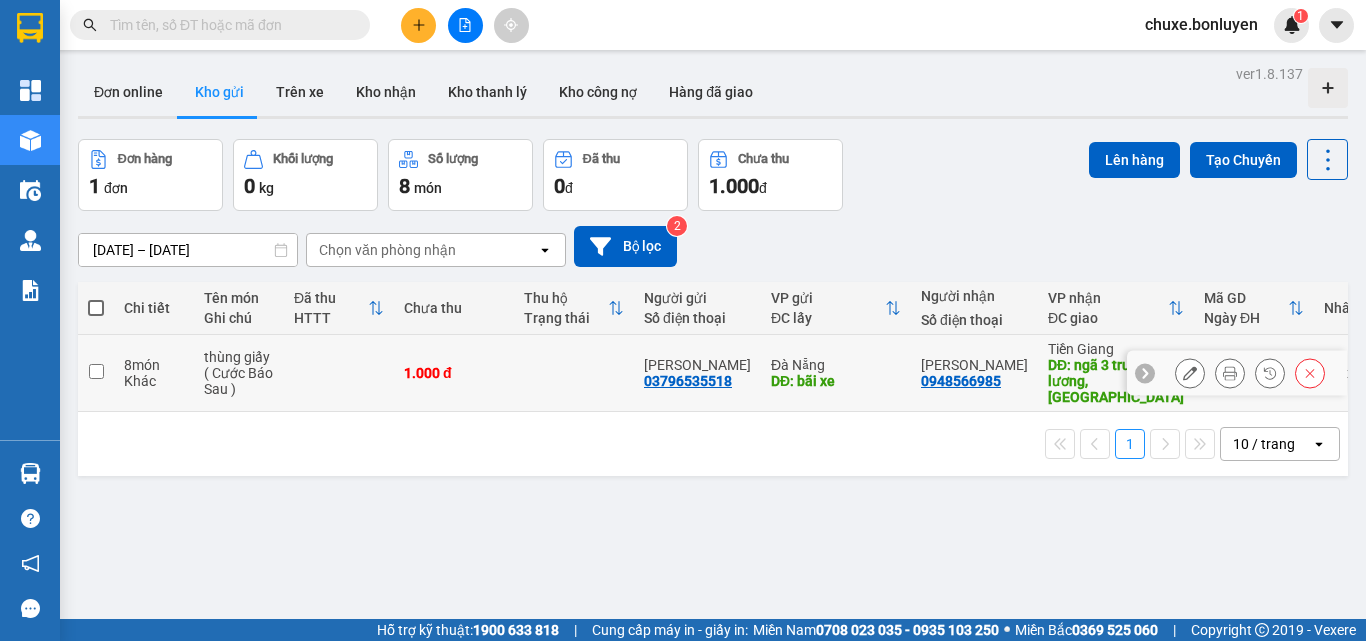 click at bounding box center (96, 371) 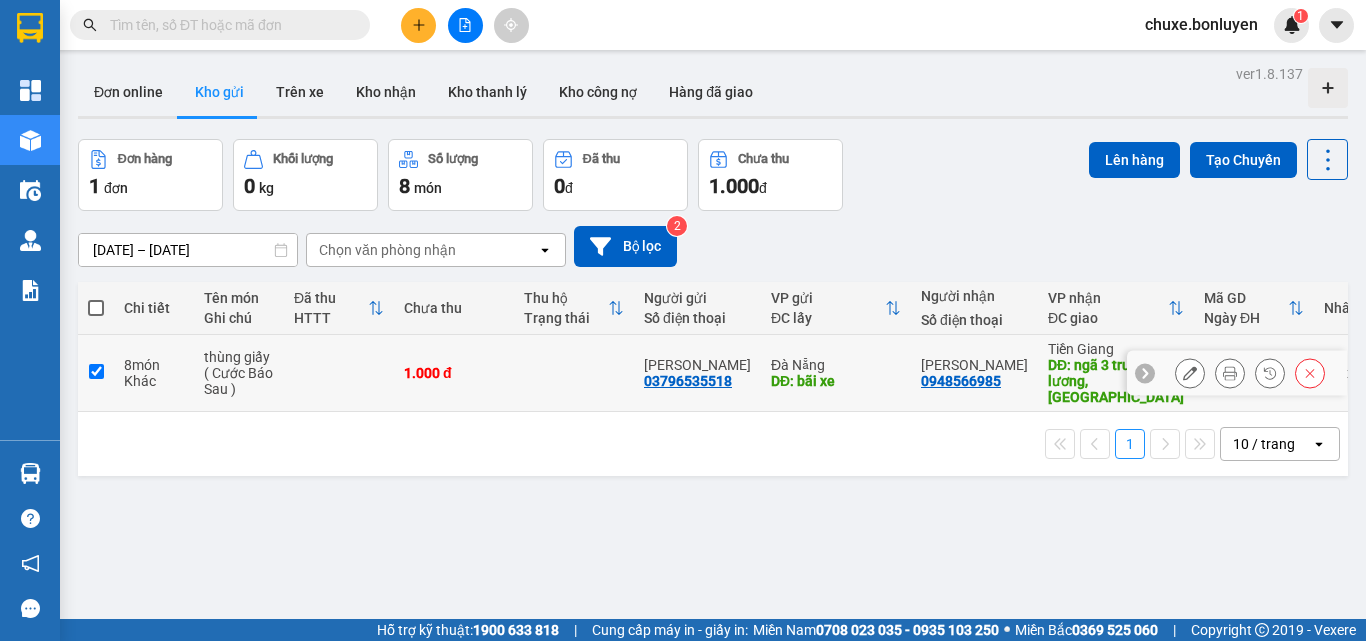 checkbox on "true" 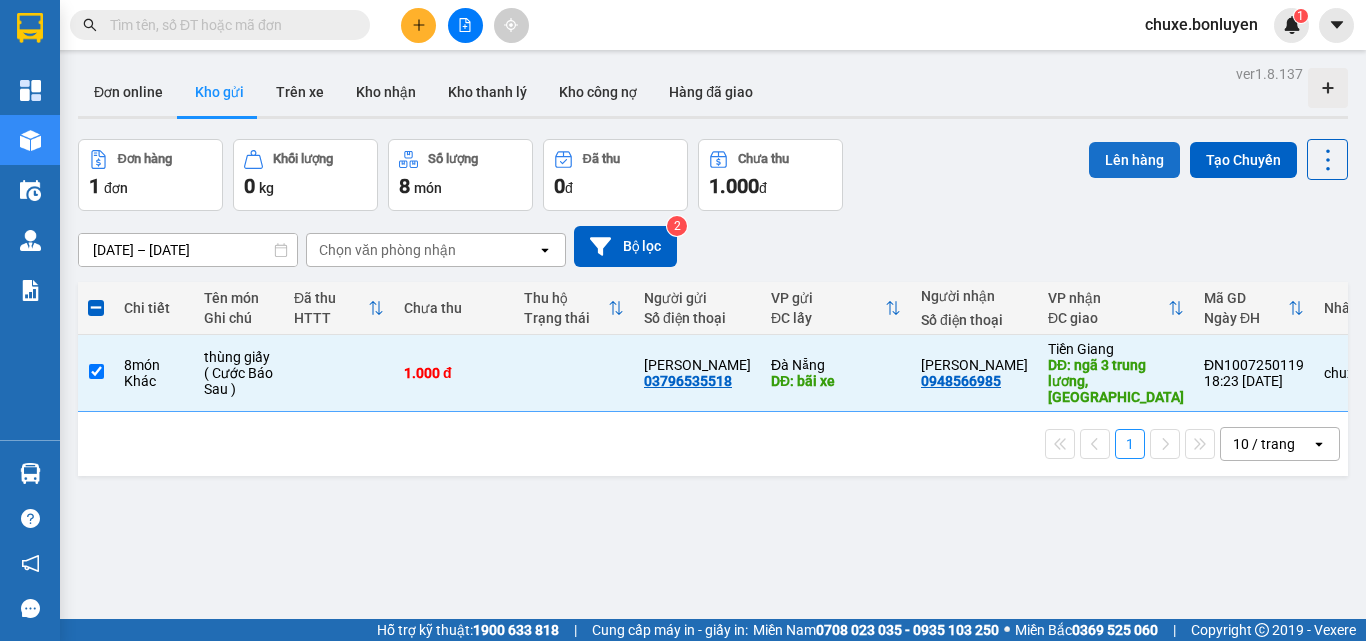 click on "Lên hàng" at bounding box center (1134, 160) 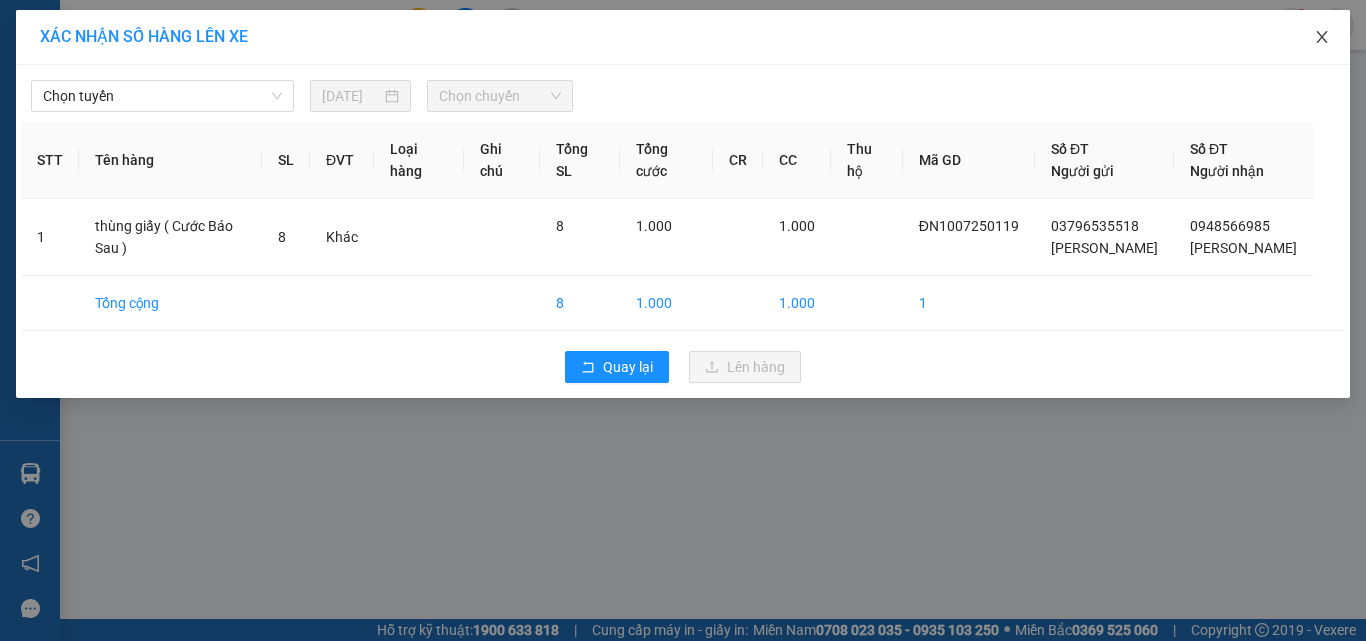 click 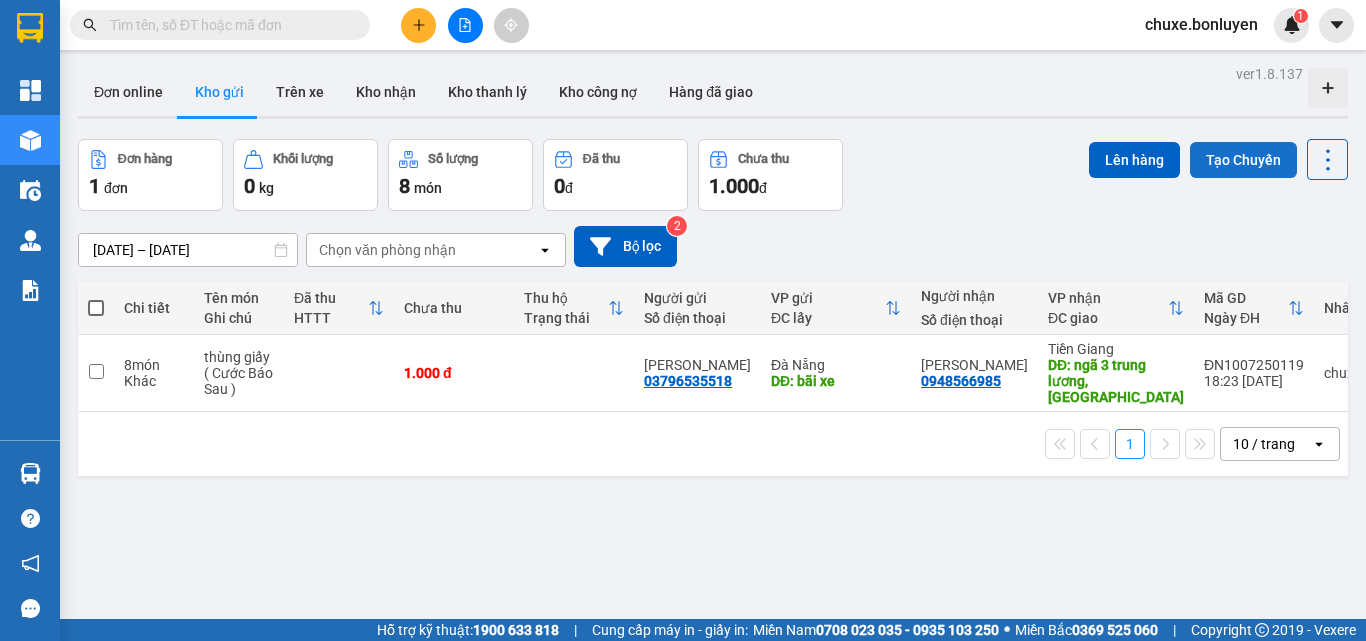click on "Tạo Chuyến" at bounding box center [1243, 160] 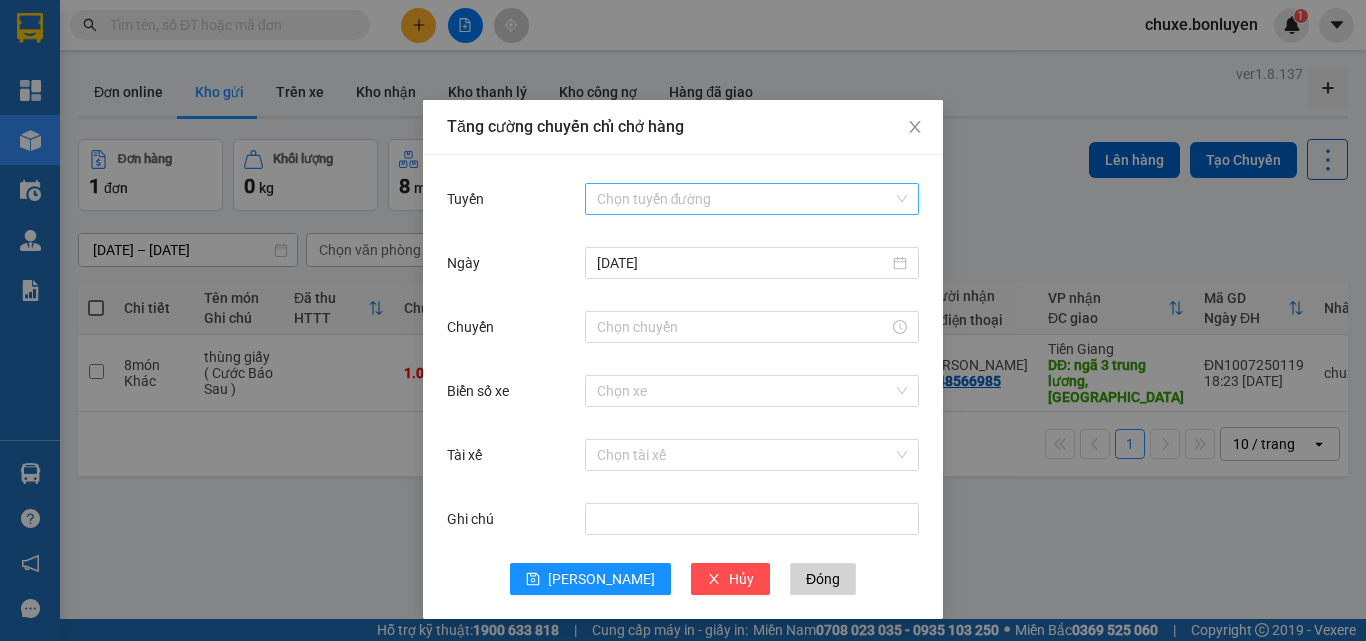 click on "Tuyến" at bounding box center (745, 199) 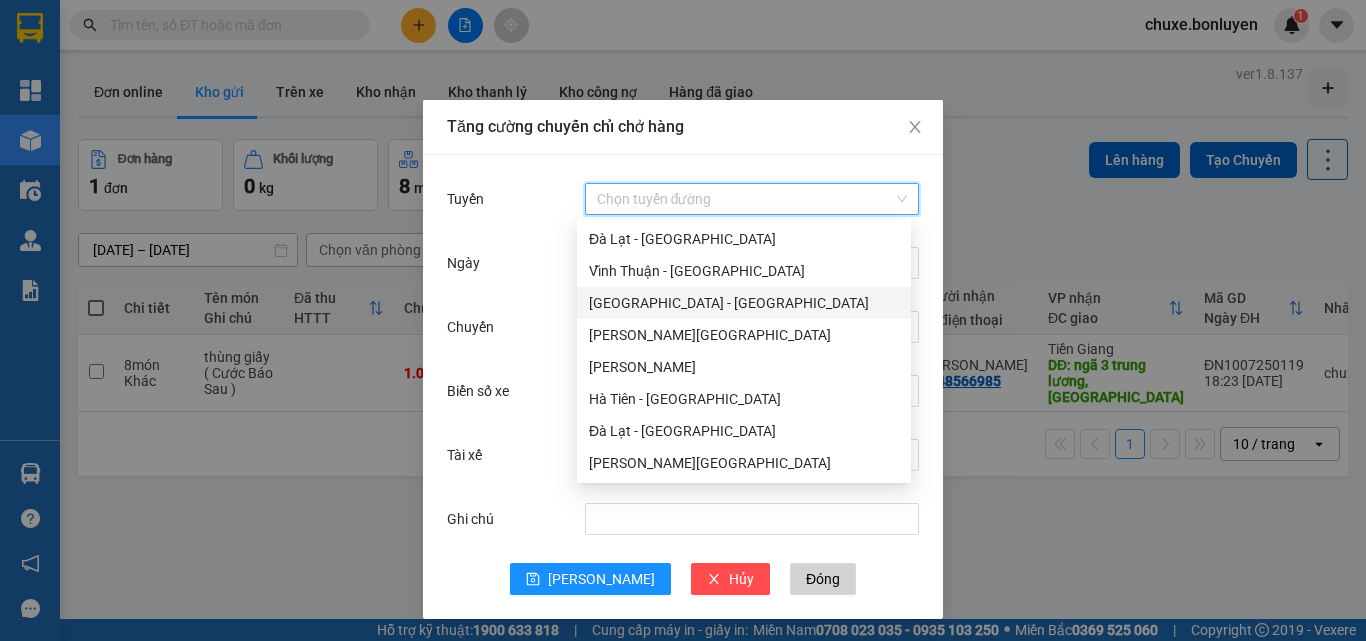 click on "[GEOGRAPHIC_DATA] - [GEOGRAPHIC_DATA]" at bounding box center [744, 303] 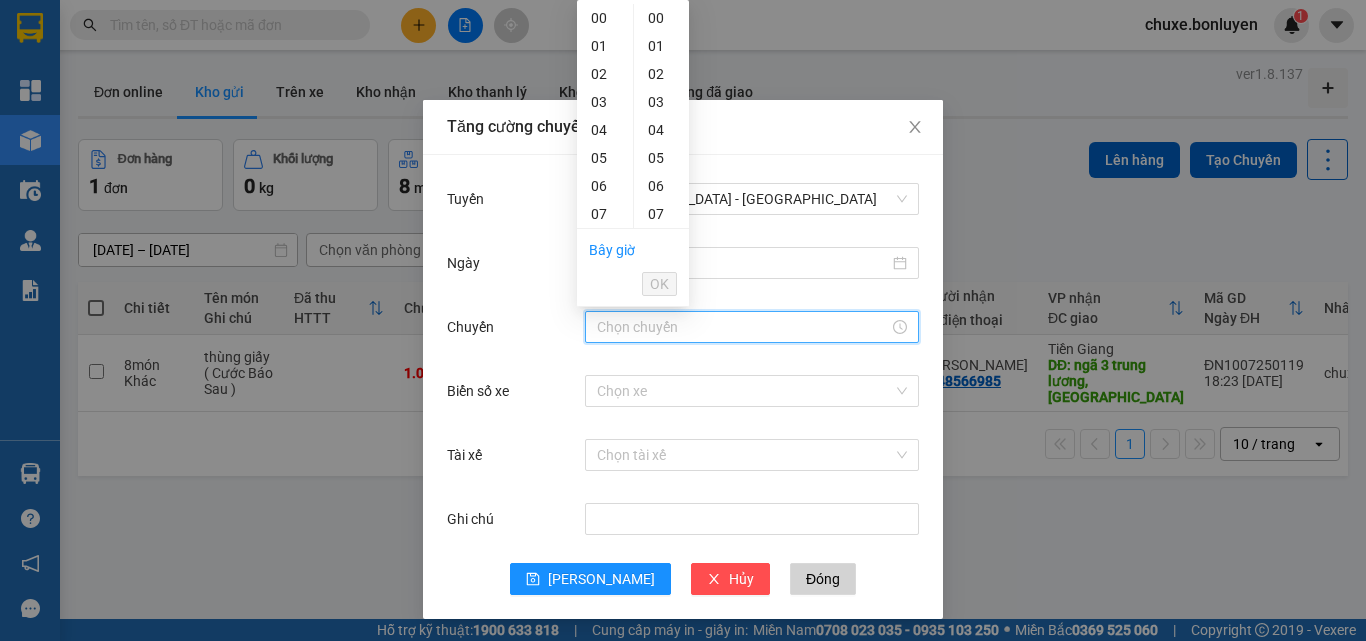 click on "Chuyến" at bounding box center (743, 327) 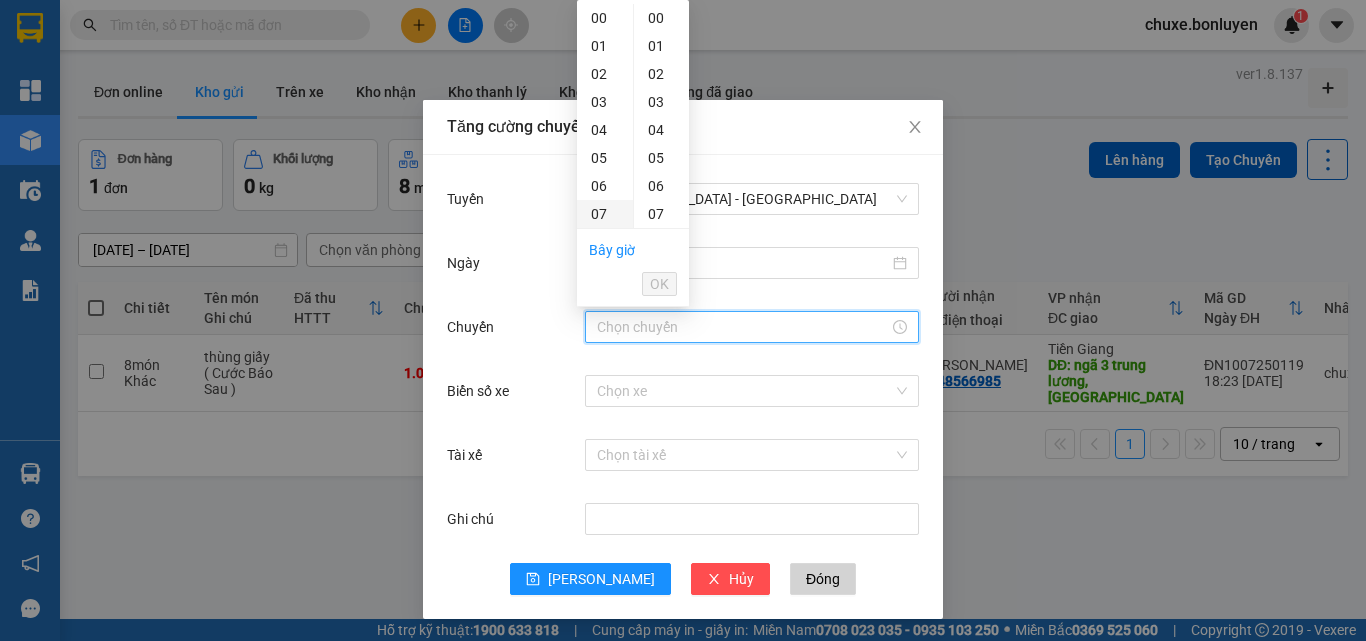 click on "07" at bounding box center (605, 214) 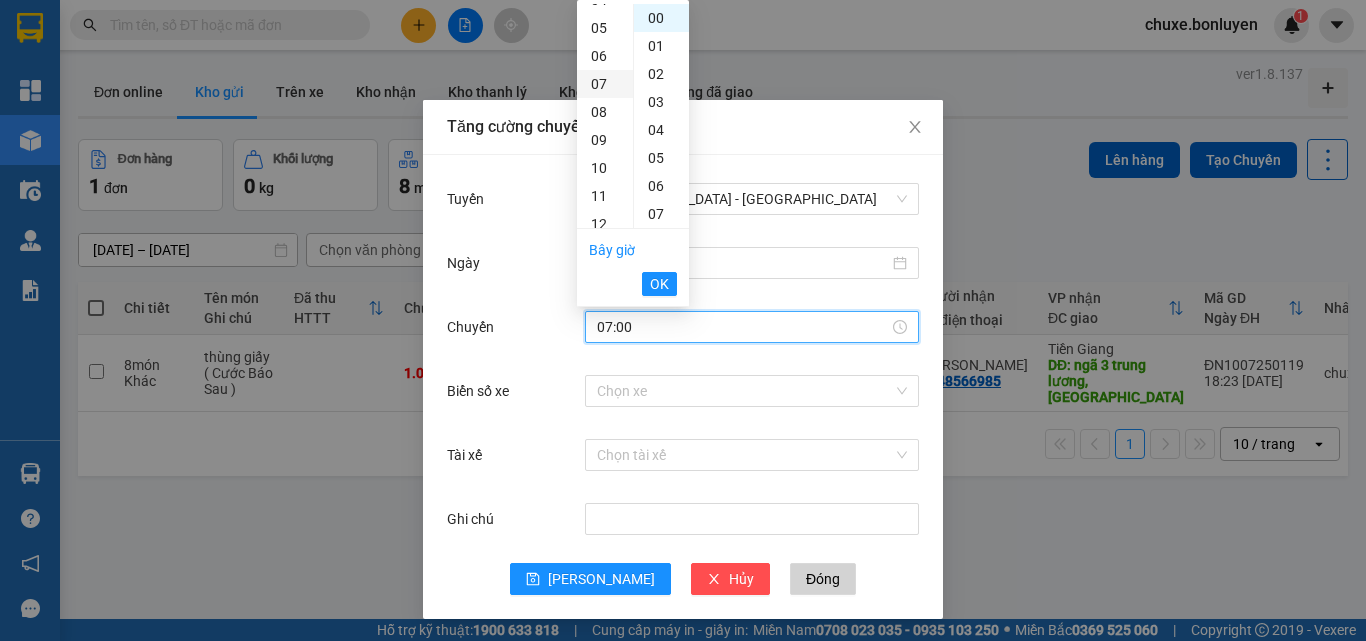 scroll, scrollTop: 196, scrollLeft: 0, axis: vertical 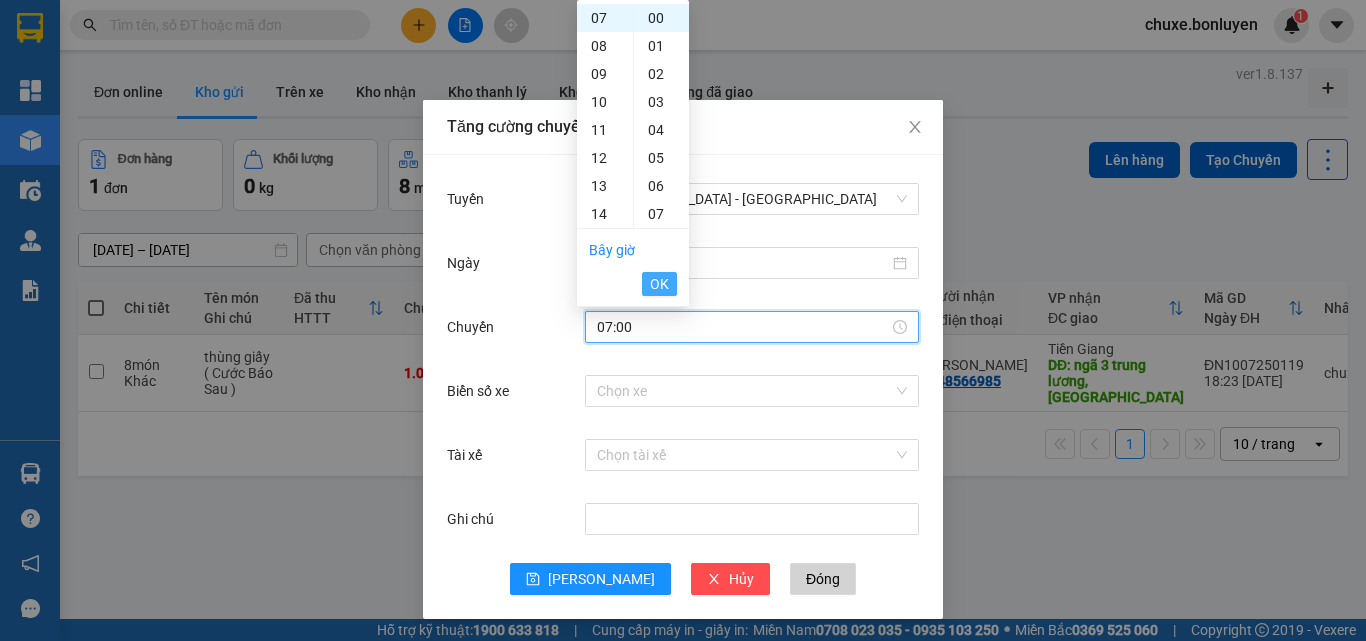 click on "OK" at bounding box center [659, 284] 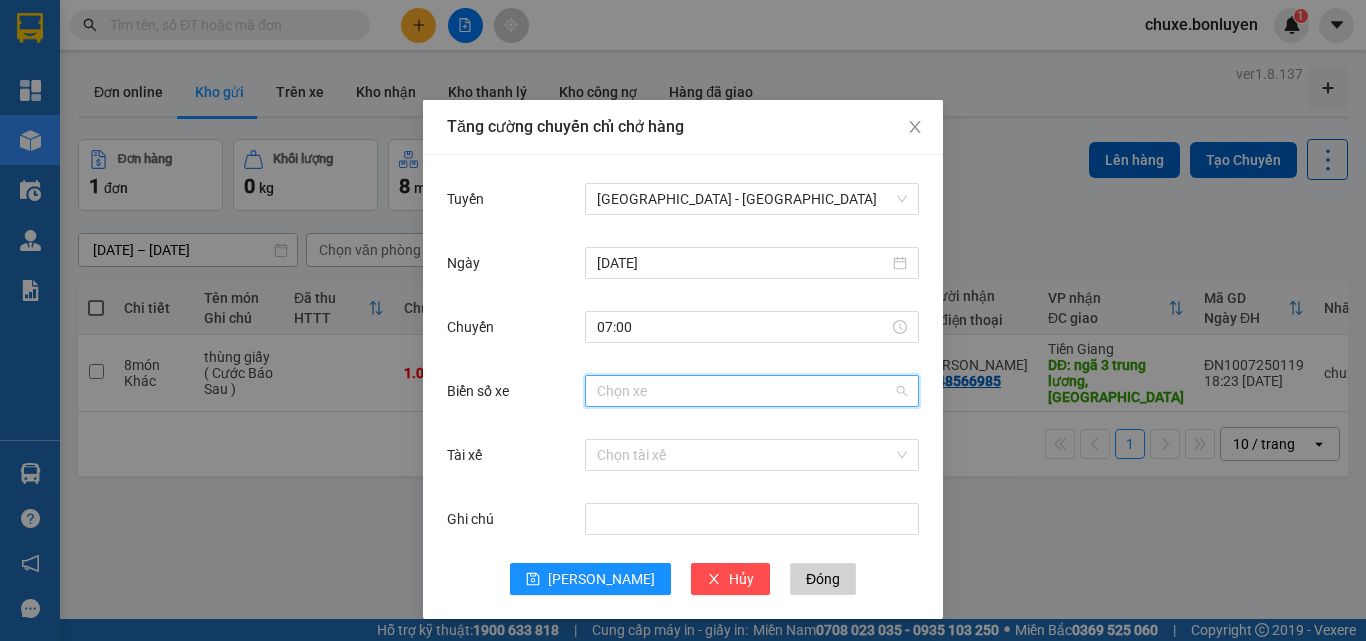 click on "Biển số xe" at bounding box center (745, 391) 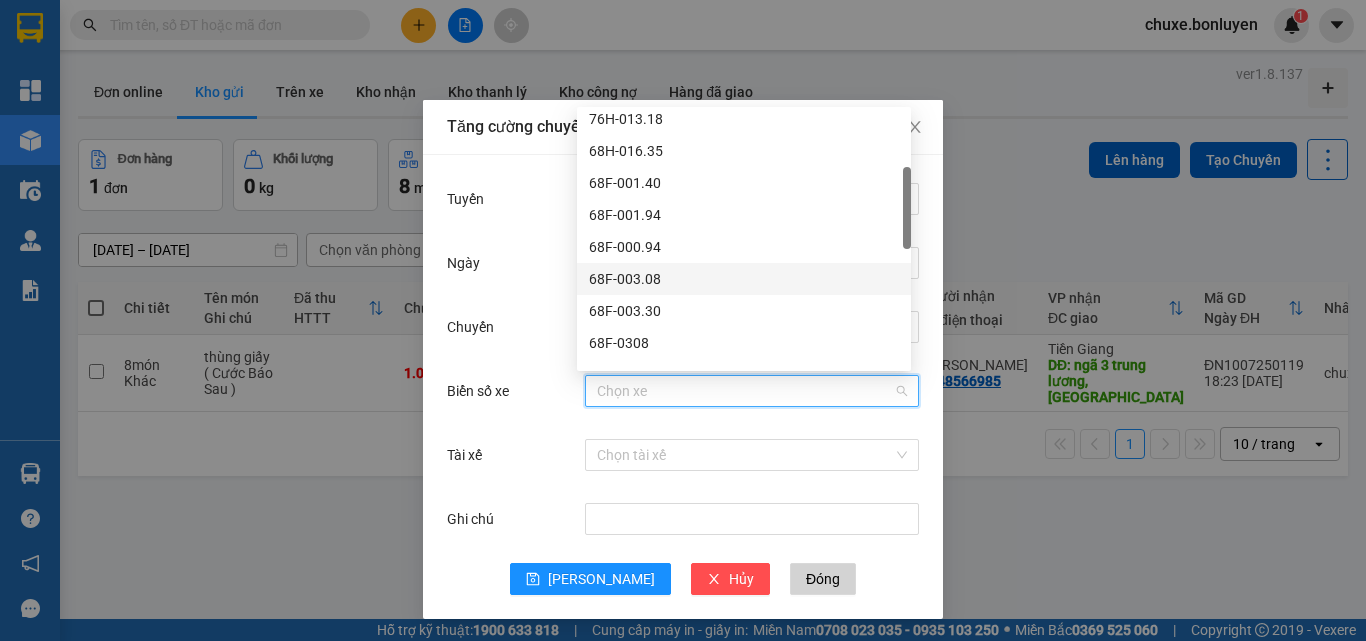 scroll, scrollTop: 300, scrollLeft: 0, axis: vertical 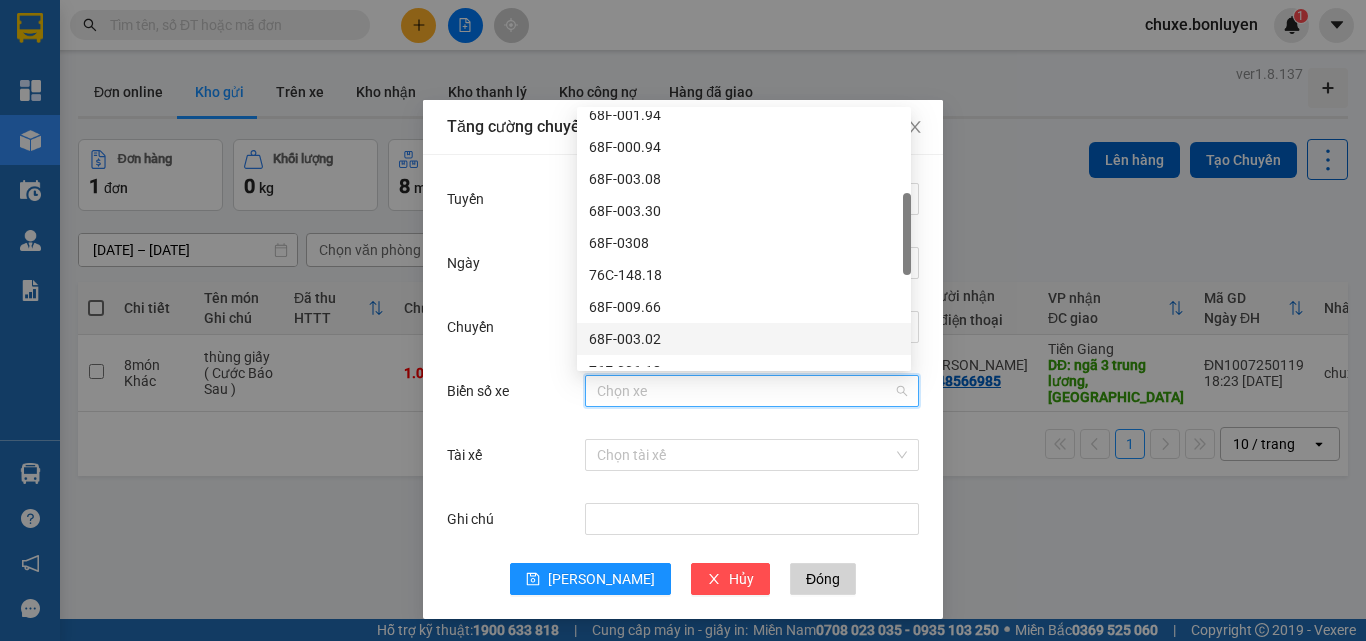 click on "68F-003.02" at bounding box center (744, 339) 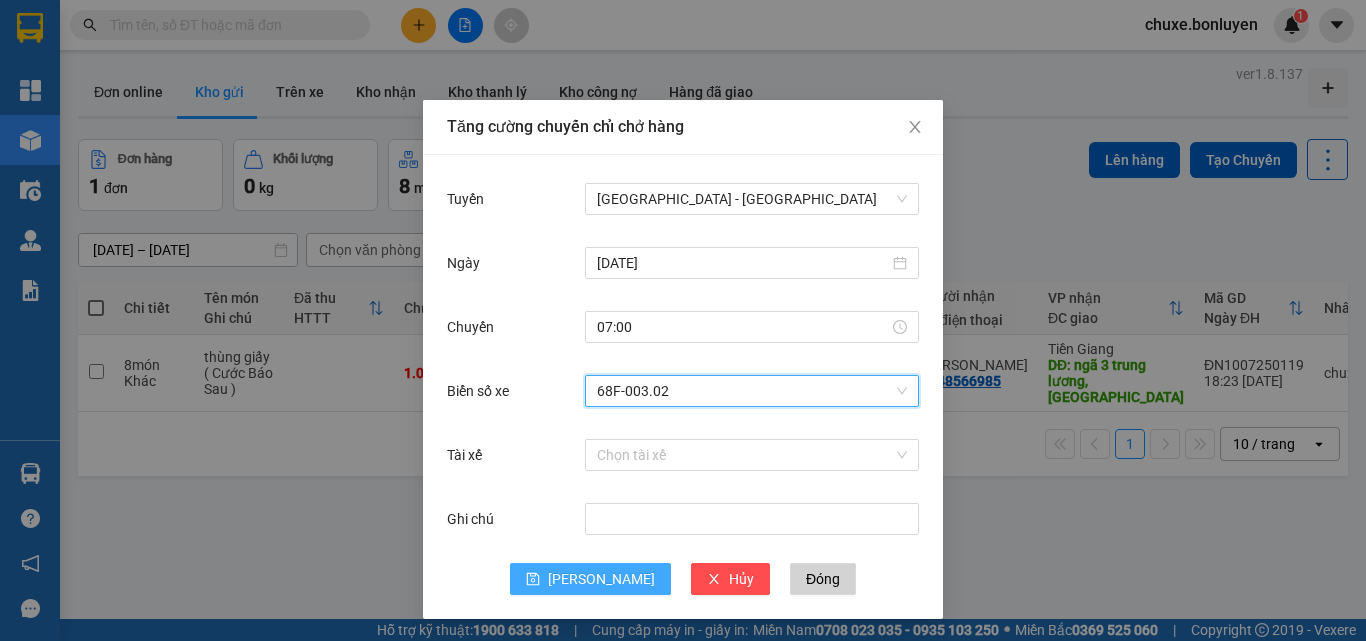 click on "Lưu" at bounding box center [601, 579] 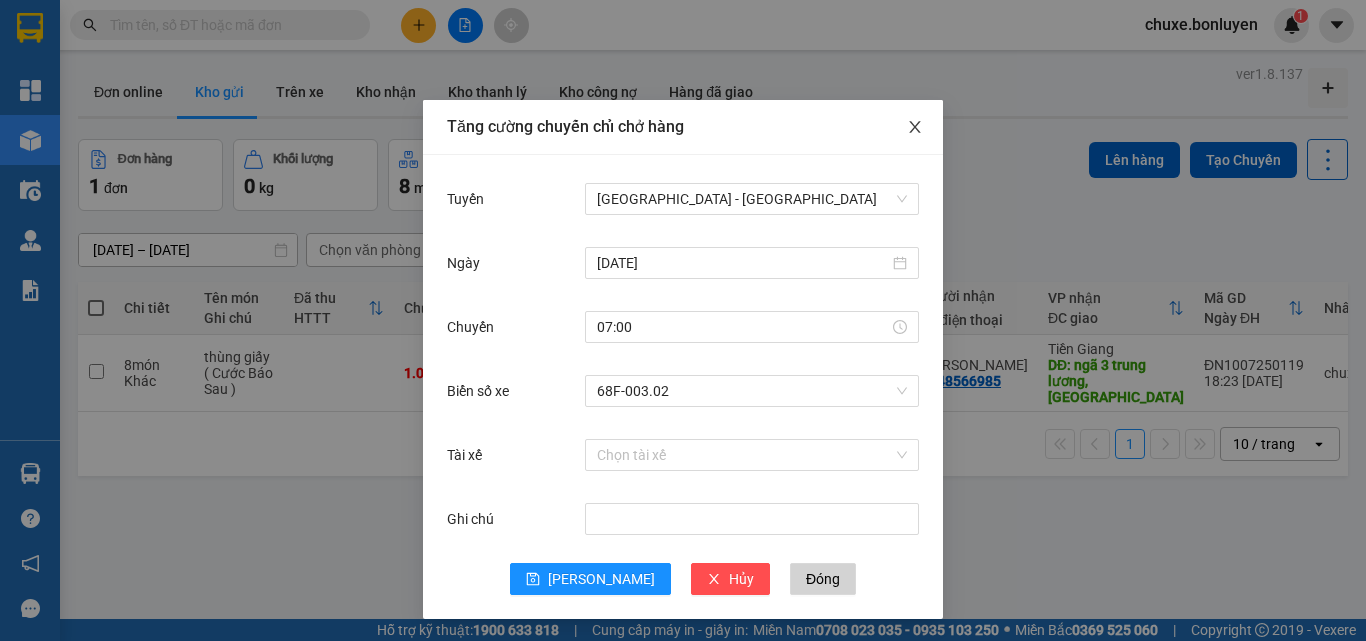 click 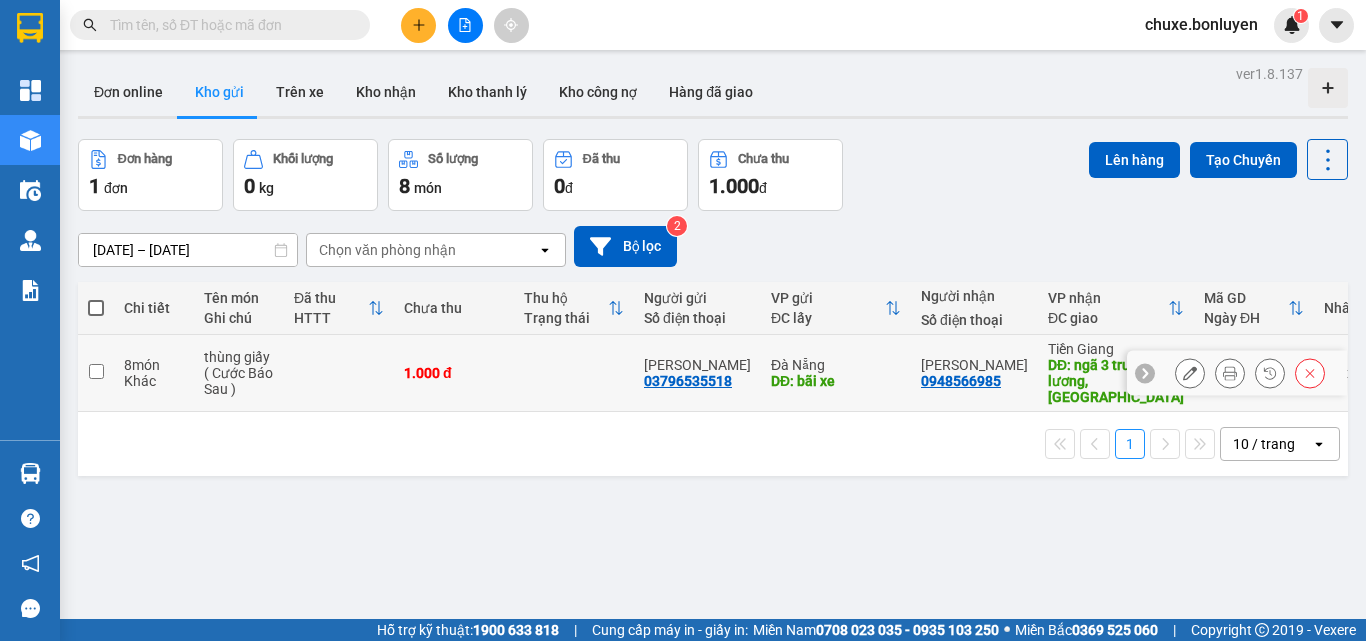 click at bounding box center (96, 371) 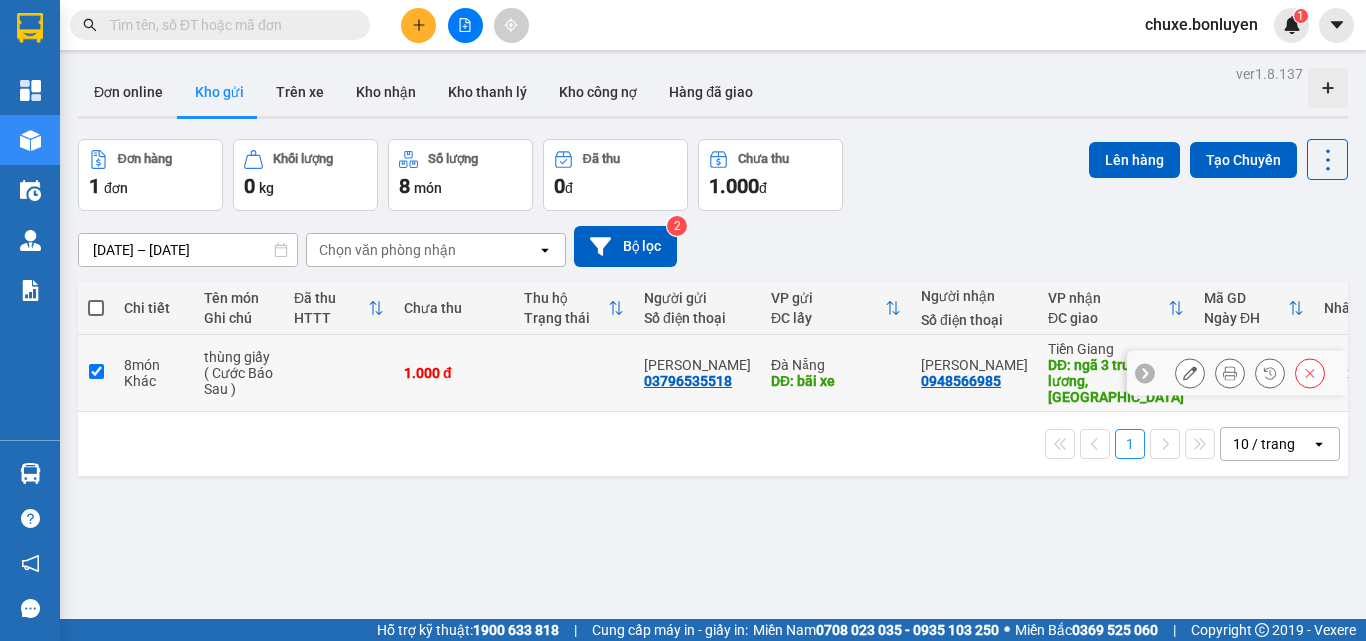 checkbox on "true" 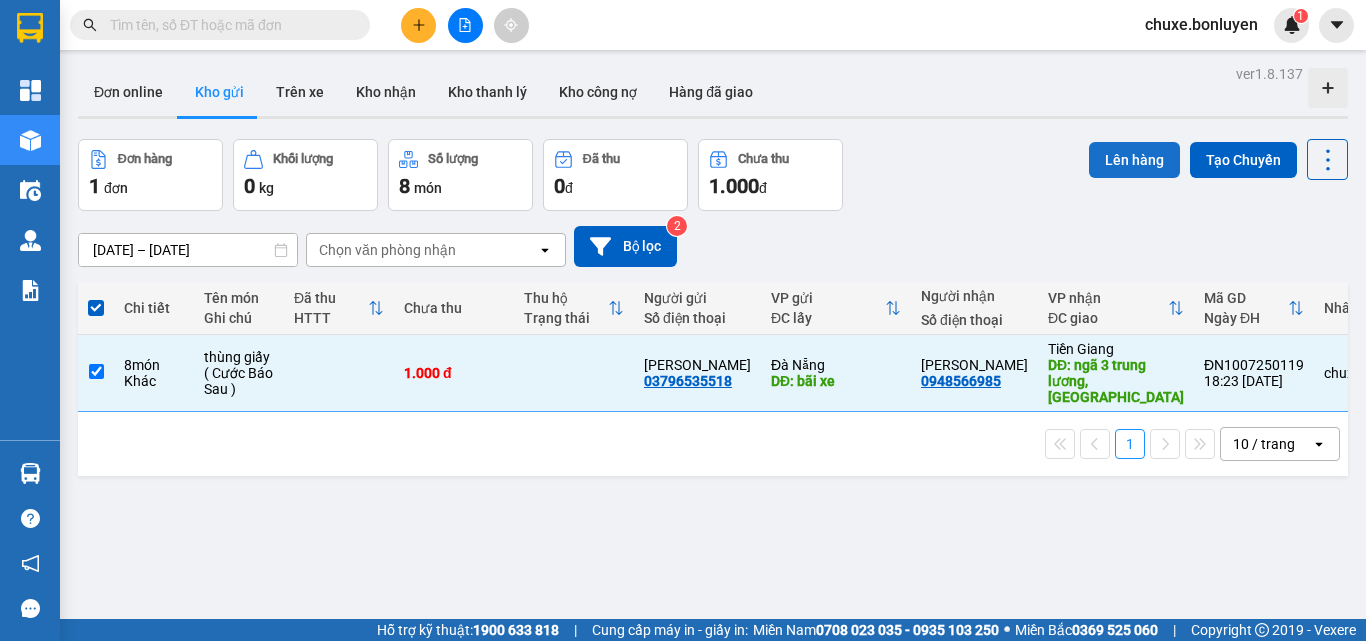 click on "Lên hàng" at bounding box center [1134, 160] 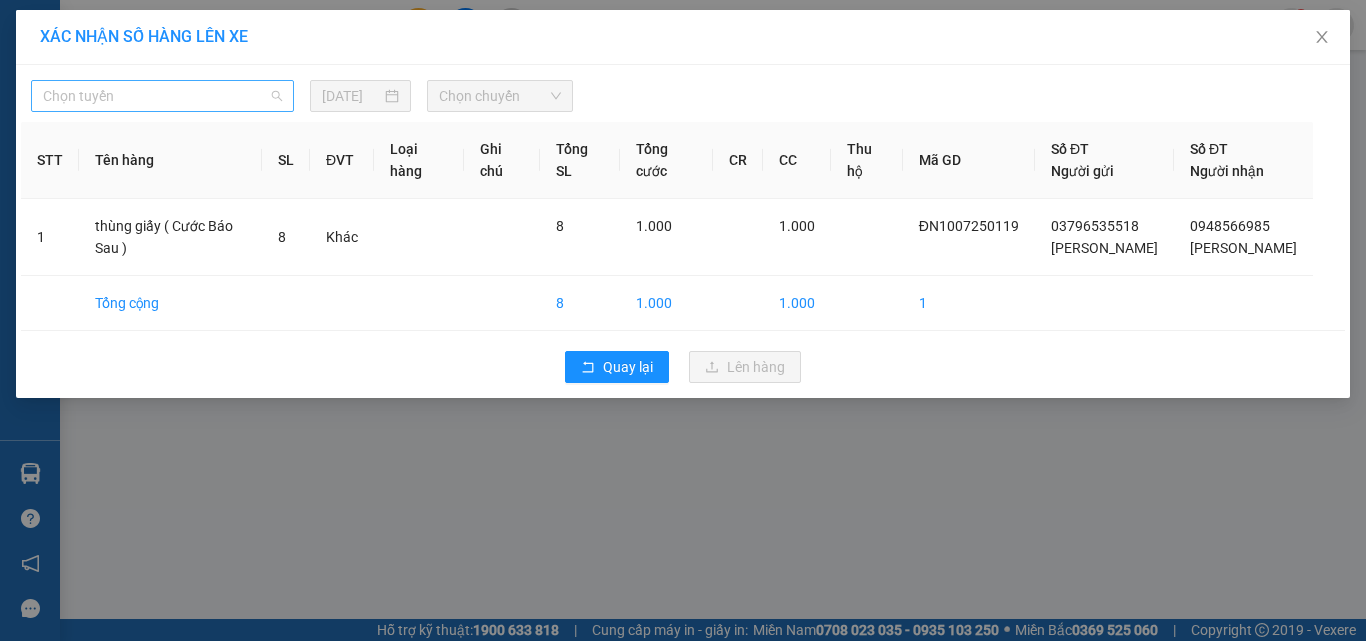 click on "Chọn tuyến" at bounding box center [162, 96] 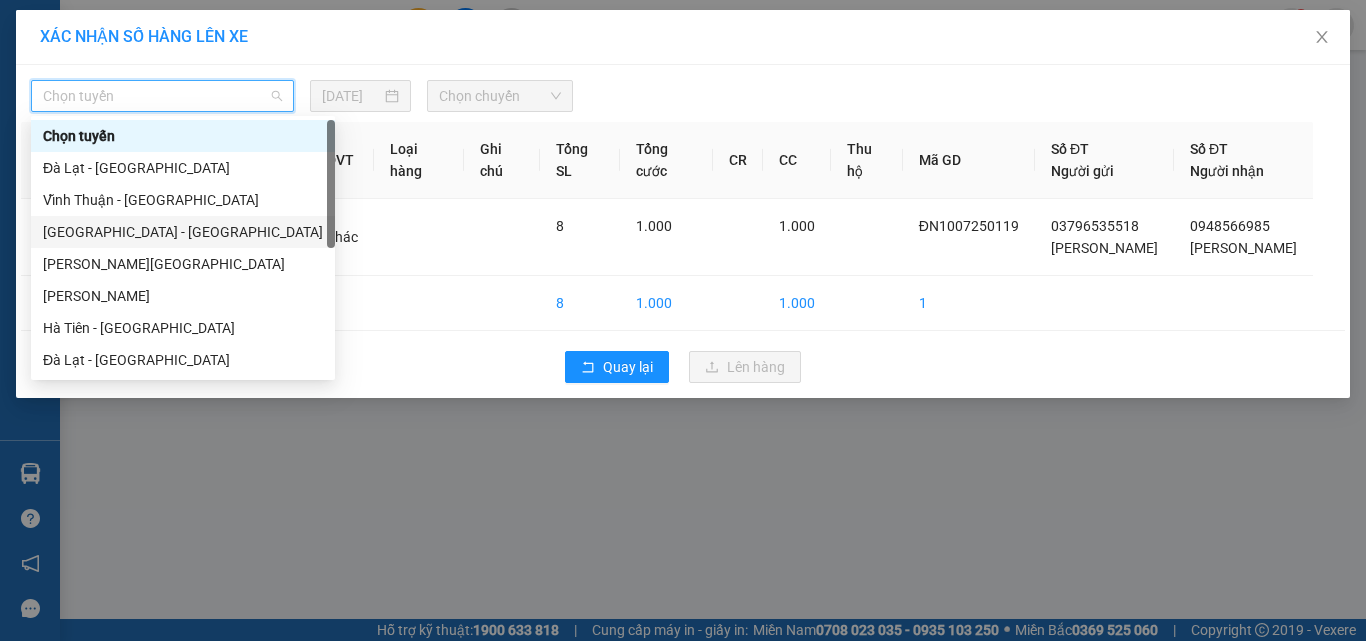 click on "[GEOGRAPHIC_DATA] - [GEOGRAPHIC_DATA]" at bounding box center [183, 232] 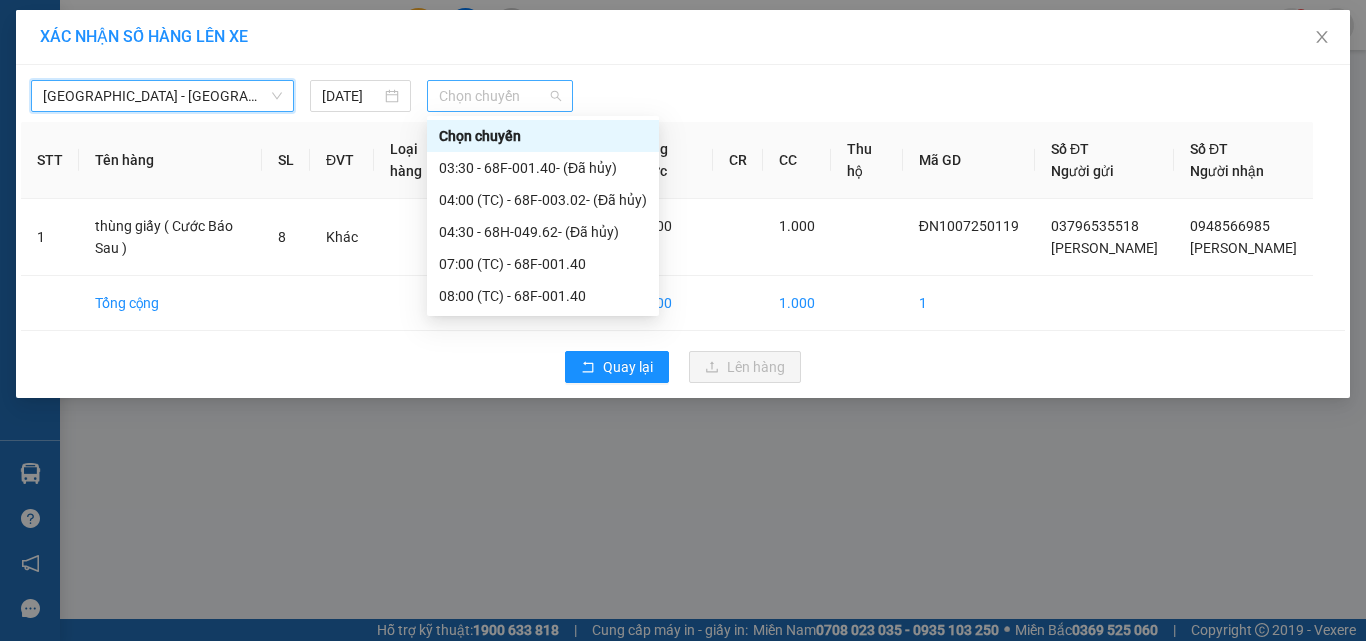 click on "Chọn chuyến" at bounding box center (500, 96) 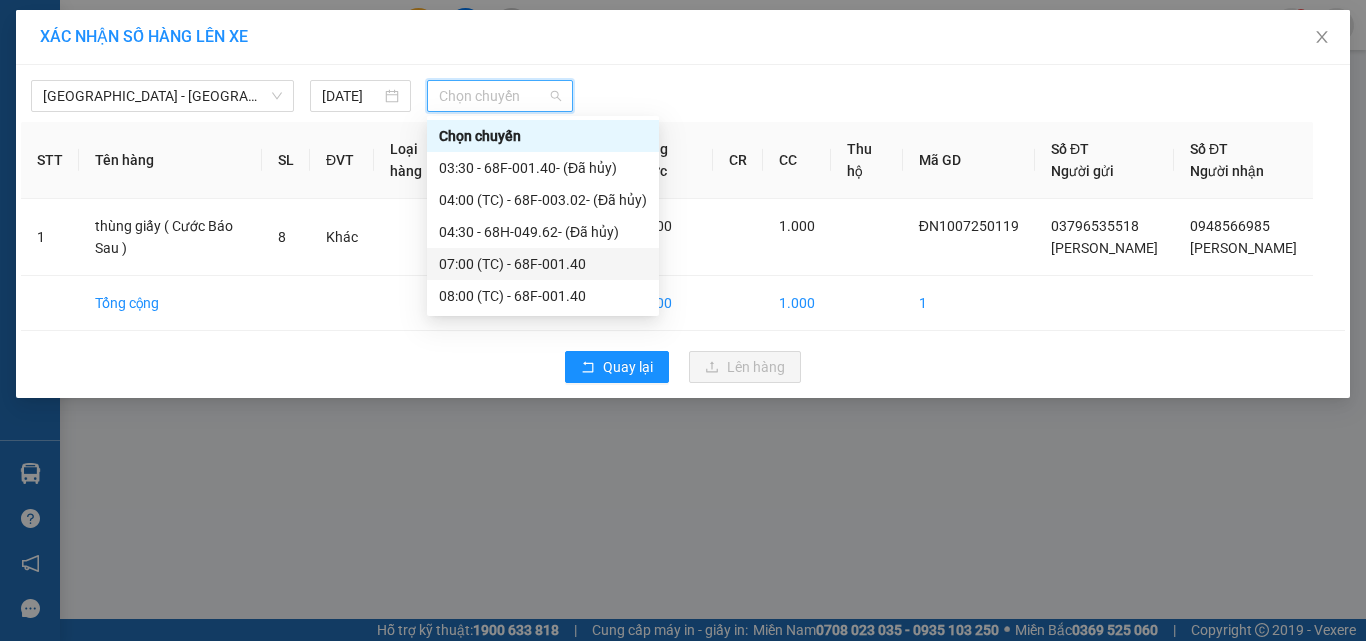 click on "Quay lại Lên hàng" at bounding box center (683, 367) 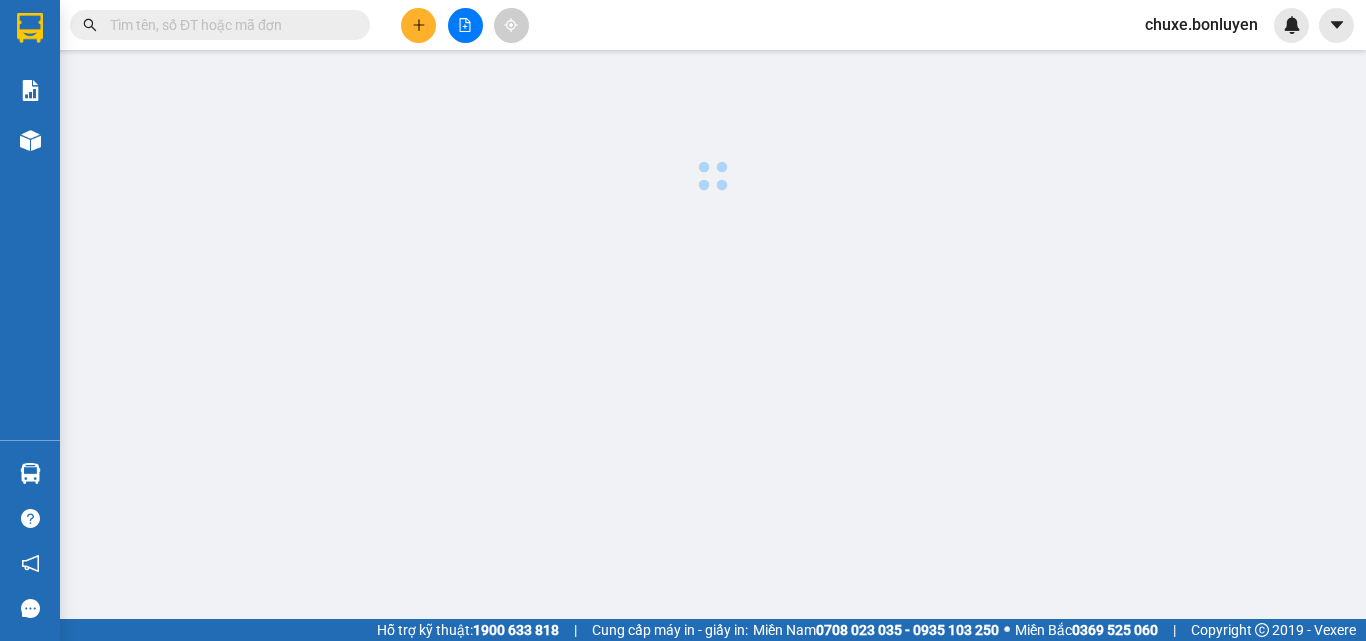 scroll, scrollTop: 0, scrollLeft: 0, axis: both 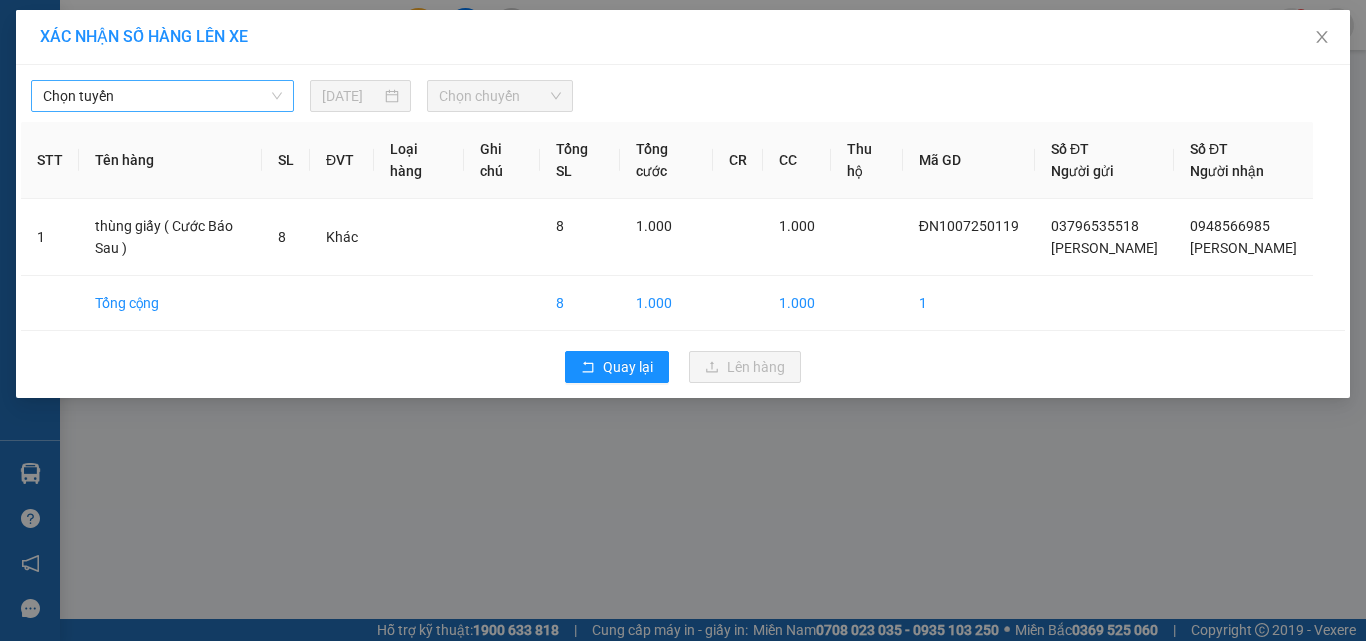 click on "Chọn tuyến" at bounding box center (162, 96) 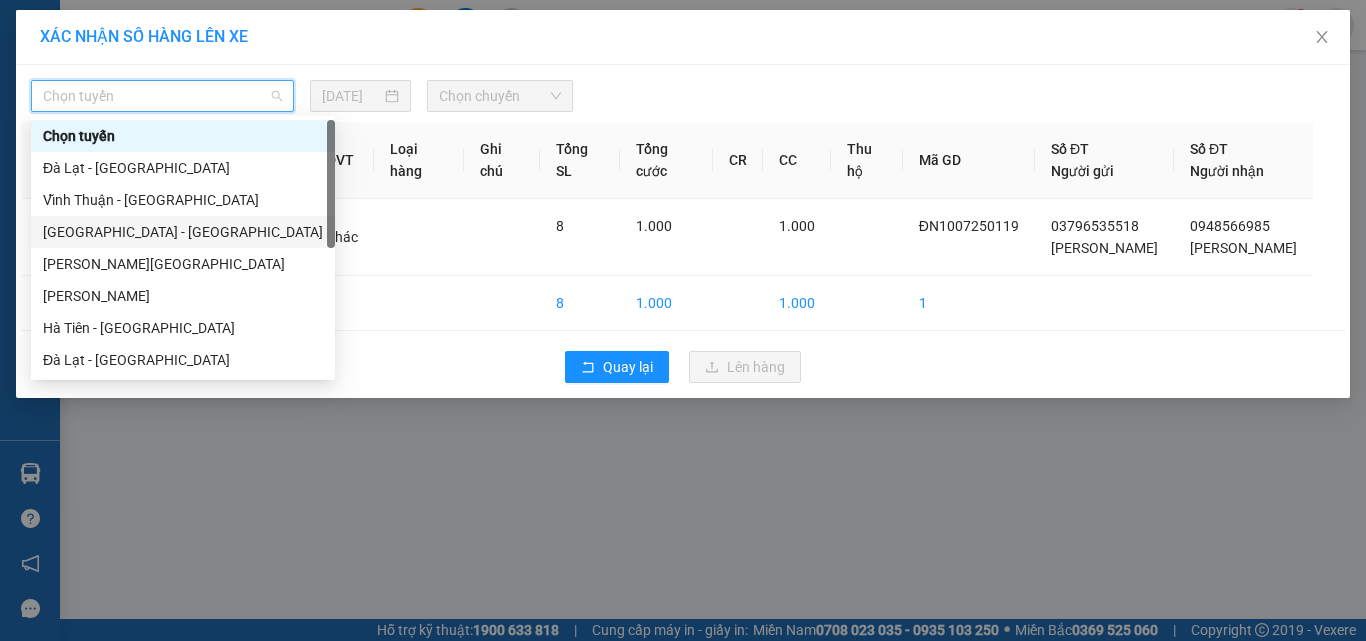 click on "[GEOGRAPHIC_DATA] - [GEOGRAPHIC_DATA]" at bounding box center (183, 232) 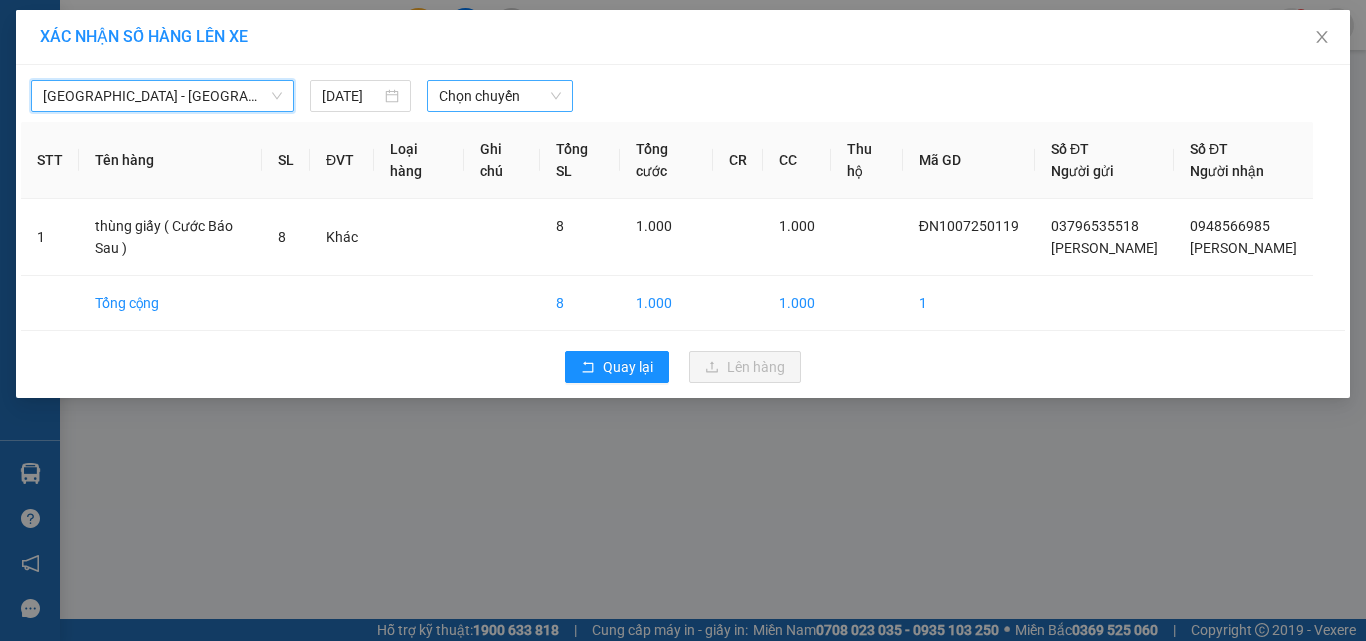 click on "Chọn chuyến" at bounding box center (500, 96) 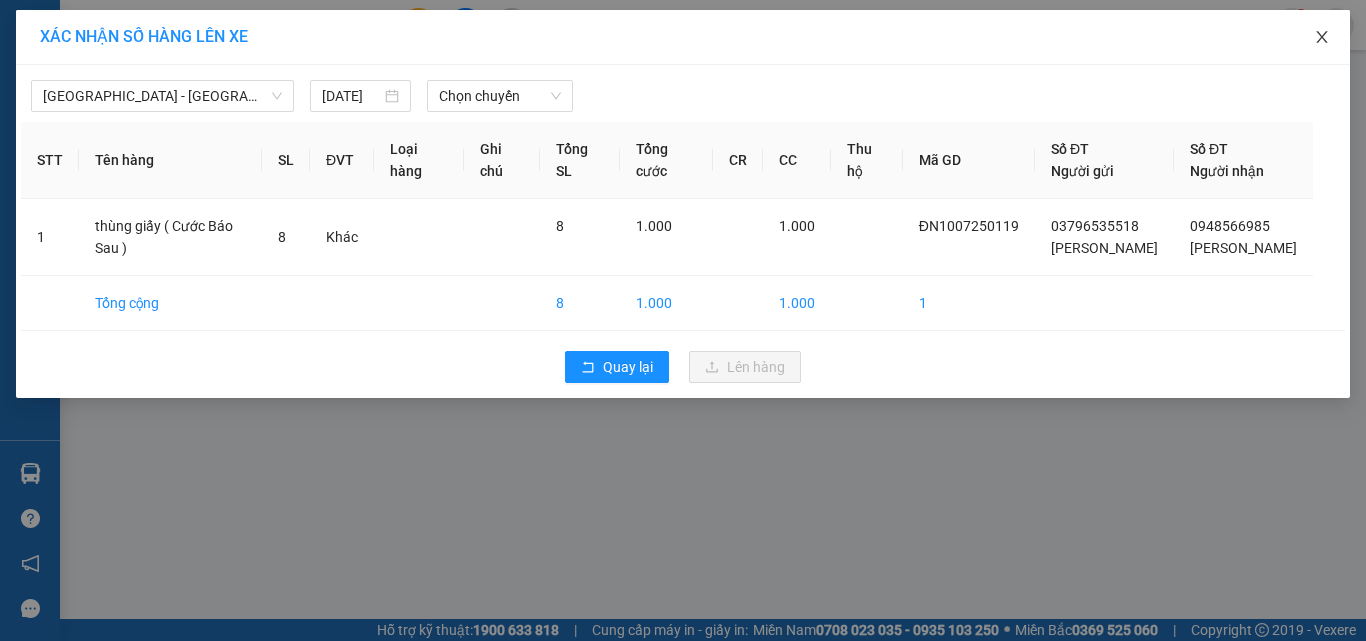 click 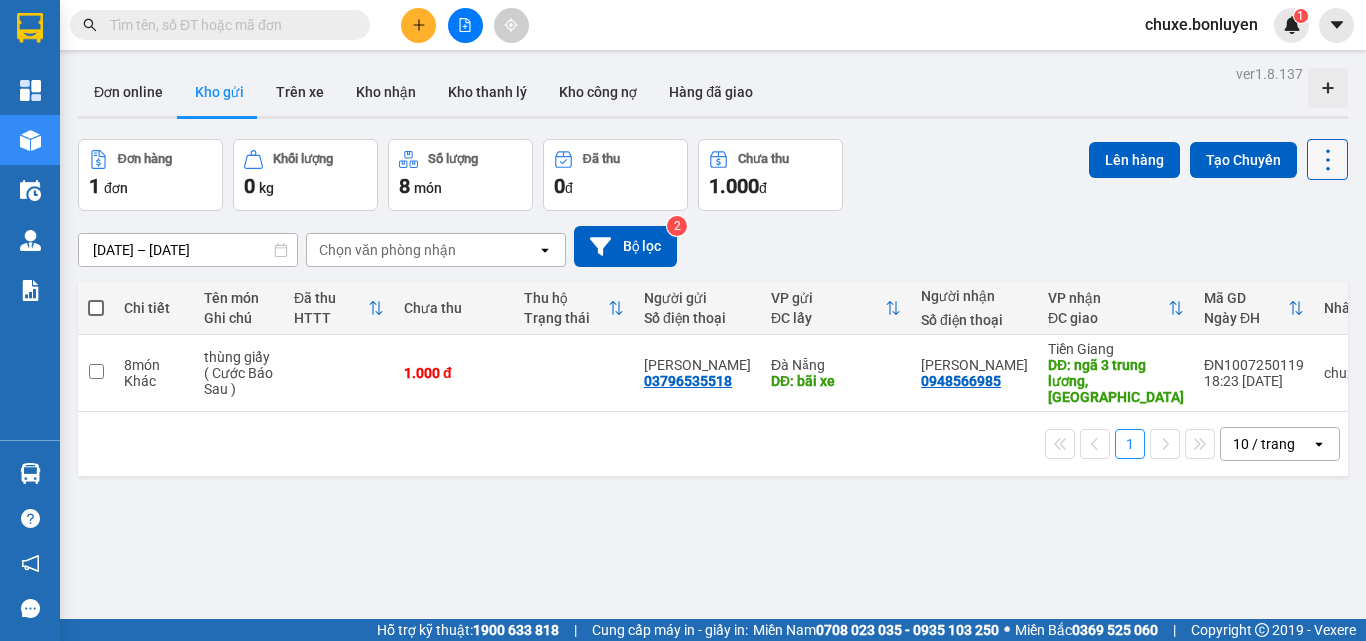 click 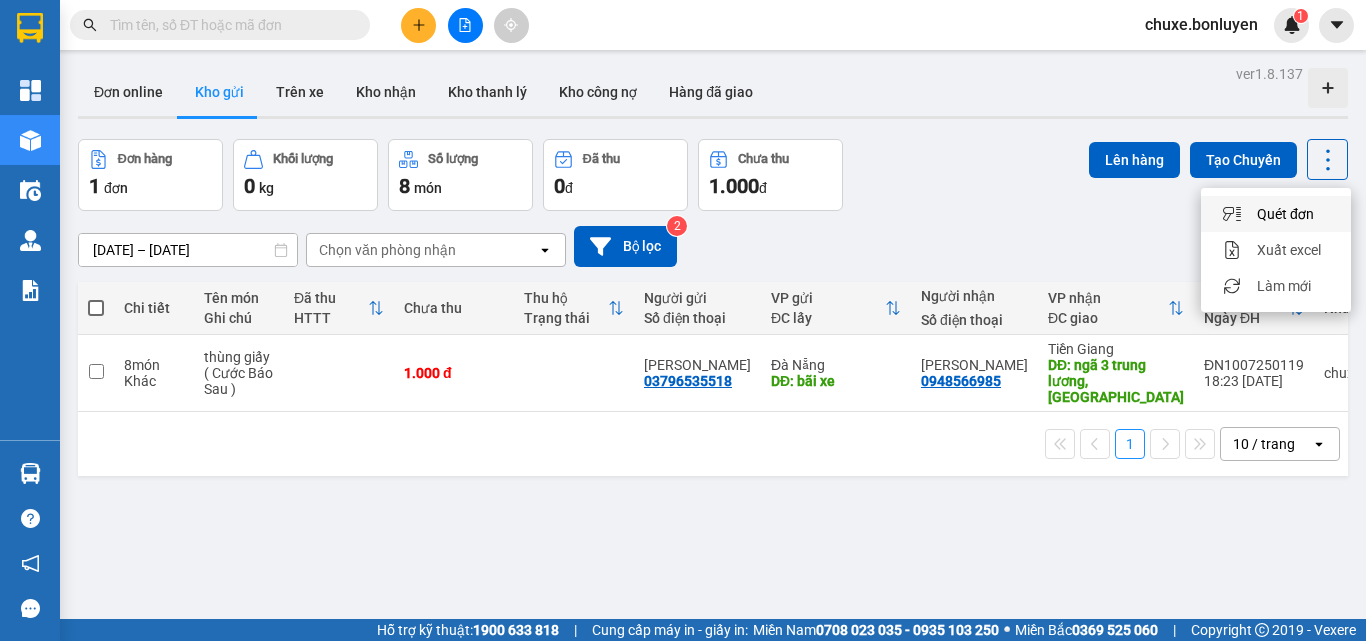 click on "[DATE] – [DATE] Press the down arrow key to interact with the calendar and select a date. Press the escape button to close the calendar. Selected date range is from [DATE] to [DATE]. Chọn văn phòng nhận open Bộ lọc 2" at bounding box center (713, 246) 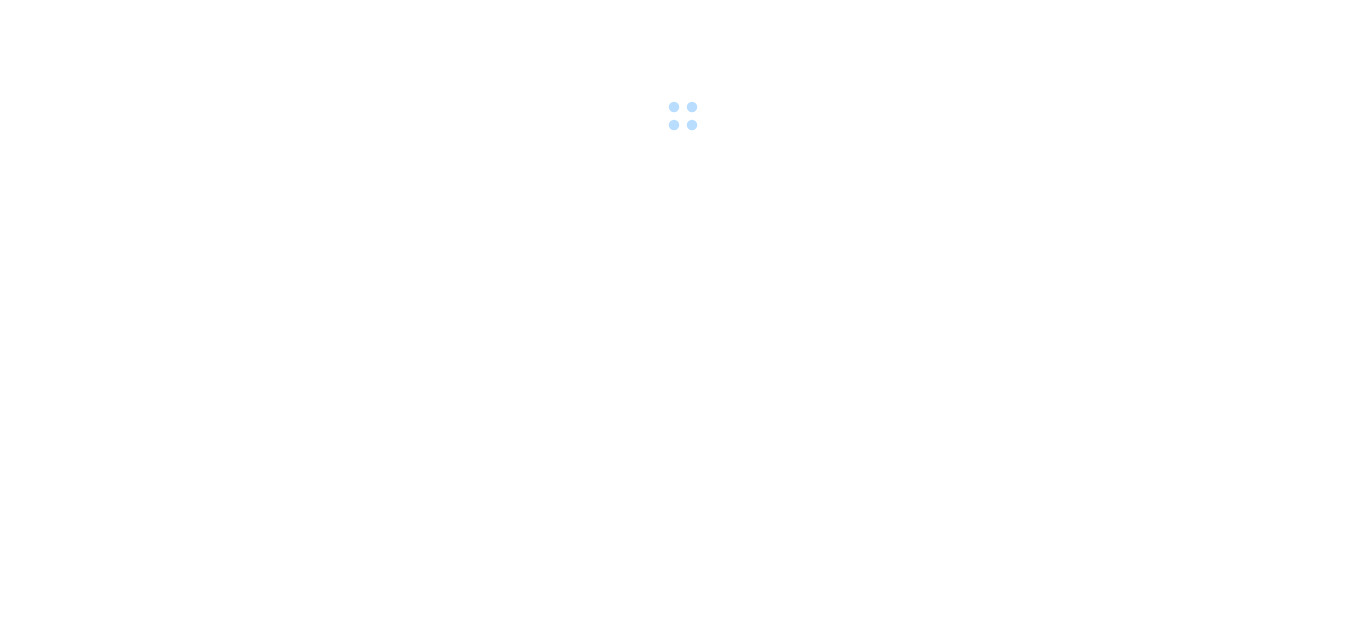 scroll, scrollTop: 0, scrollLeft: 0, axis: both 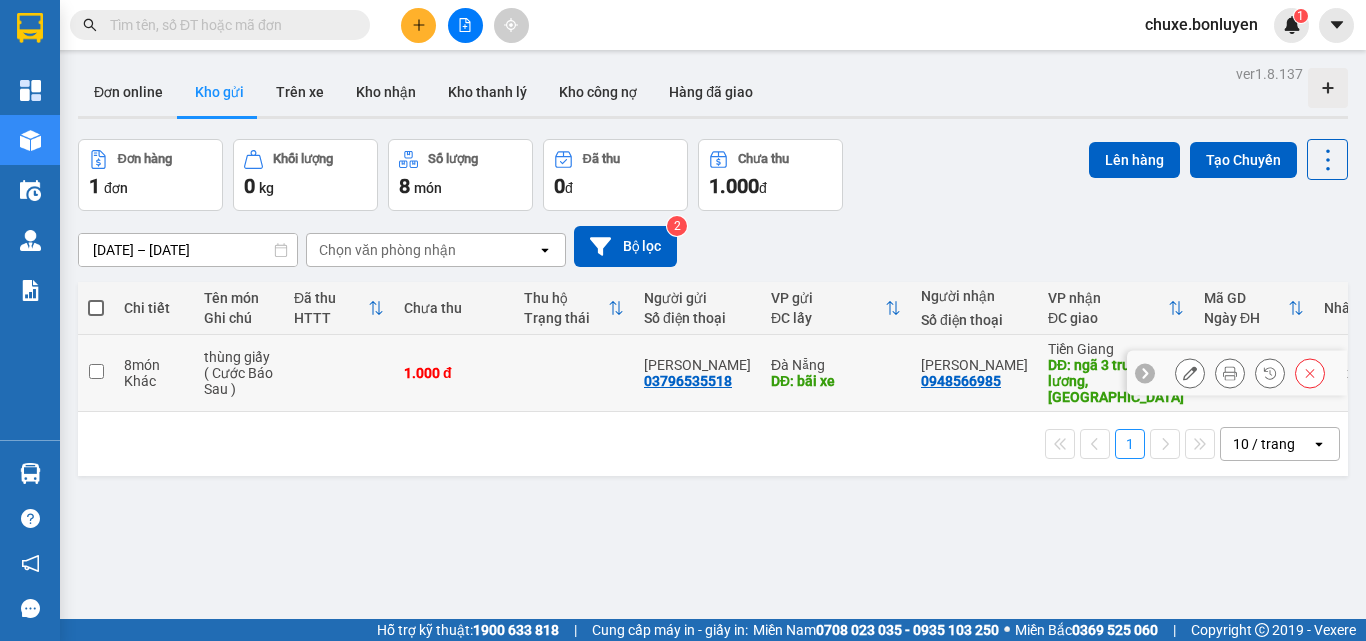 click at bounding box center (96, 371) 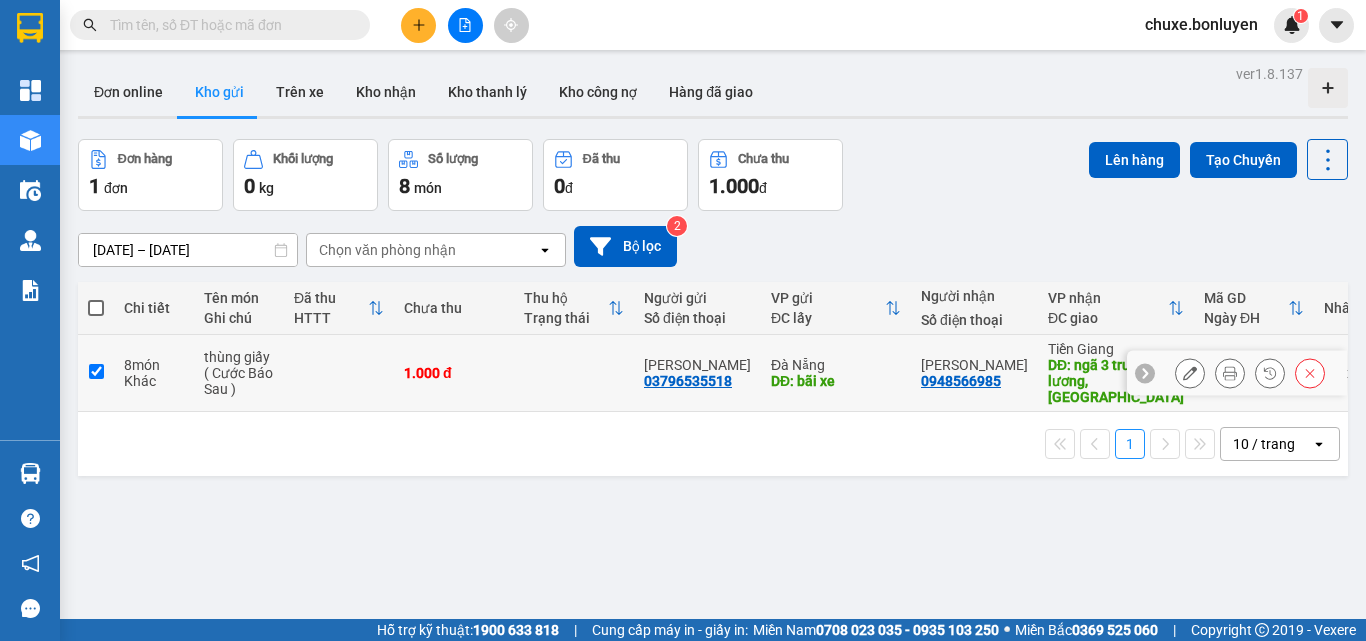 checkbox on "true" 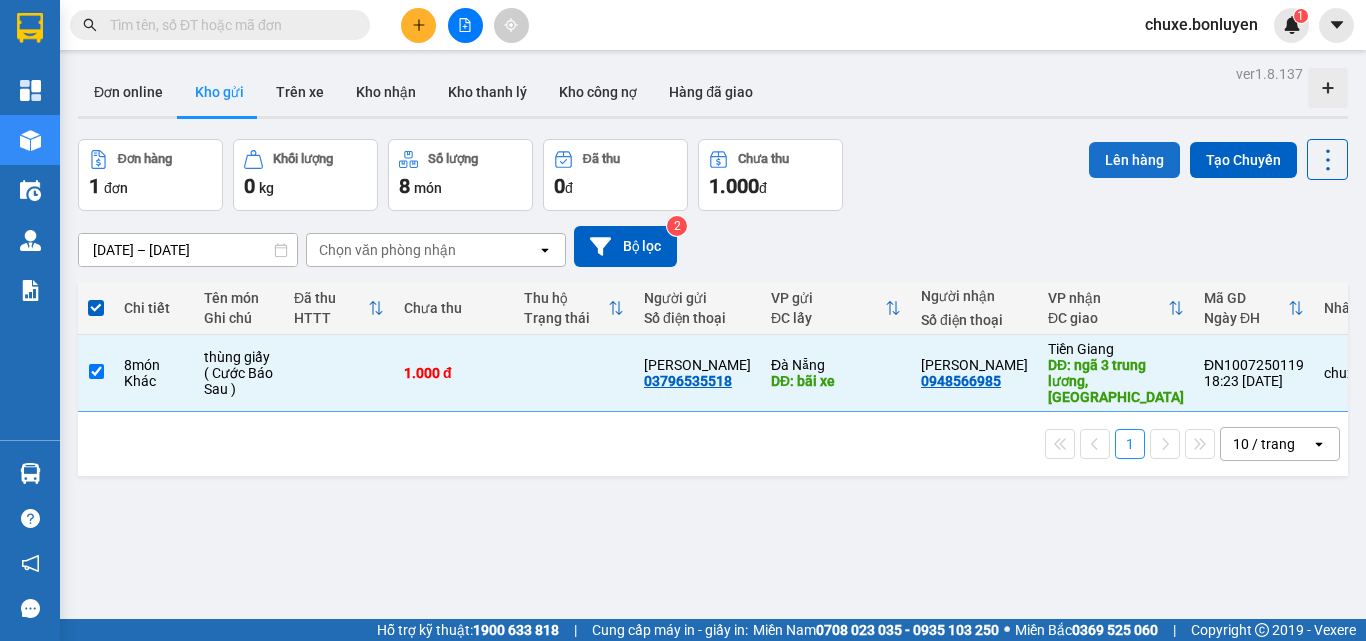 click on "Lên hàng" at bounding box center (1134, 160) 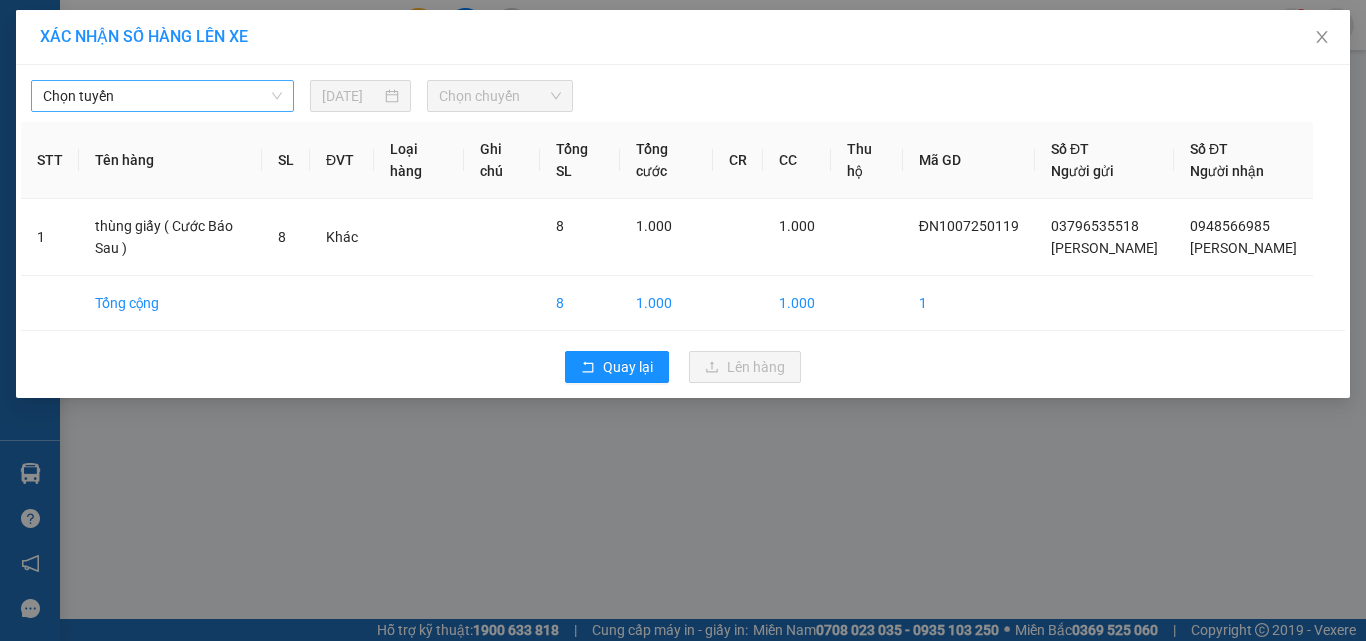 click on "Chọn tuyến" at bounding box center [162, 96] 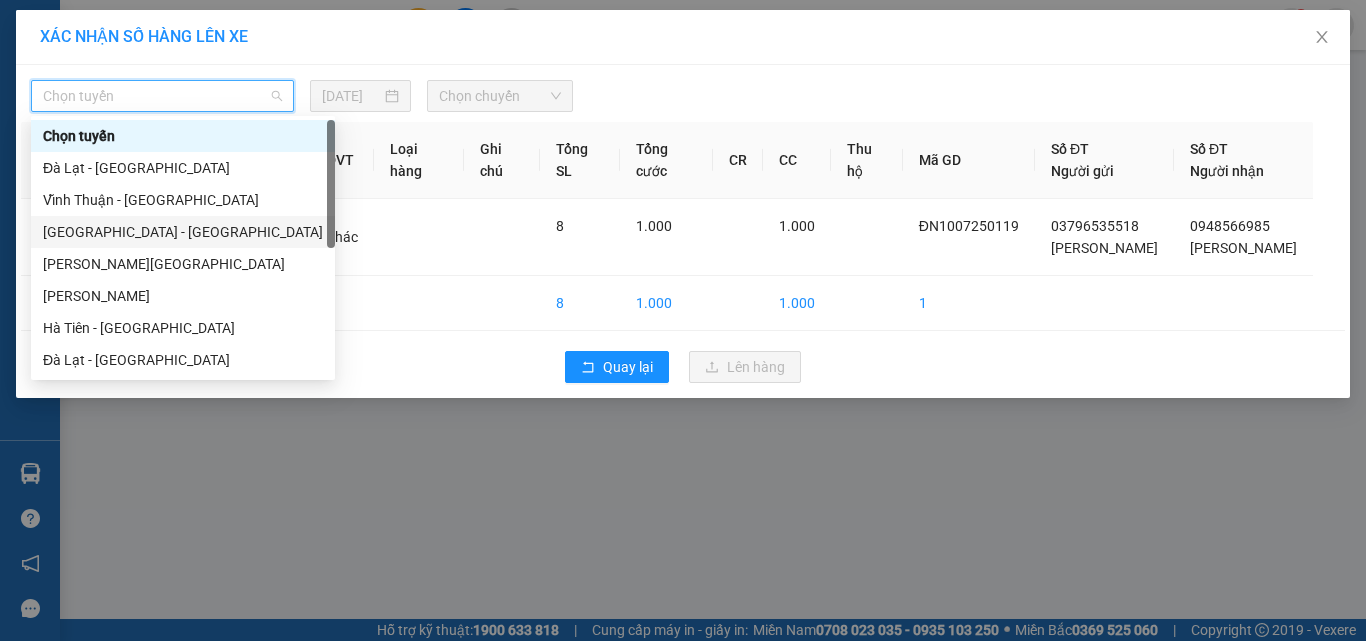 click on "[GEOGRAPHIC_DATA] - [GEOGRAPHIC_DATA]" at bounding box center (183, 232) 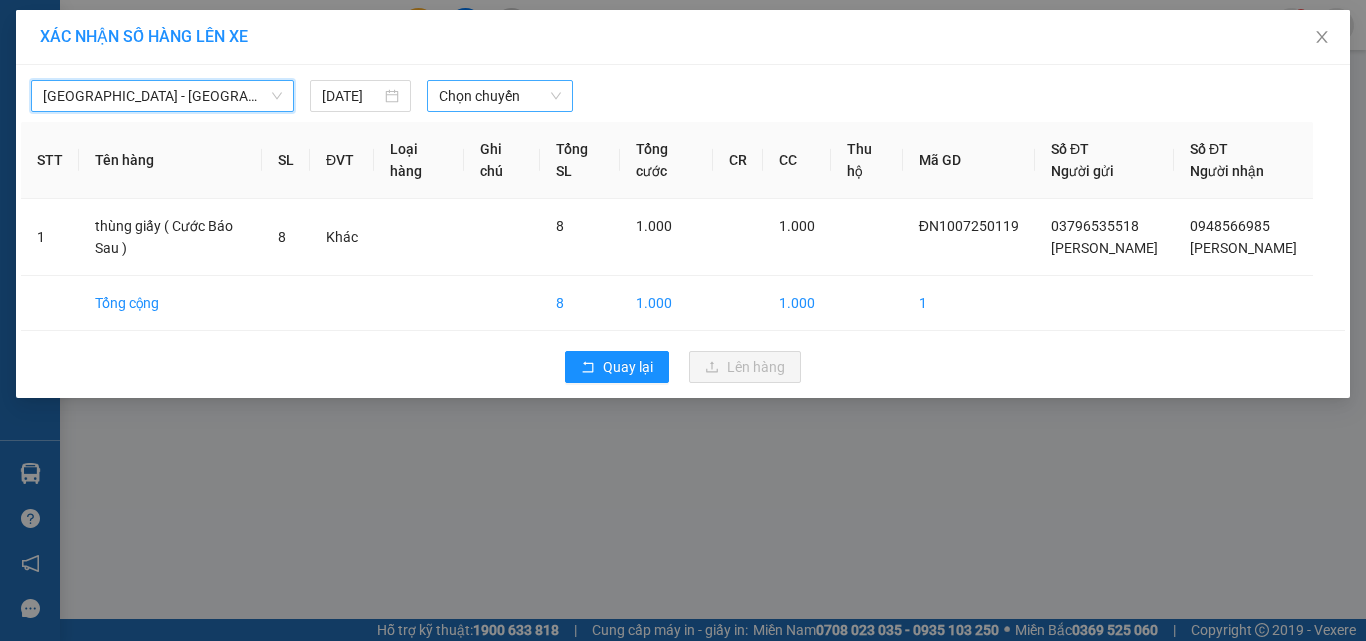 click on "Chọn chuyến" at bounding box center (500, 96) 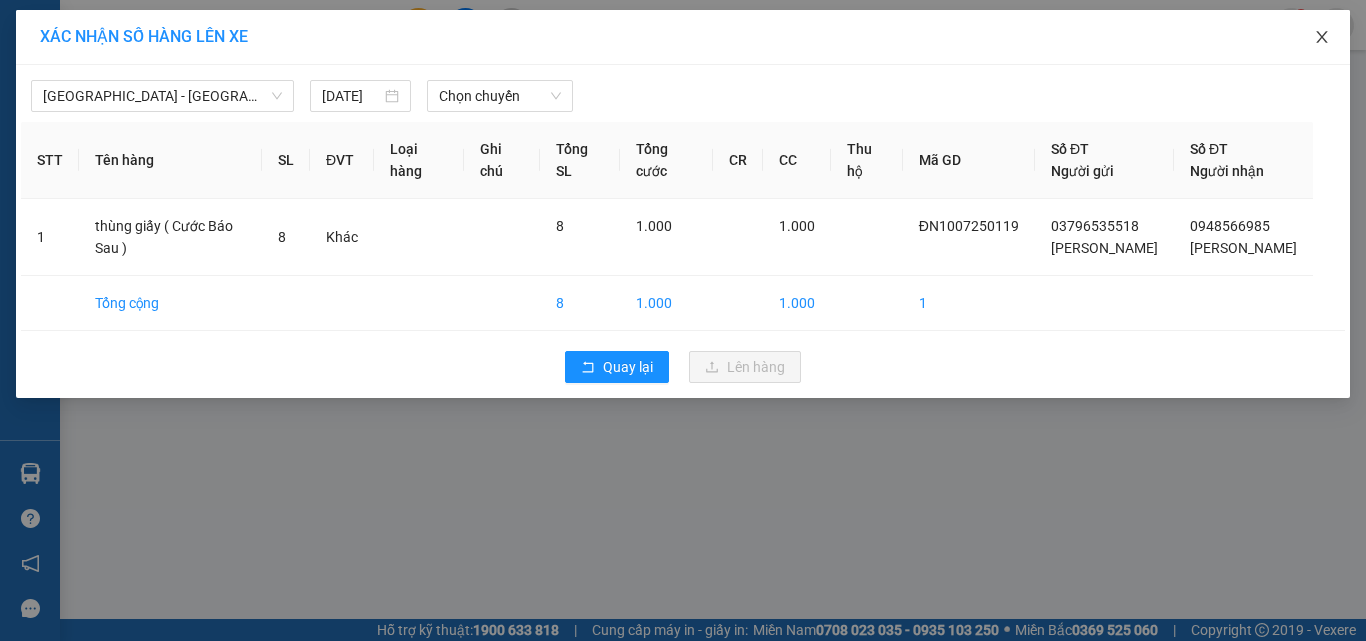 click 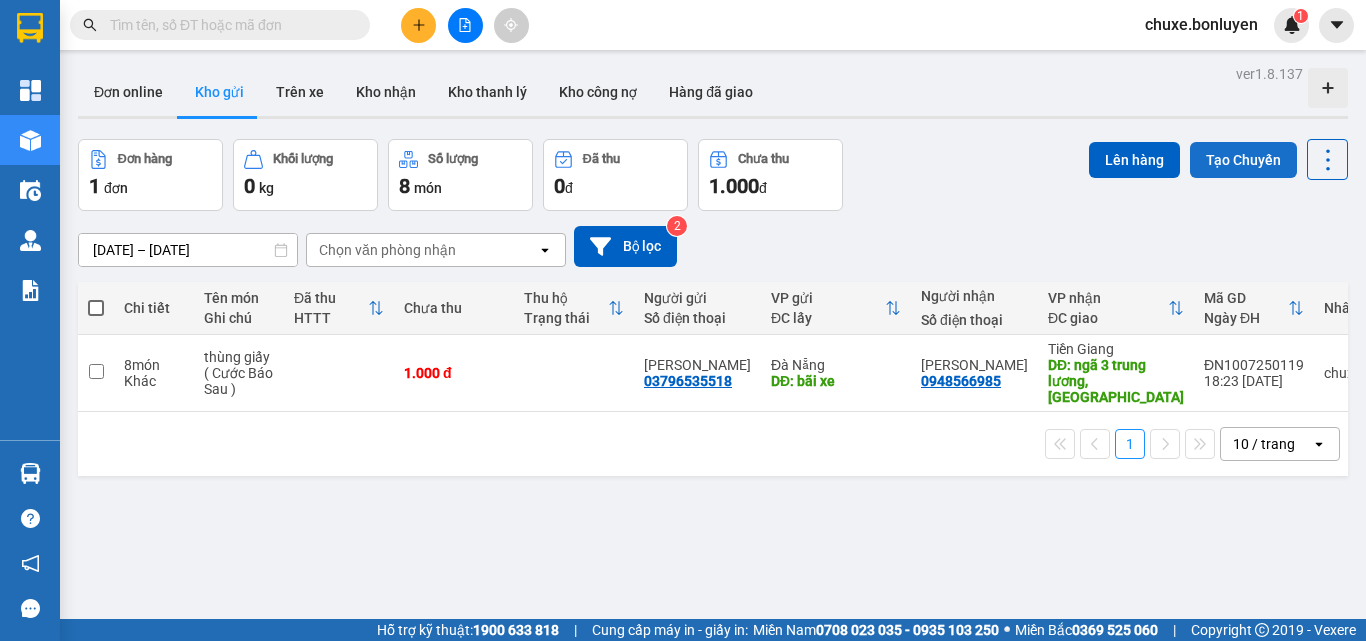 click on "Tạo Chuyến" at bounding box center [1243, 160] 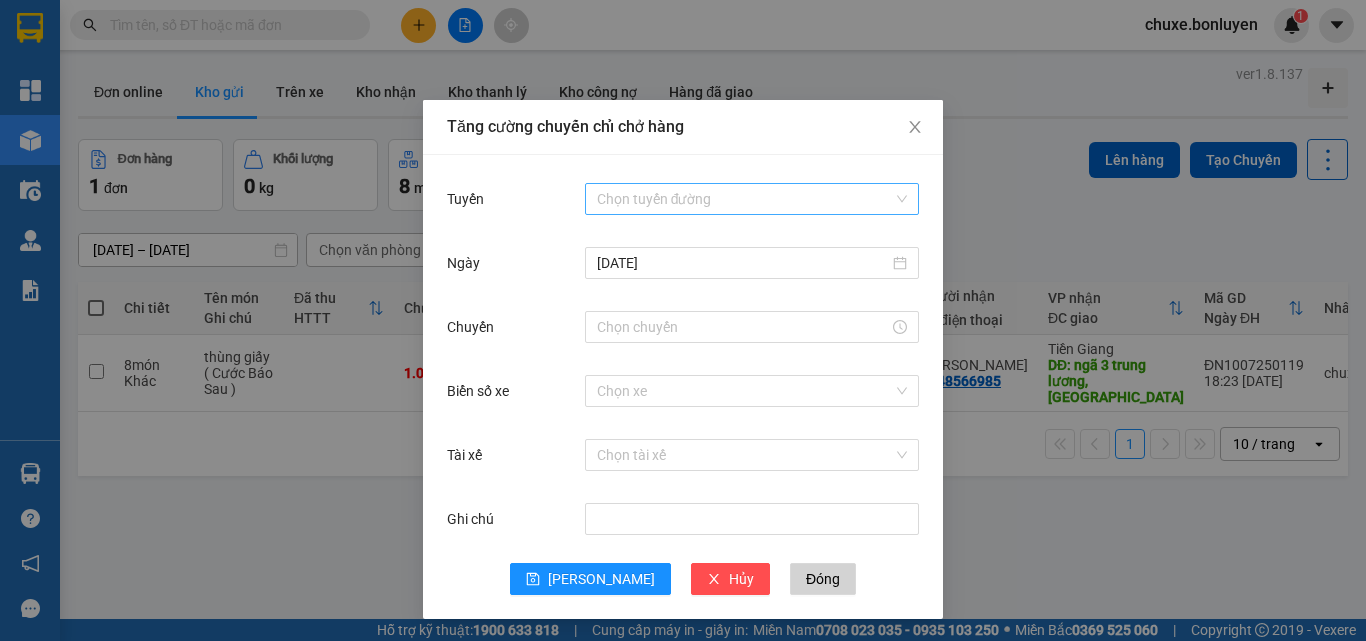 click on "Tuyến" at bounding box center (745, 199) 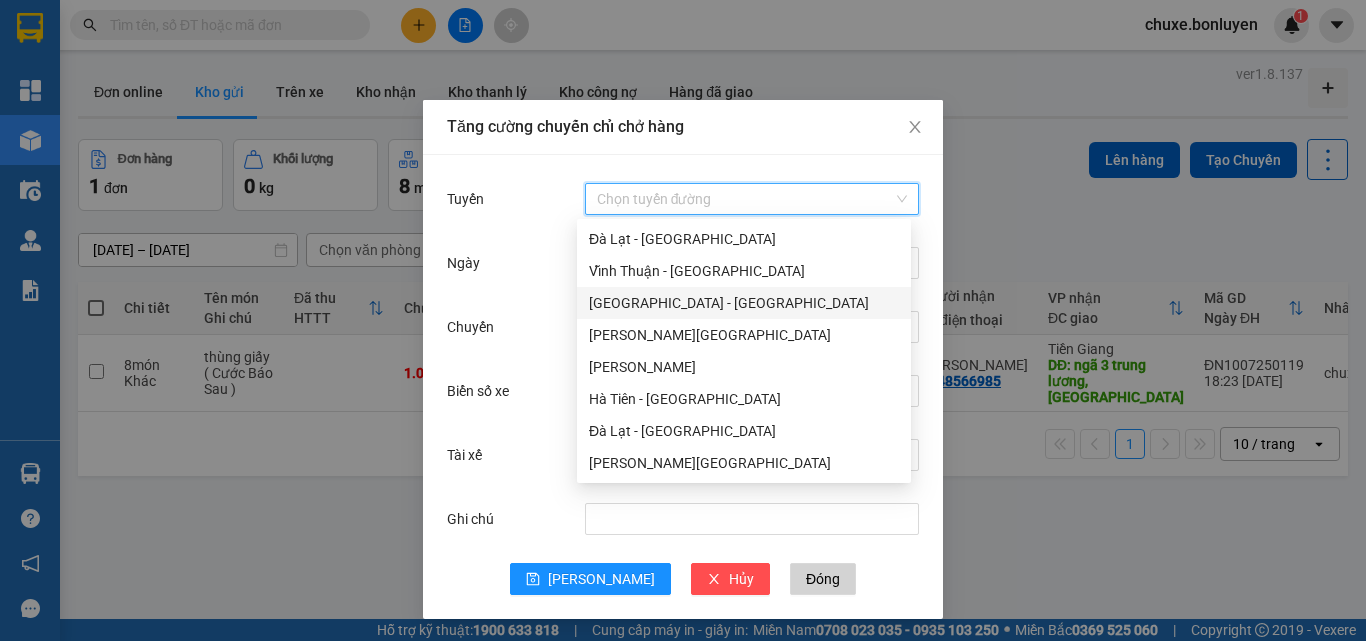 click on "[GEOGRAPHIC_DATA] - [GEOGRAPHIC_DATA]" at bounding box center [744, 303] 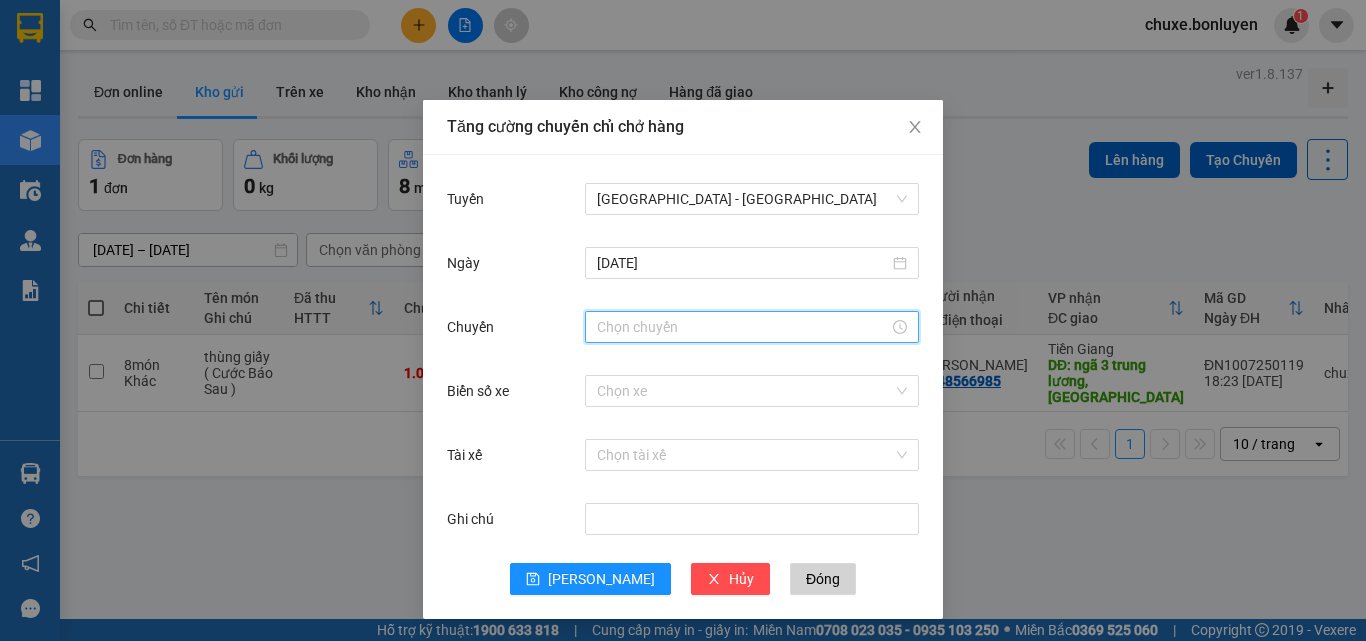 click on "Chuyến" at bounding box center (743, 327) 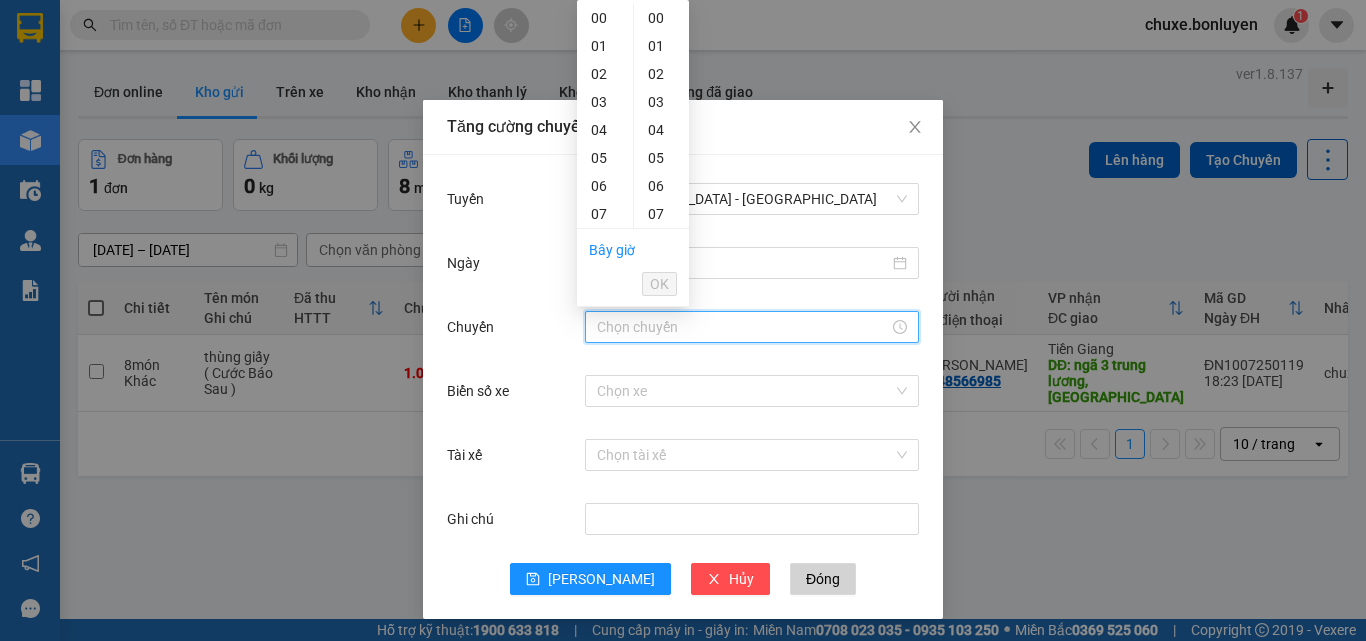 scroll, scrollTop: 40, scrollLeft: 0, axis: vertical 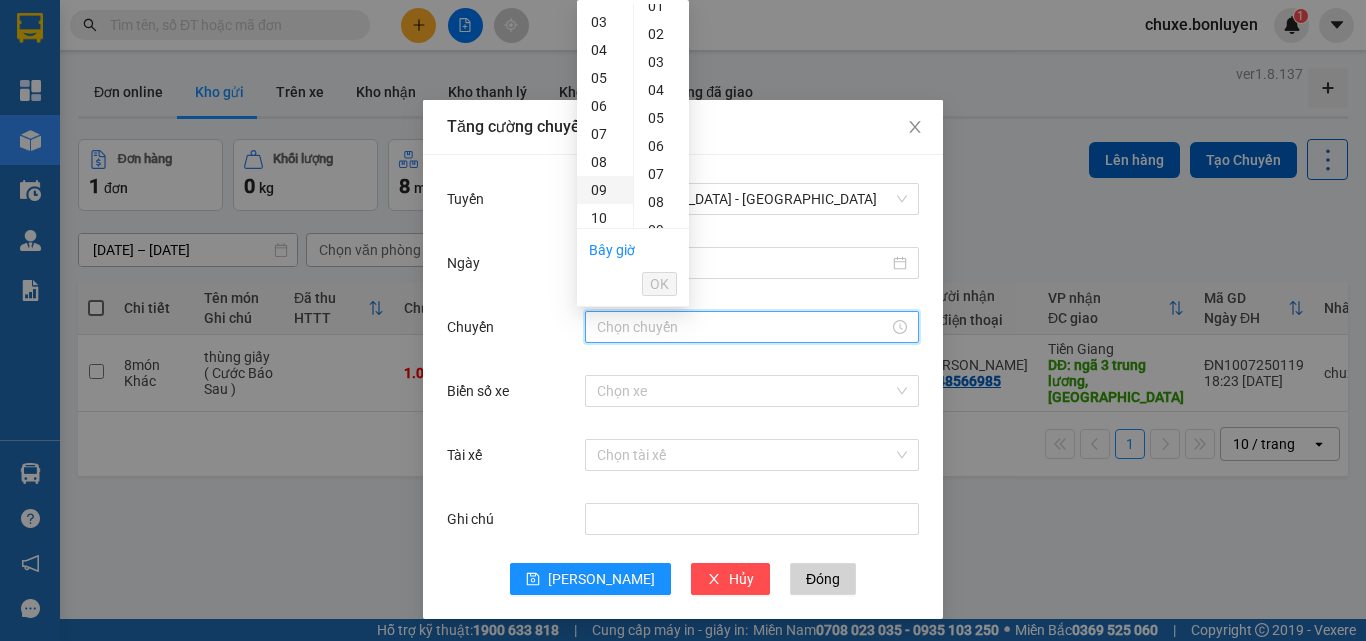 click on "09" at bounding box center (605, 190) 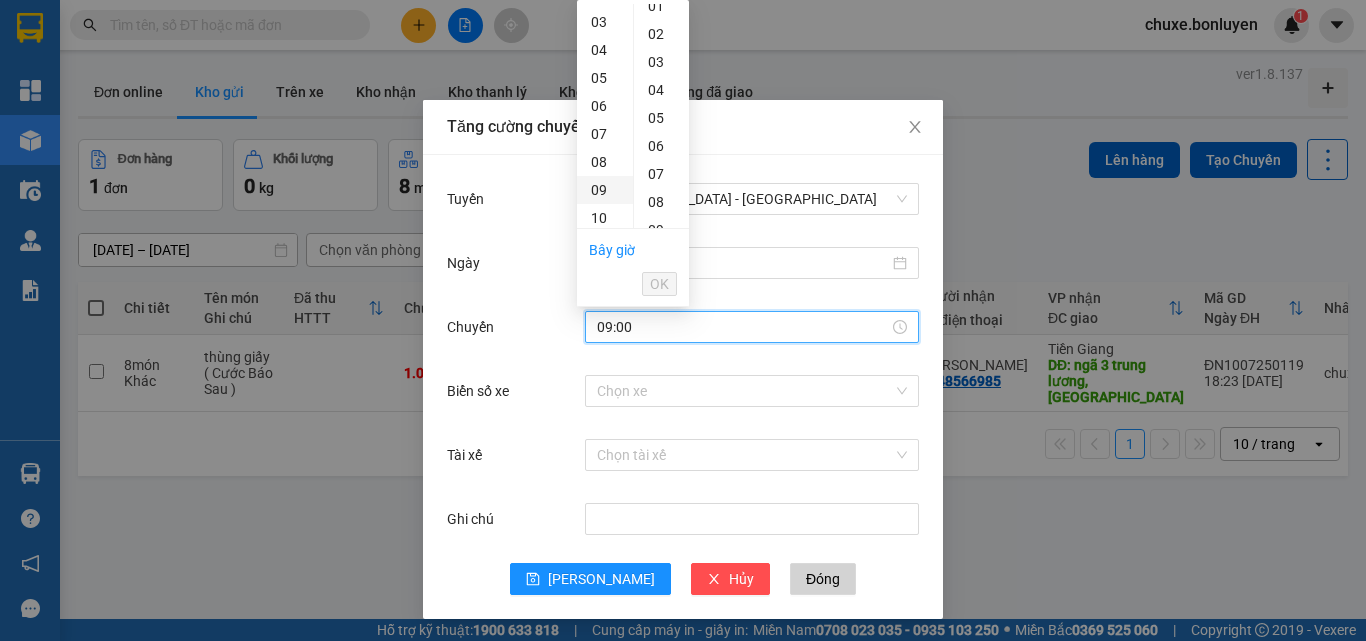 scroll, scrollTop: 194, scrollLeft: 0, axis: vertical 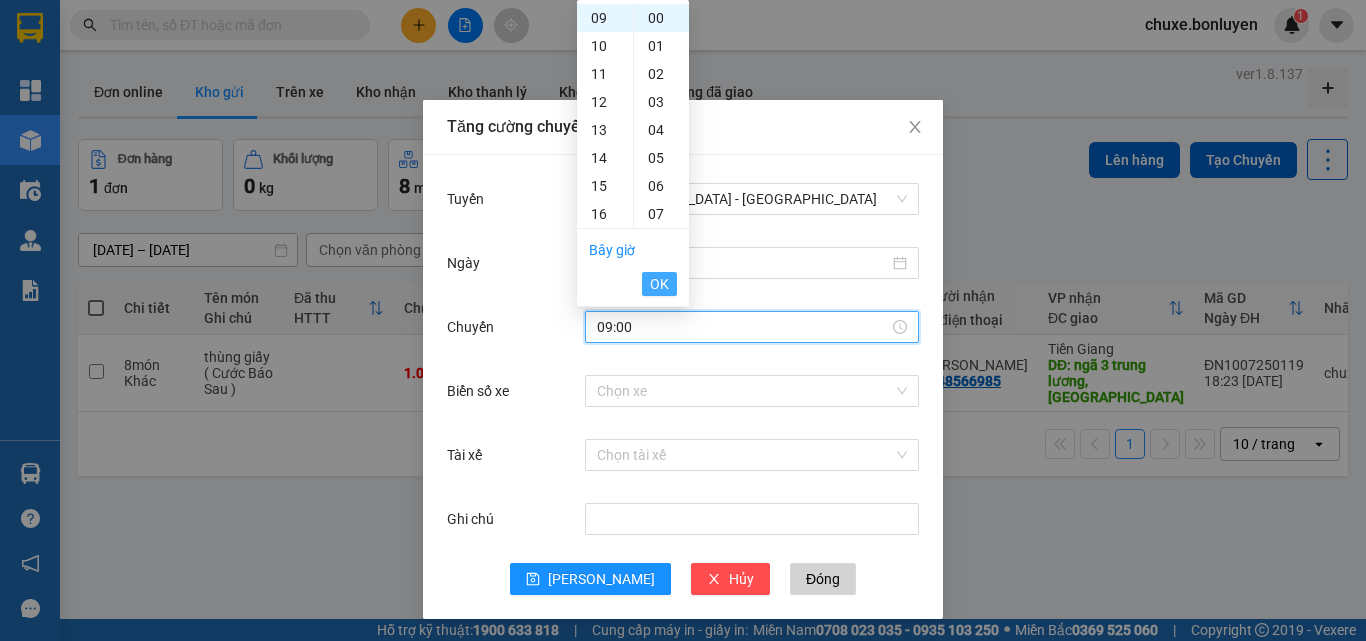 click on "OK" at bounding box center (659, 284) 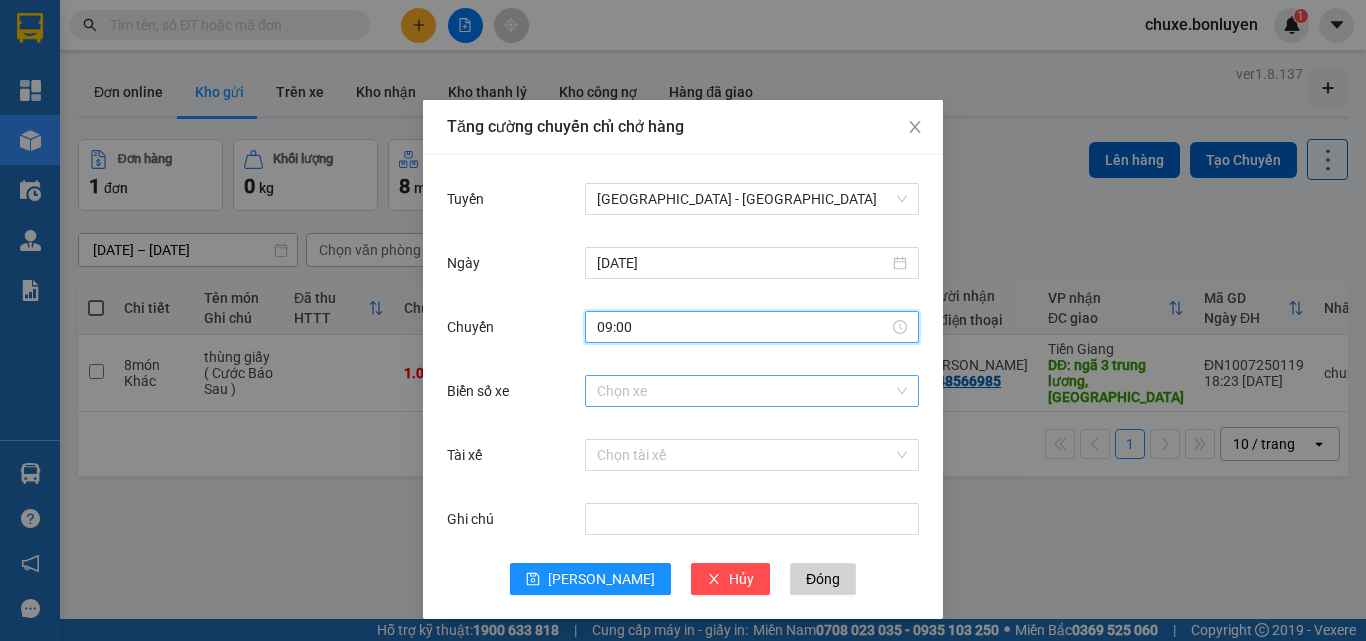 click on "Biển số xe" at bounding box center (745, 391) 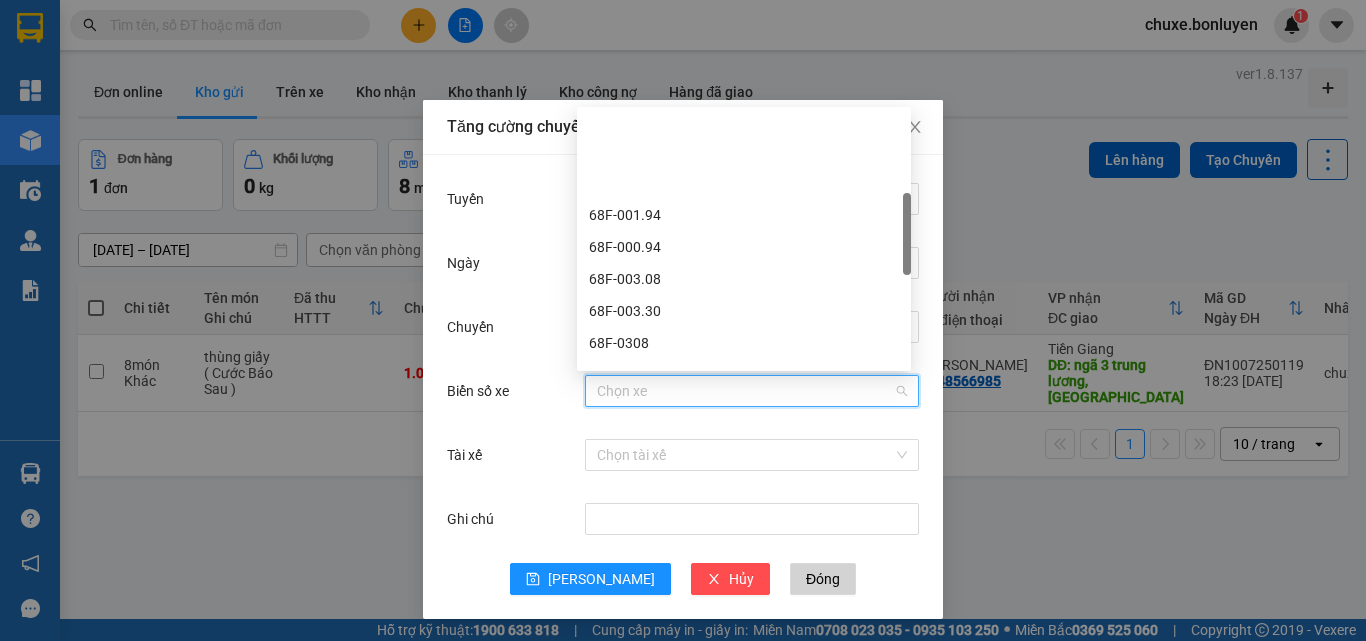 scroll, scrollTop: 300, scrollLeft: 0, axis: vertical 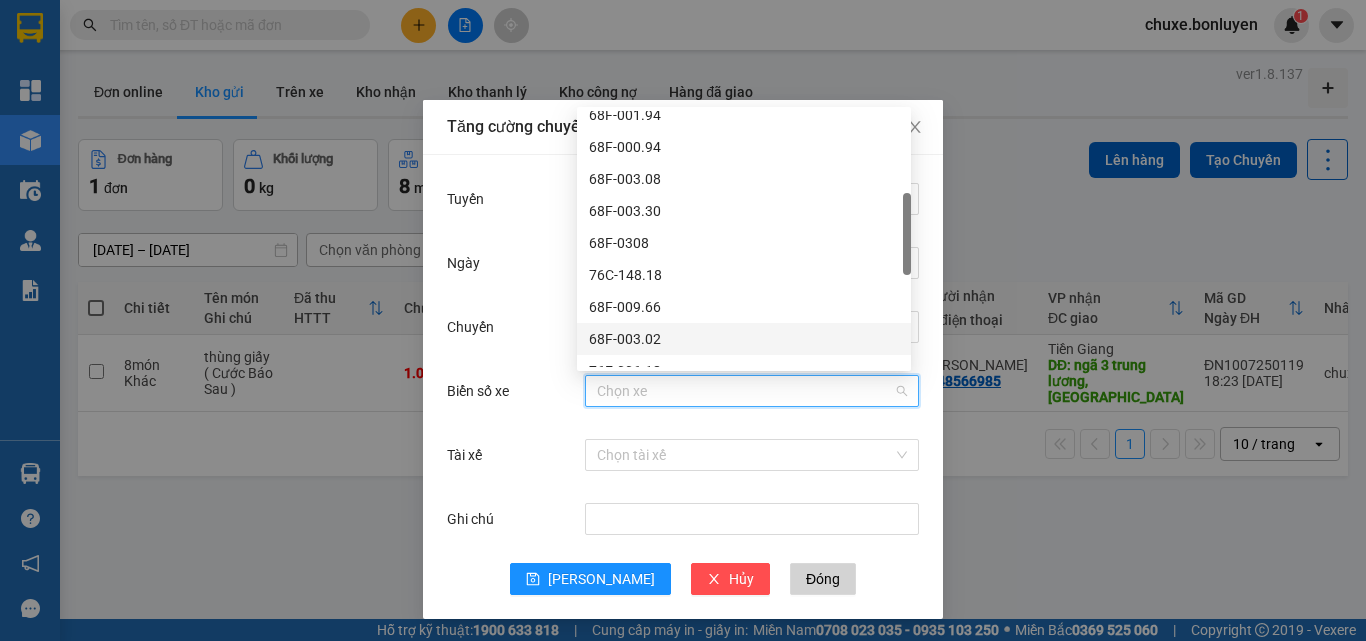 click on "68F-003.02" at bounding box center (744, 339) 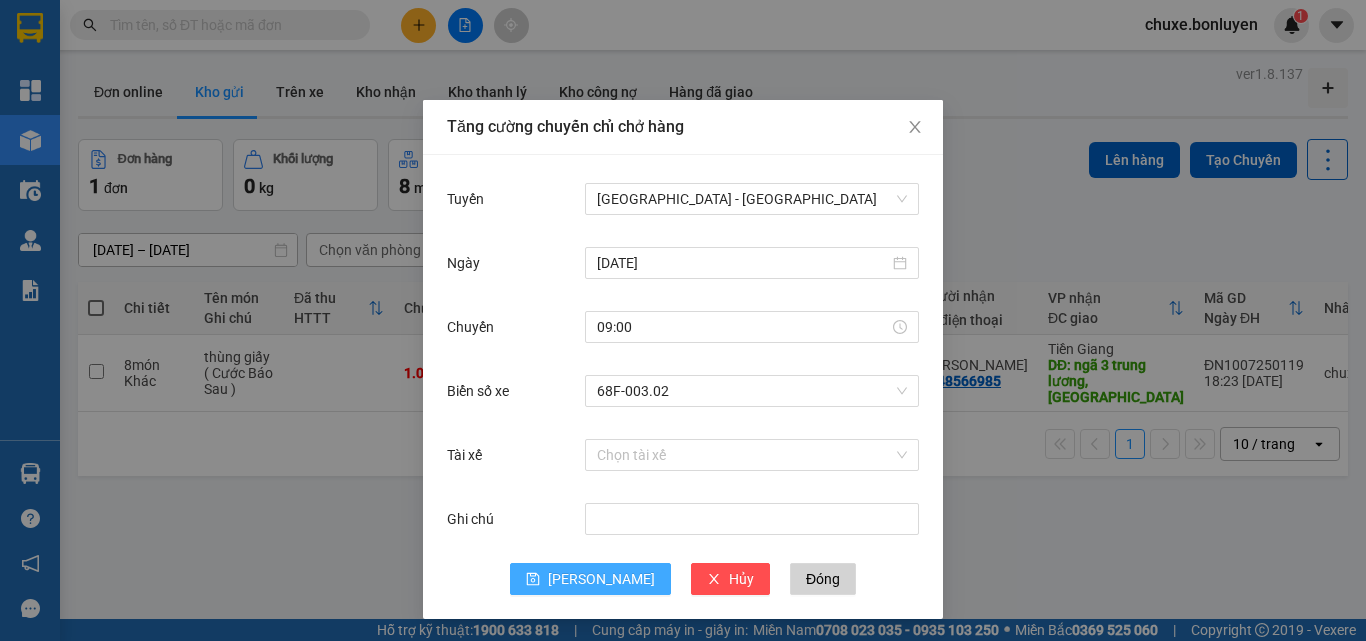click on "Lưu" at bounding box center (601, 579) 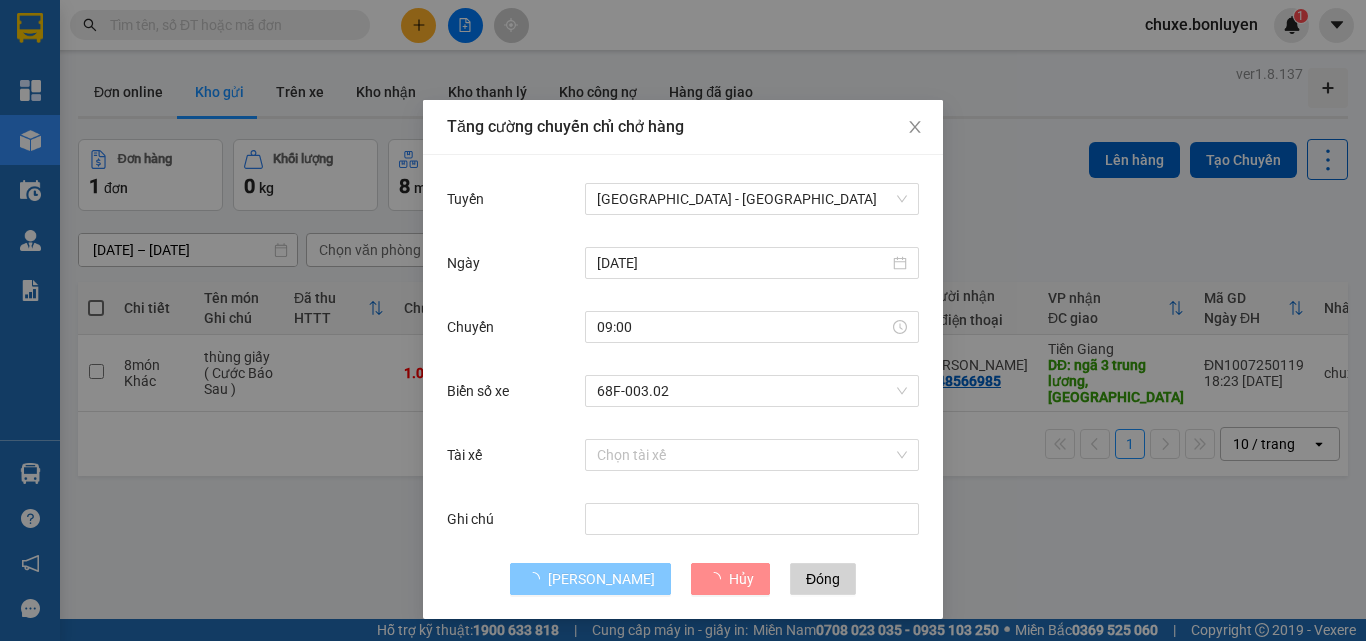 type 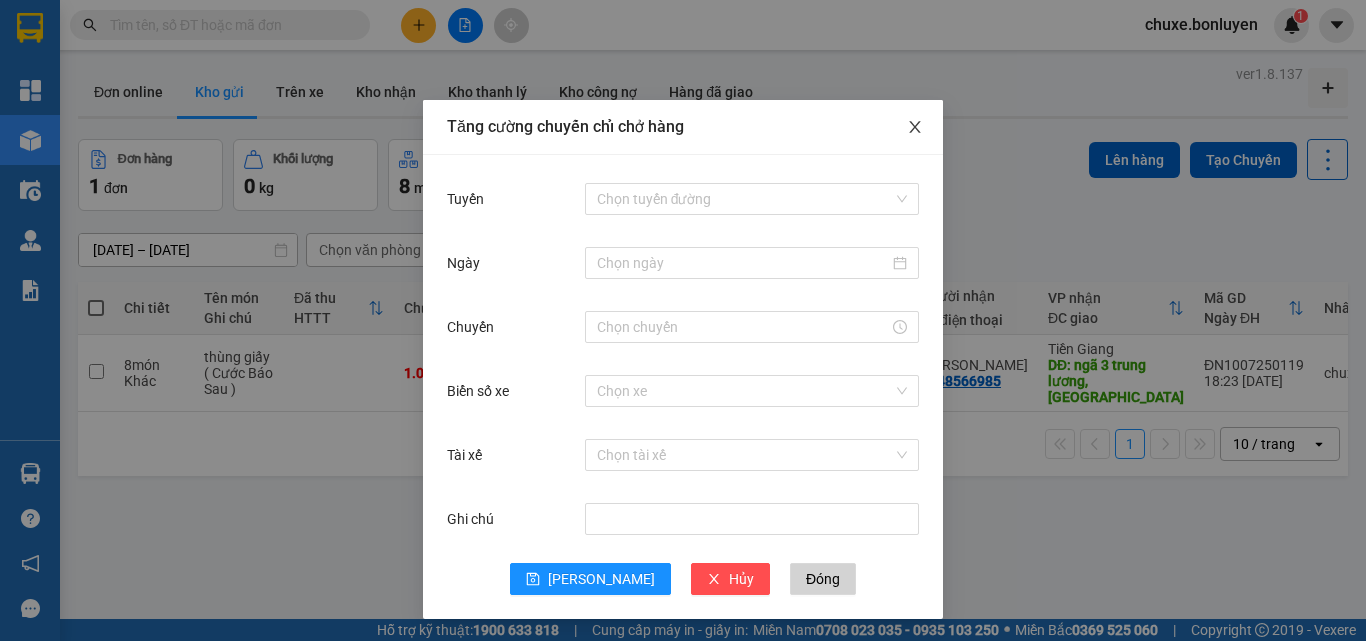 click 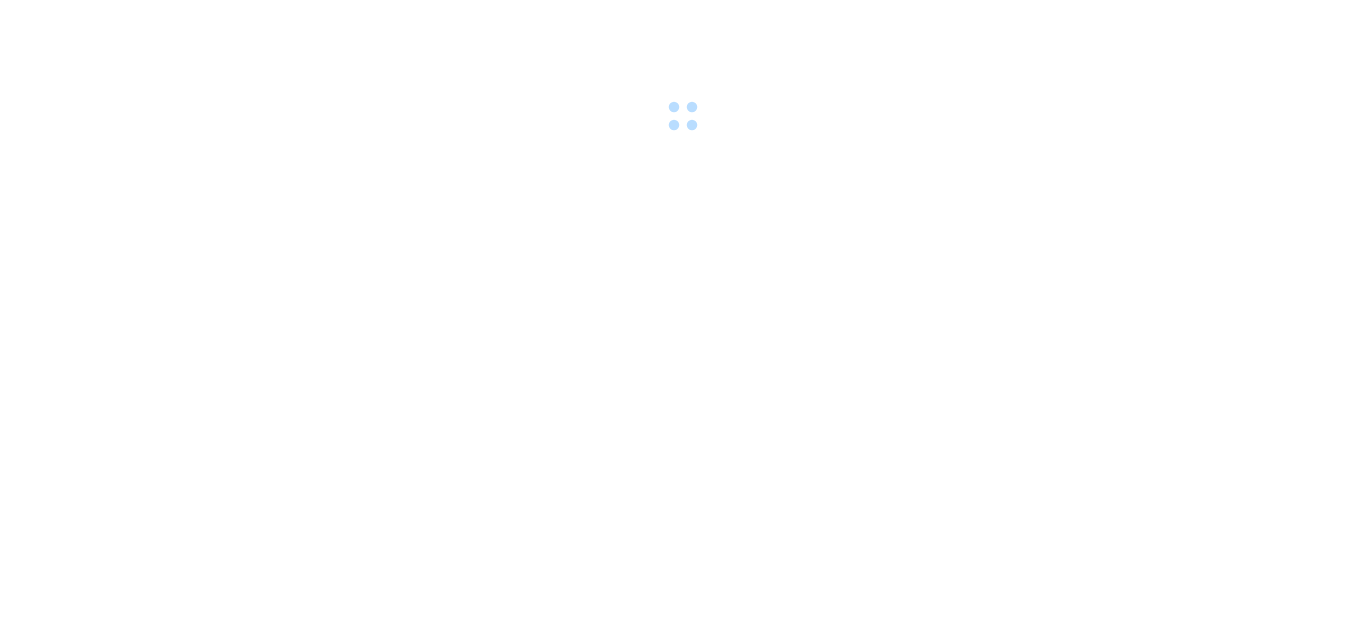 scroll, scrollTop: 0, scrollLeft: 0, axis: both 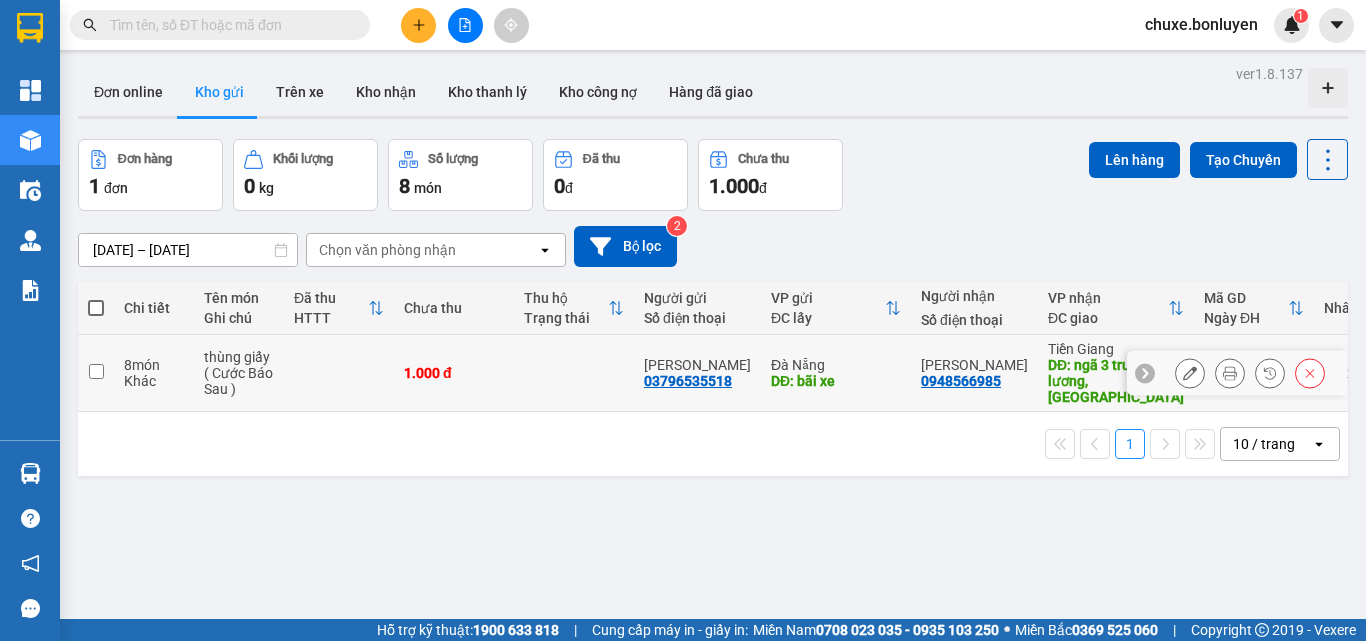 click at bounding box center (96, 371) 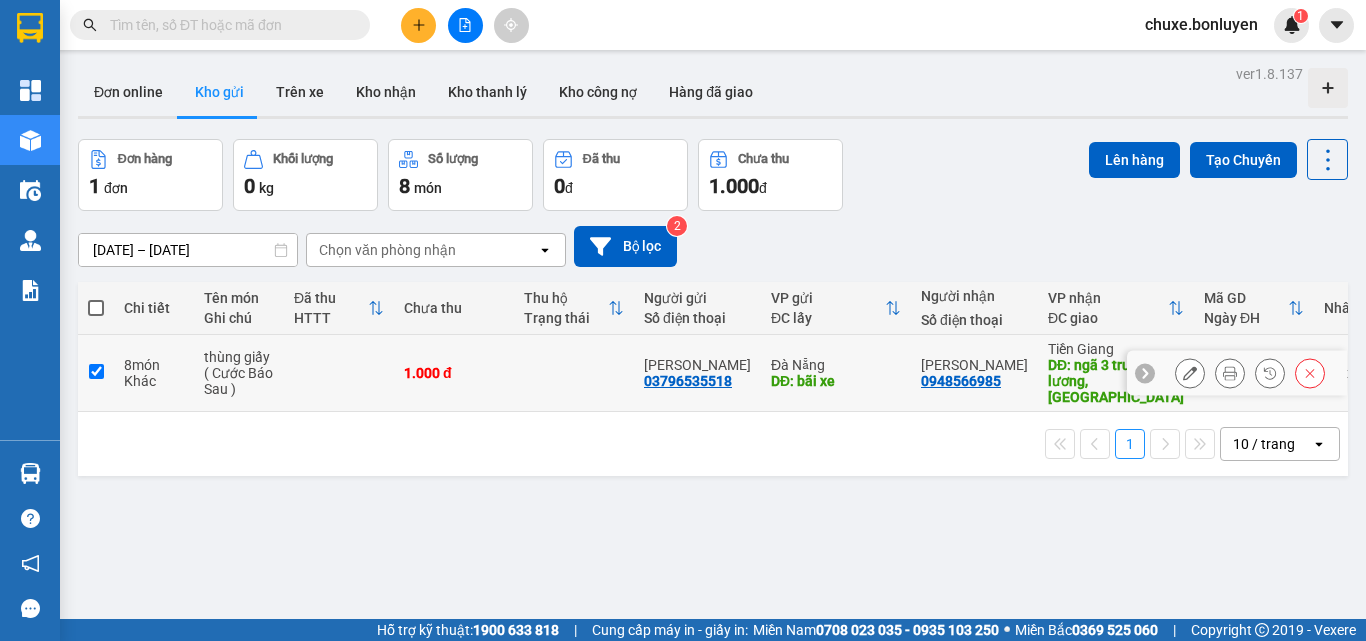 checkbox on "true" 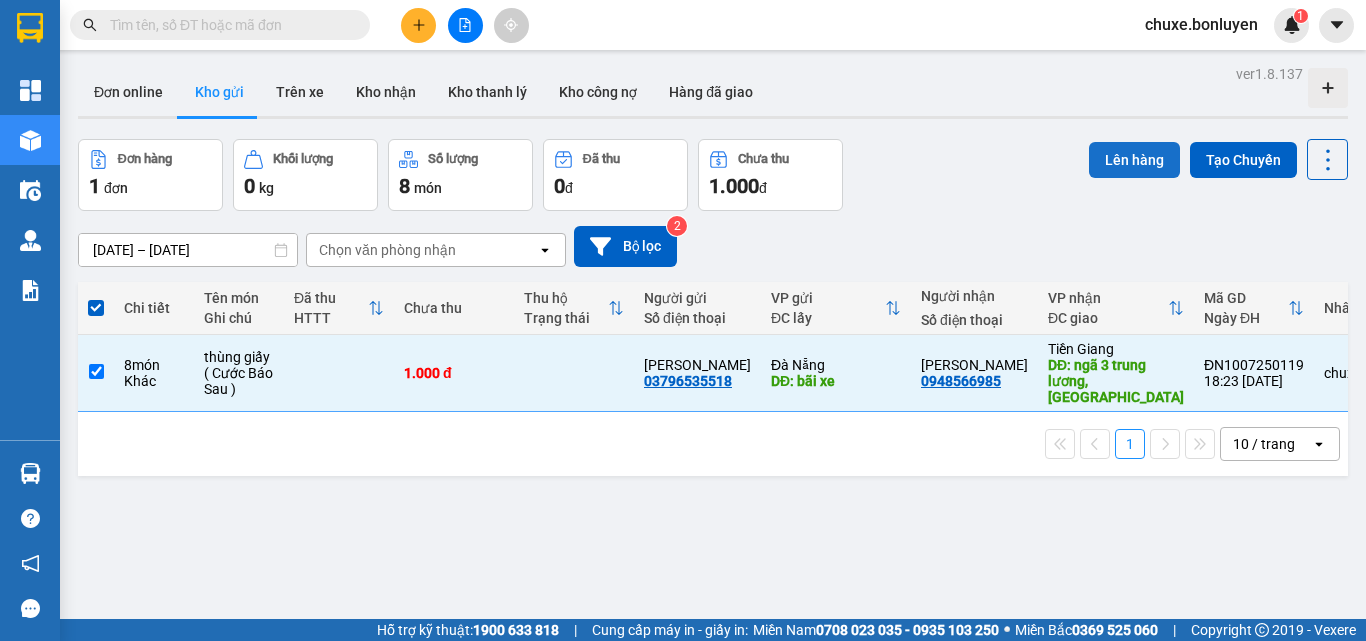click on "Lên hàng" at bounding box center (1134, 160) 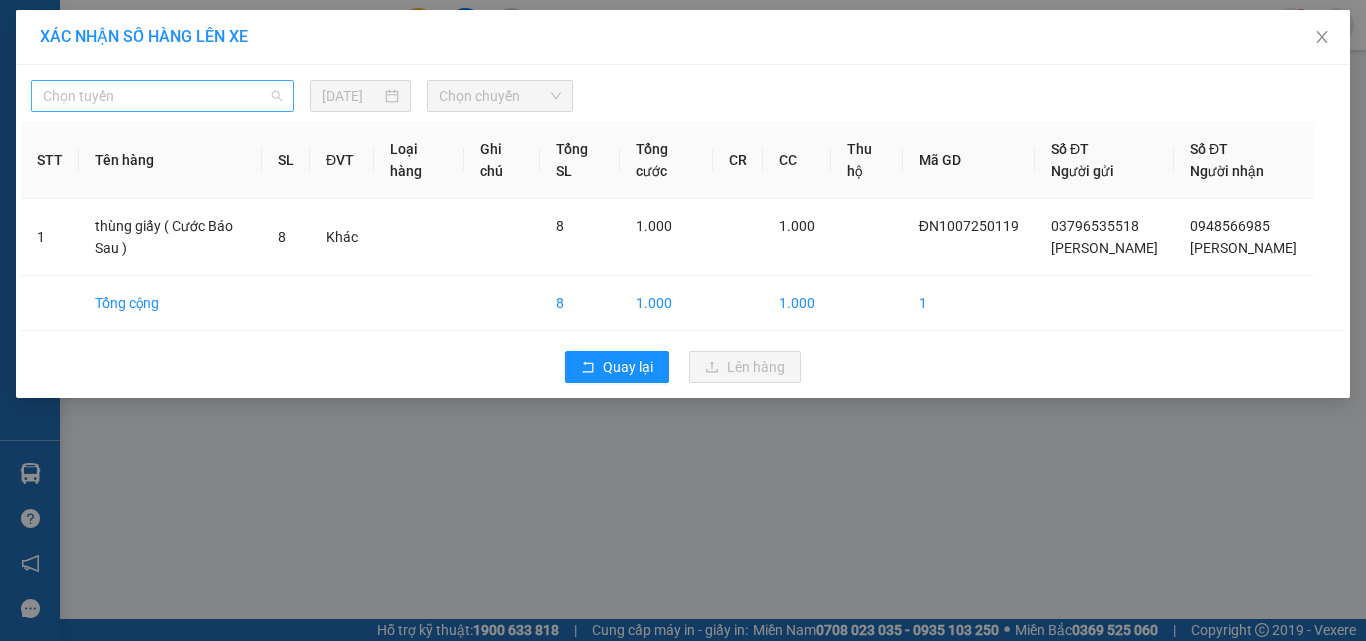 click on "Chọn tuyến" at bounding box center [162, 96] 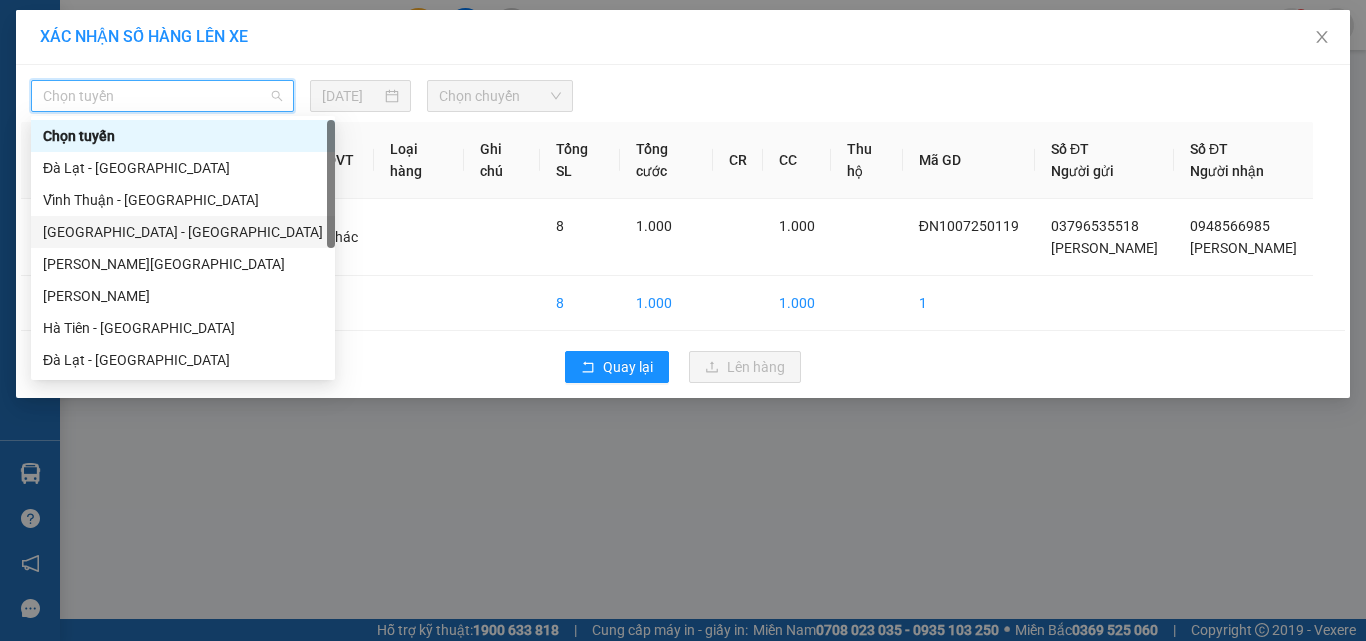 click on "[GEOGRAPHIC_DATA] - [GEOGRAPHIC_DATA]" at bounding box center (183, 232) 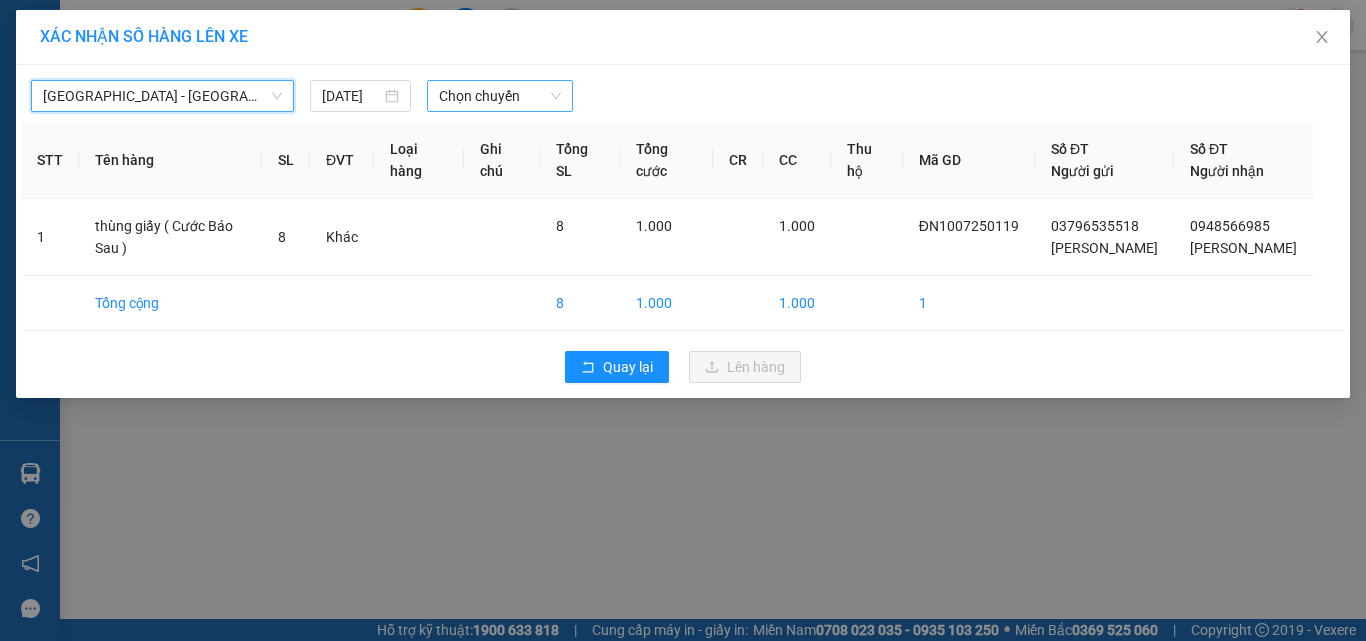 click on "Chọn chuyến" at bounding box center (500, 96) 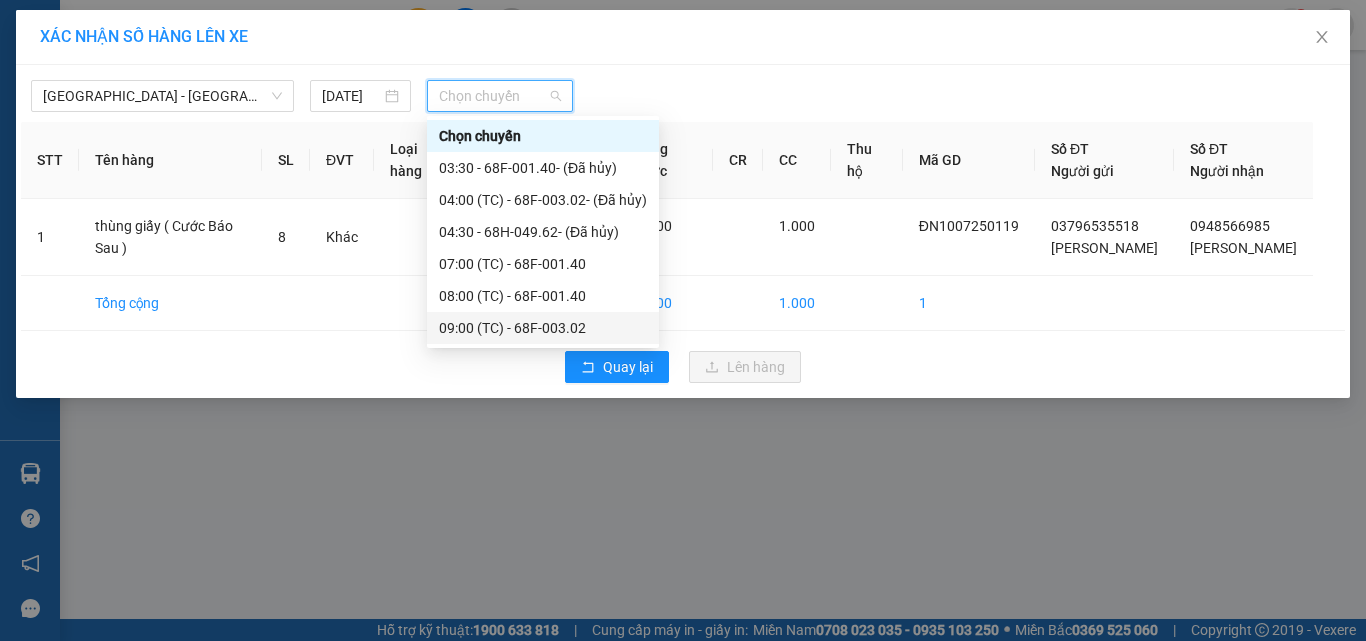 click on "09:00   (TC)   - 68F-003.02" at bounding box center [543, 328] 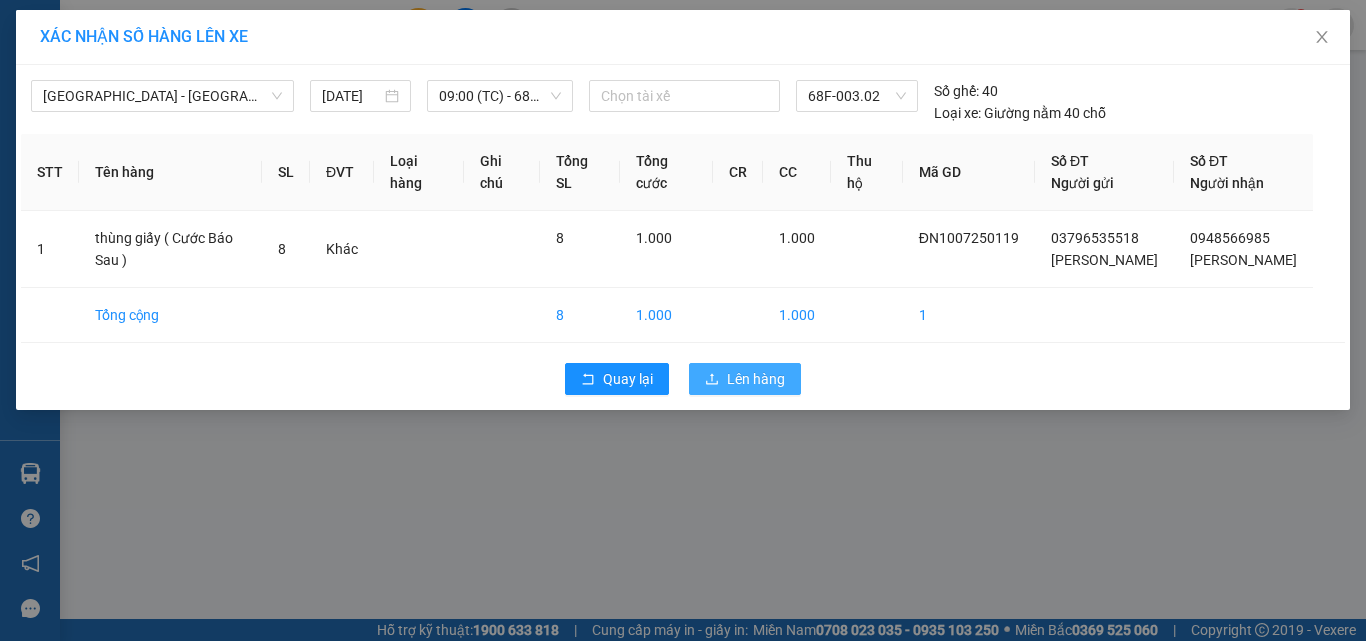 click on "Lên hàng" at bounding box center [756, 379] 